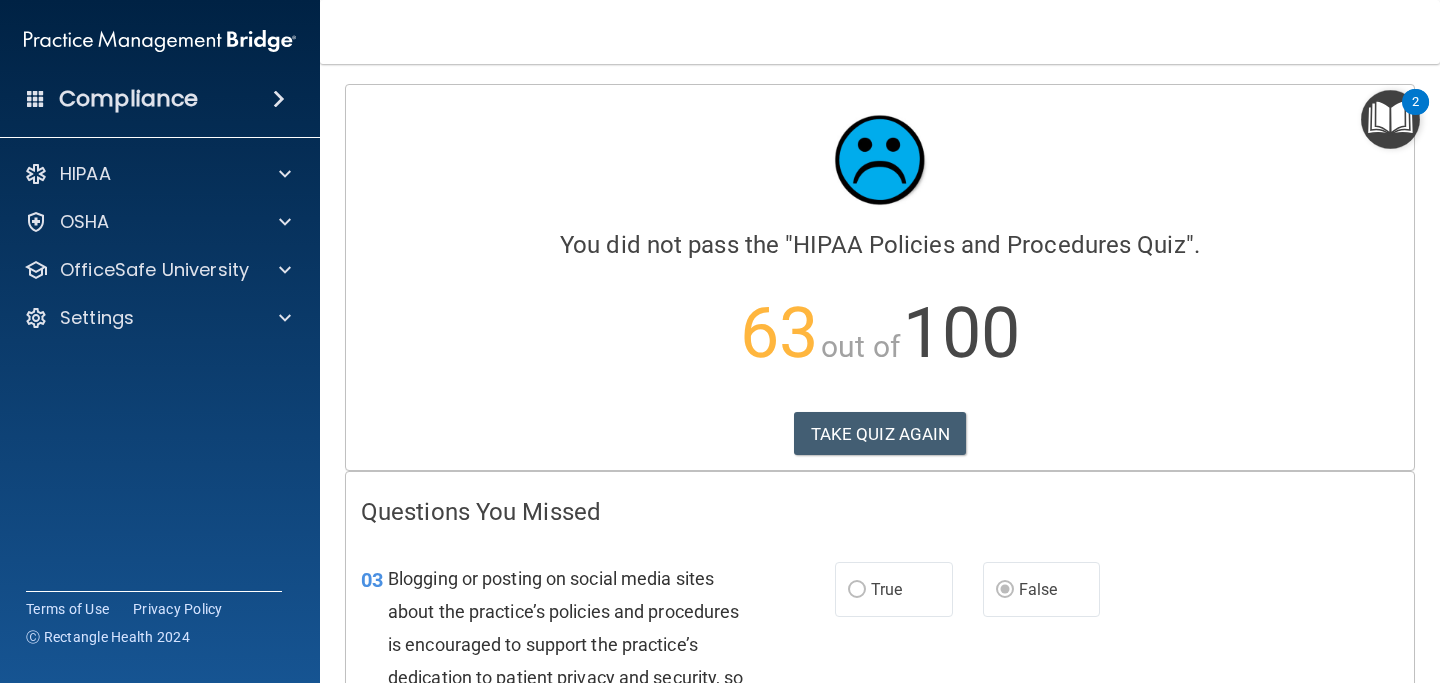 scroll, scrollTop: 0, scrollLeft: 0, axis: both 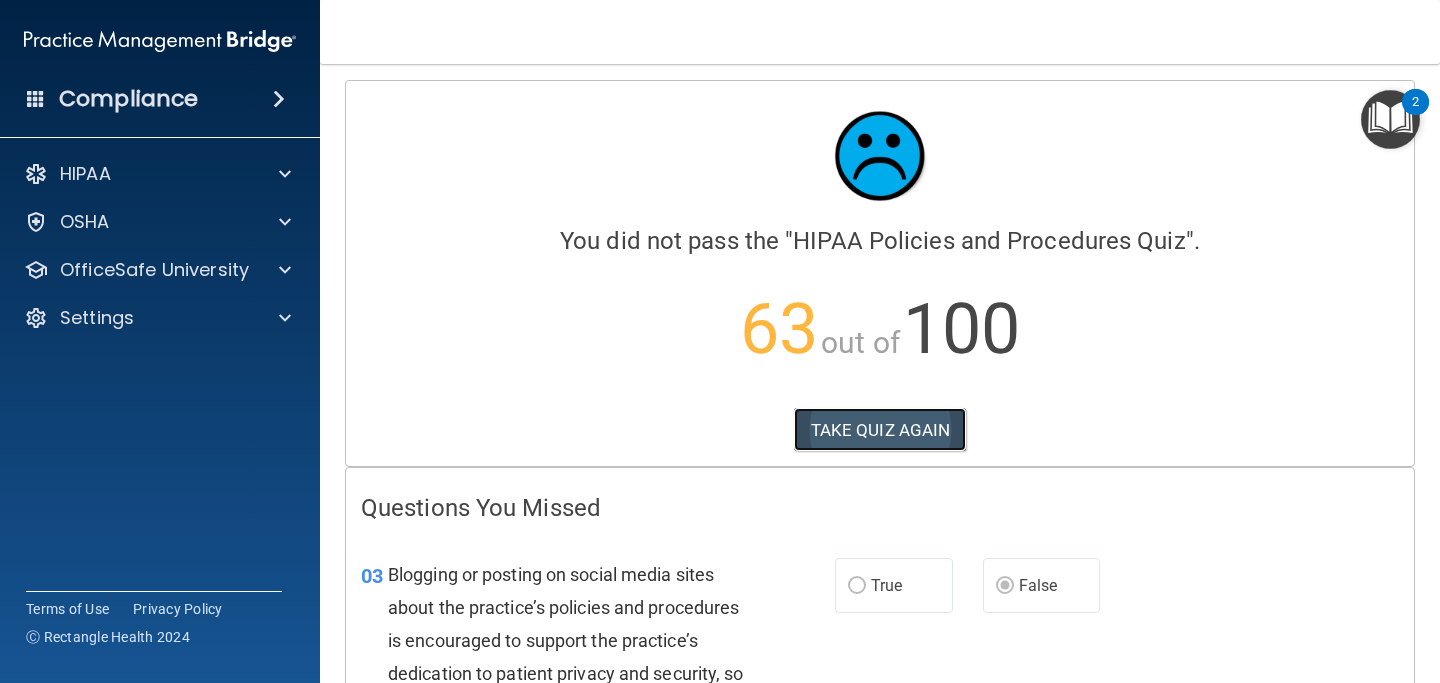 click on "TAKE QUIZ AGAIN" at bounding box center [880, 430] 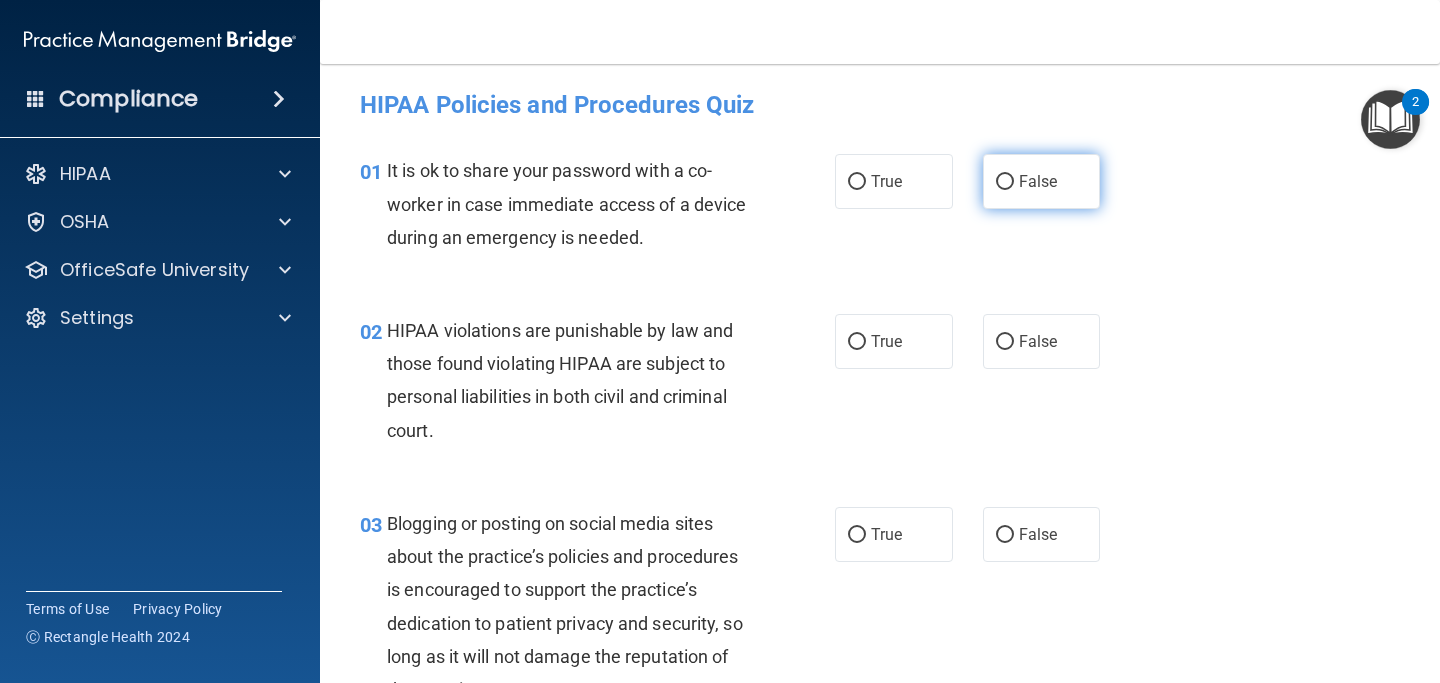 click on "False" at bounding box center [1042, 181] 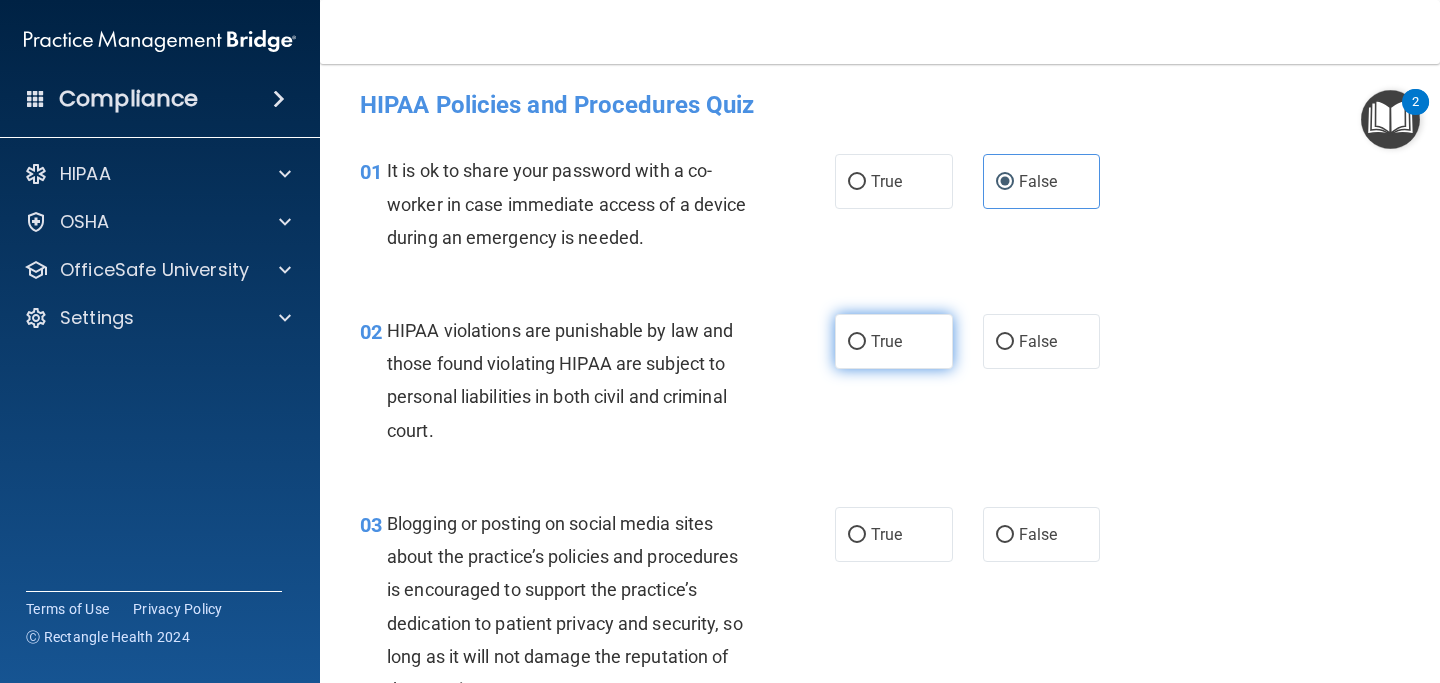 click on "True" at bounding box center (894, 341) 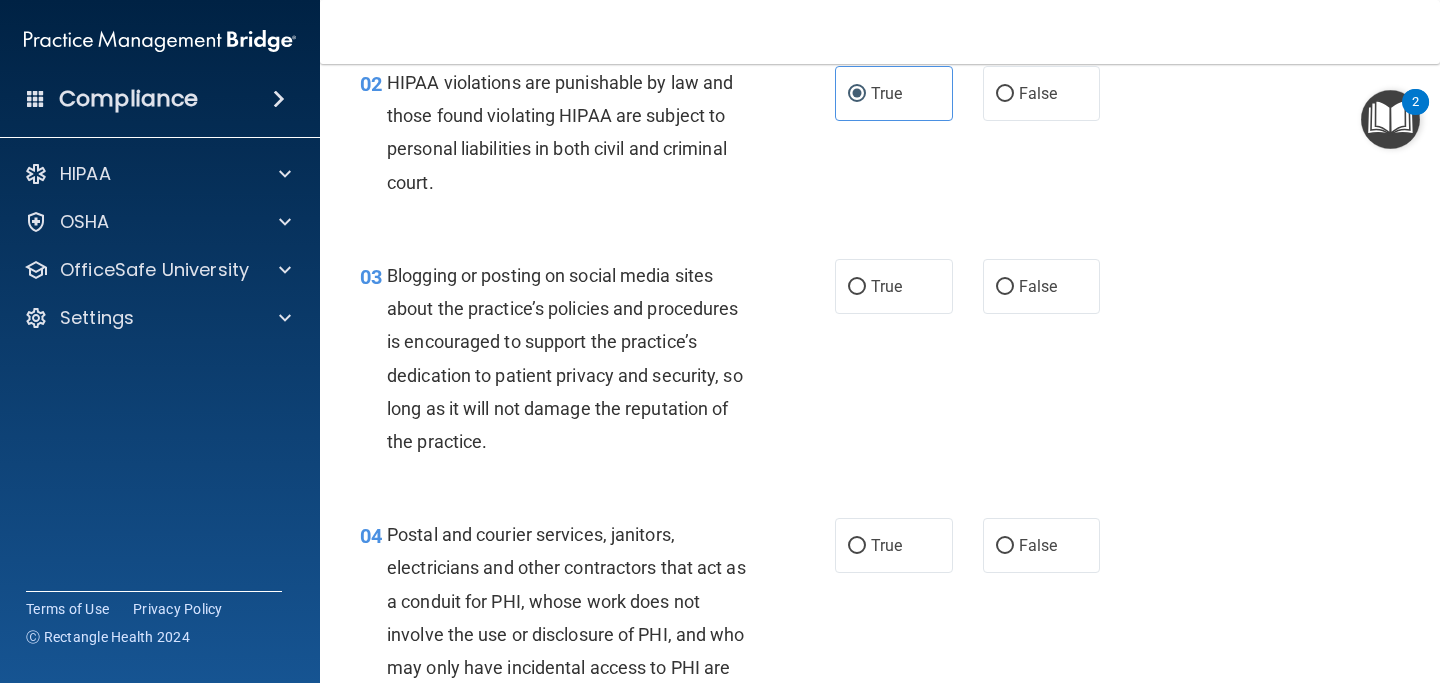 scroll, scrollTop: 253, scrollLeft: 0, axis: vertical 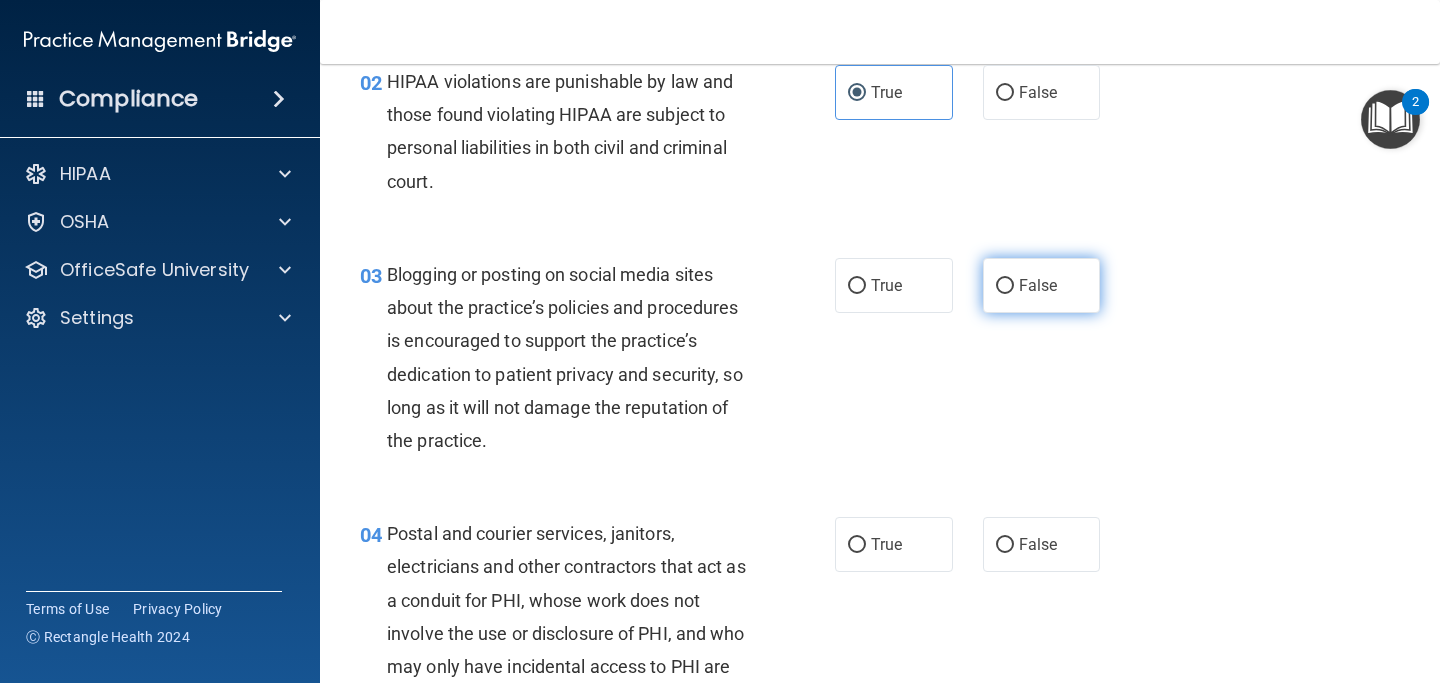 click on "False" at bounding box center [1005, 286] 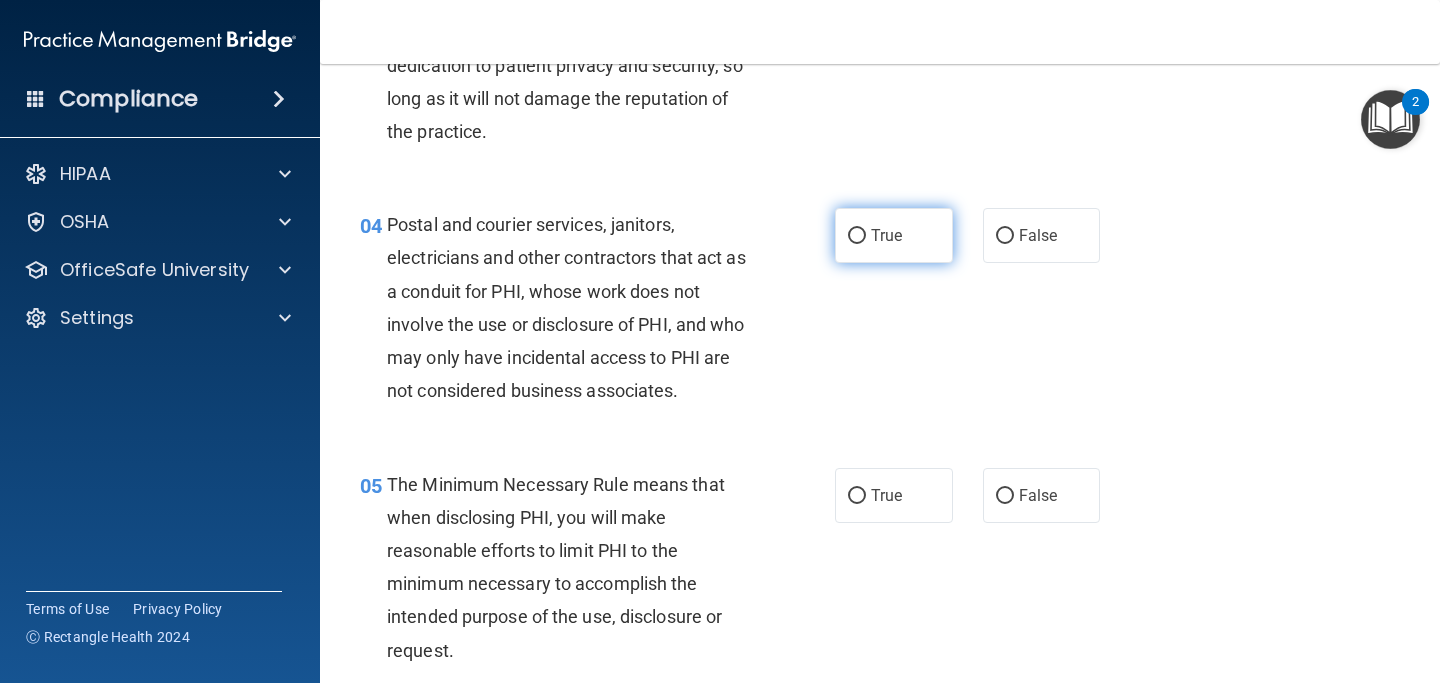 scroll, scrollTop: 566, scrollLeft: 0, axis: vertical 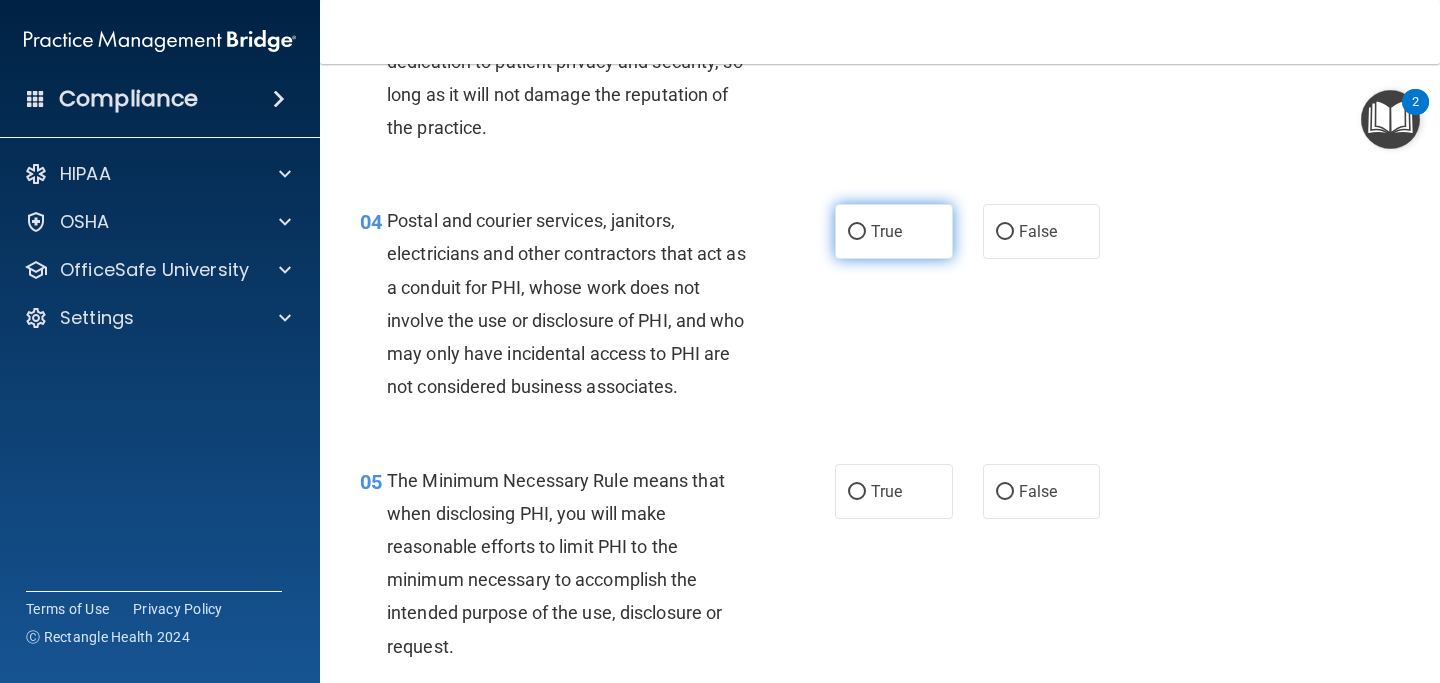 click on "True" at bounding box center (894, 231) 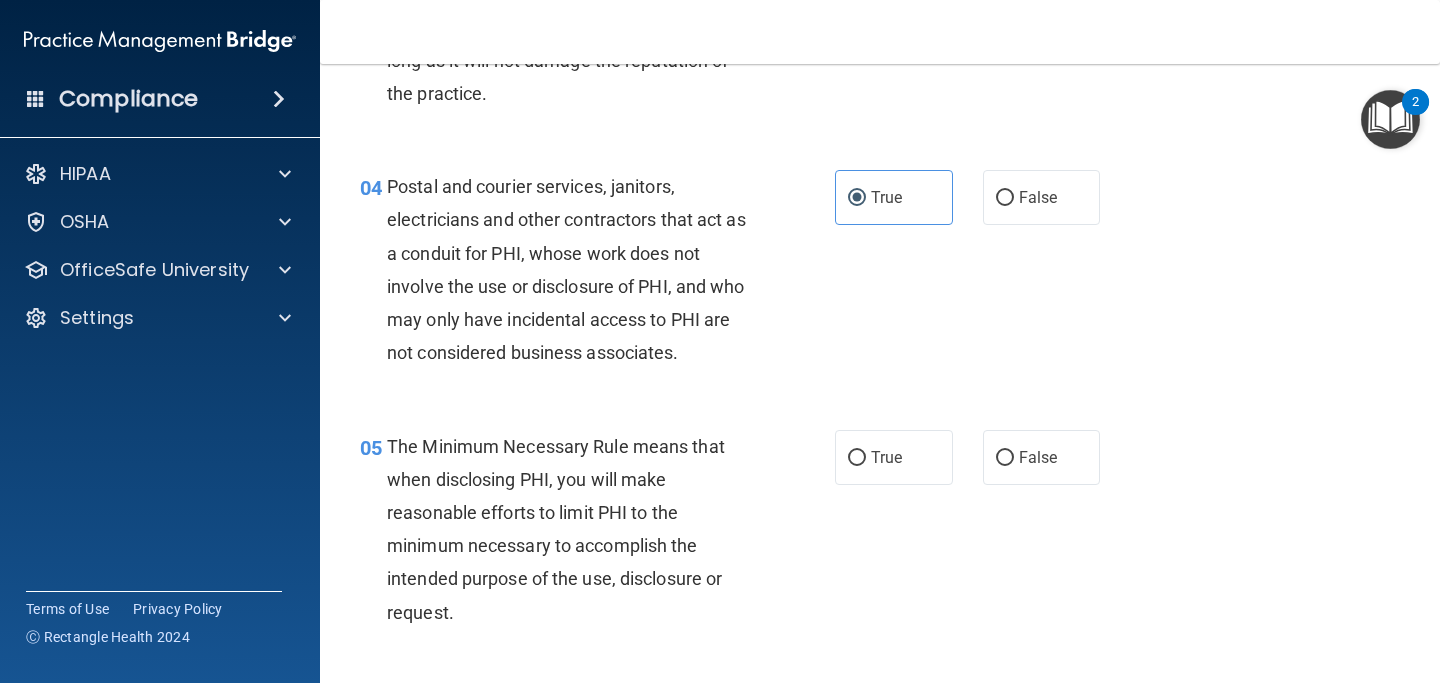 scroll, scrollTop: 602, scrollLeft: 0, axis: vertical 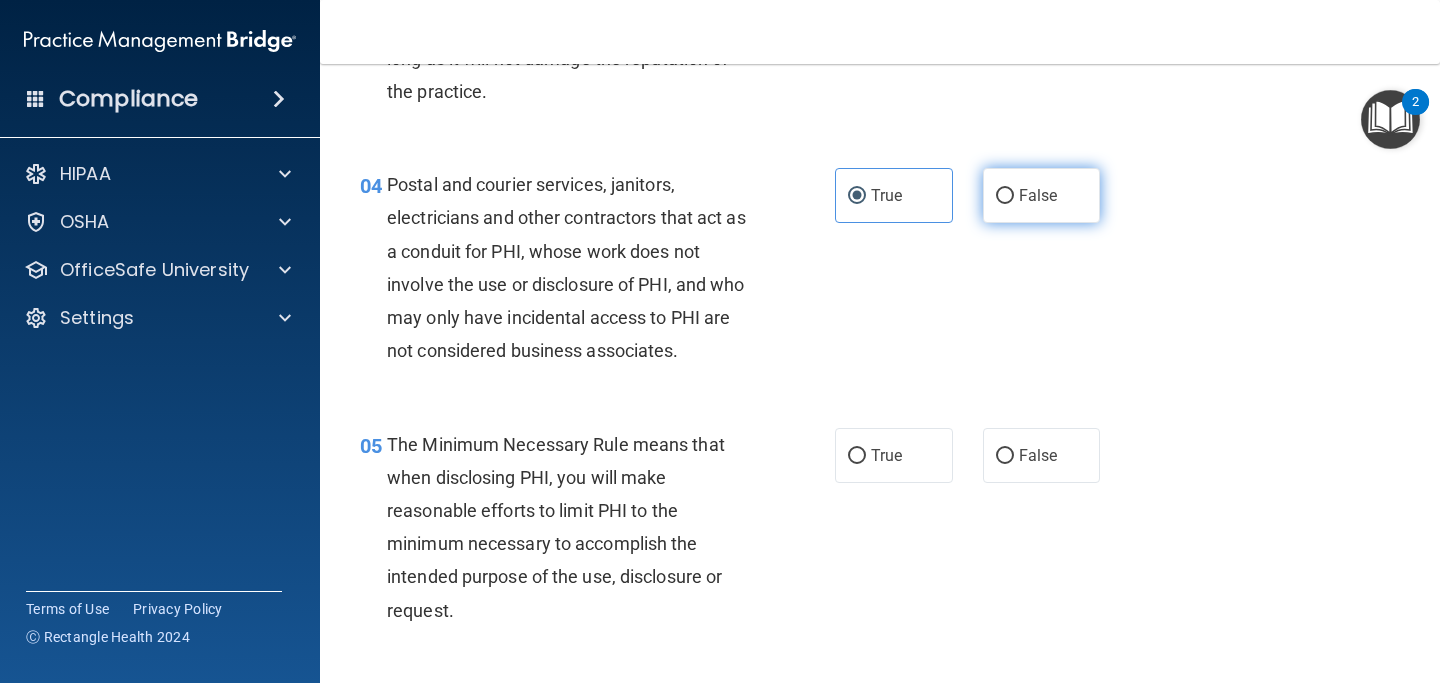 click on "False" at bounding box center (1042, 195) 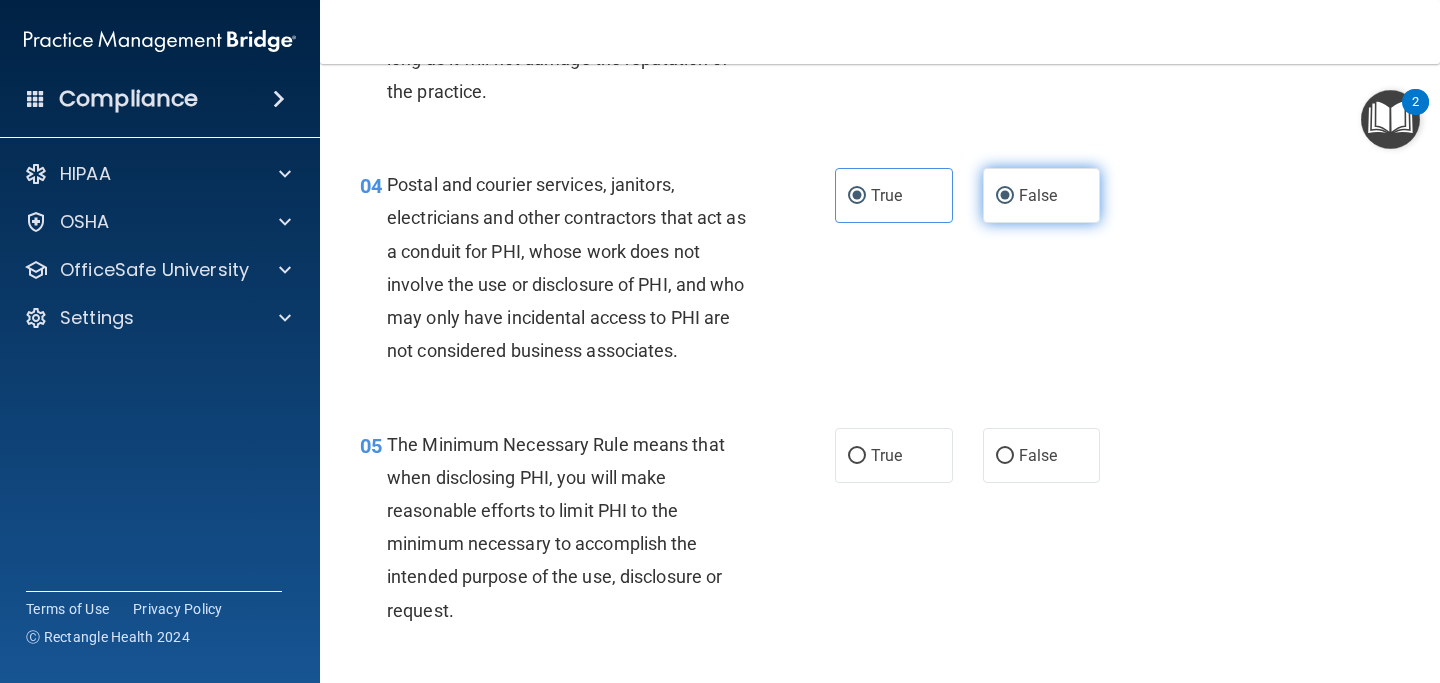 radio on "false" 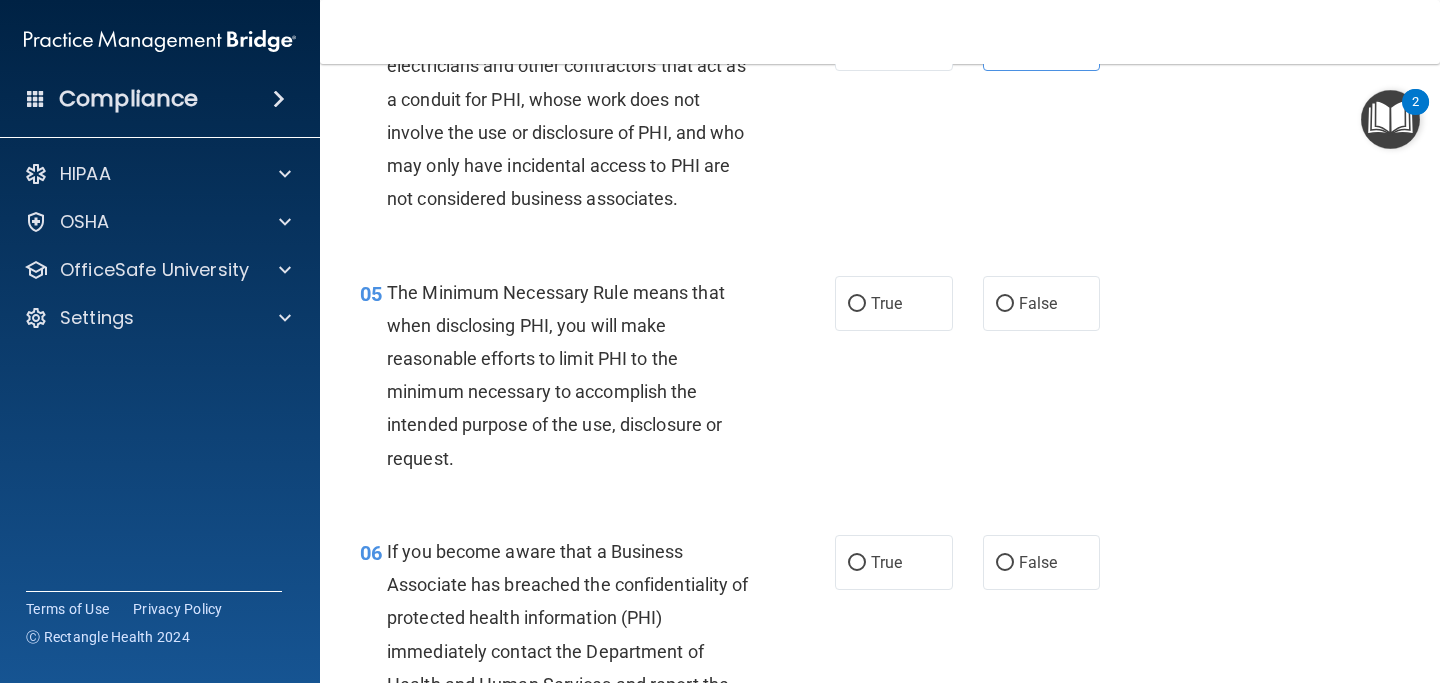 scroll, scrollTop: 761, scrollLeft: 0, axis: vertical 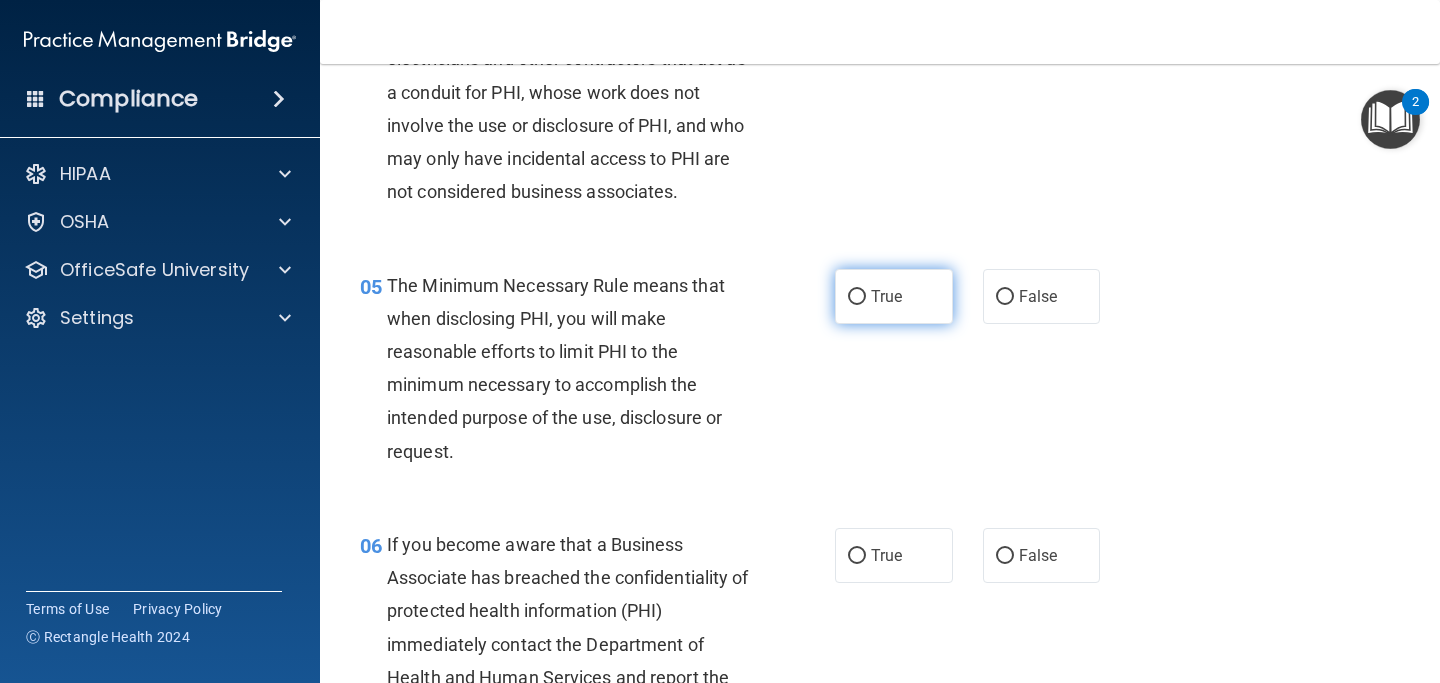 click on "True" at bounding box center [894, 296] 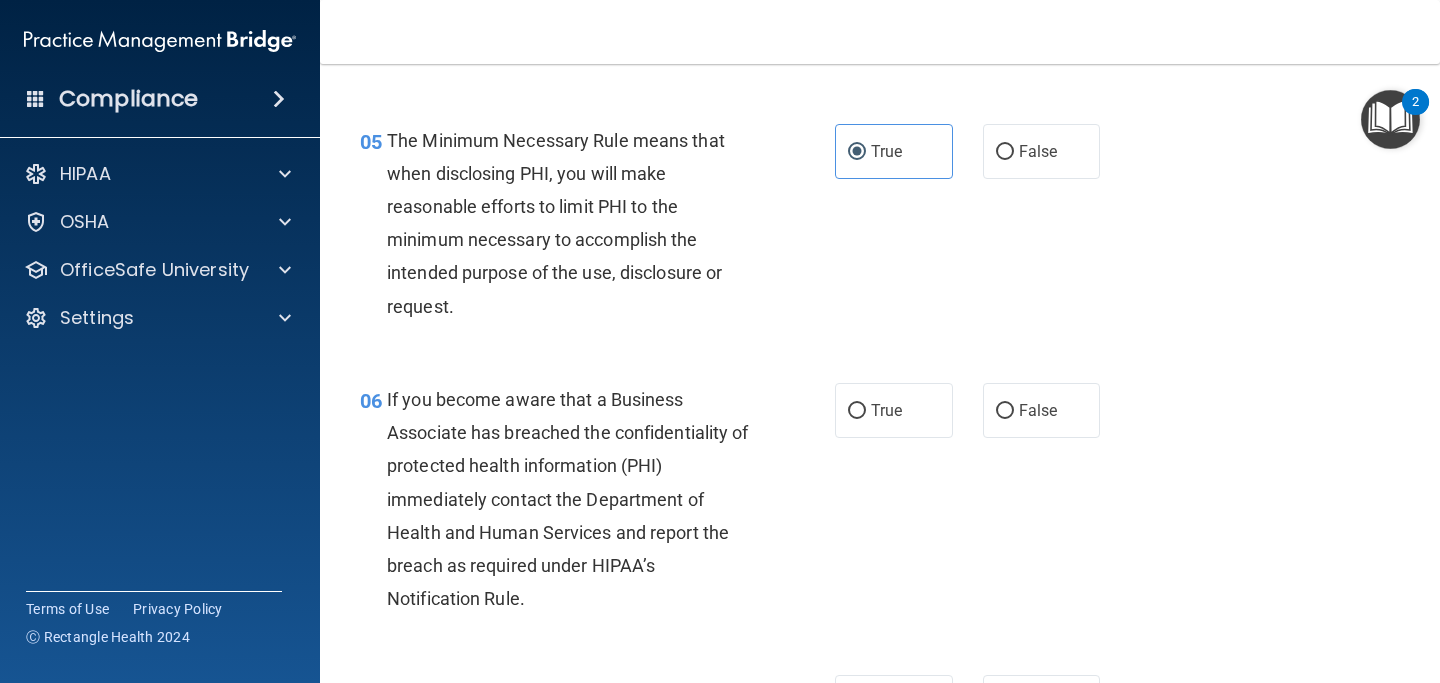 scroll, scrollTop: 921, scrollLeft: 0, axis: vertical 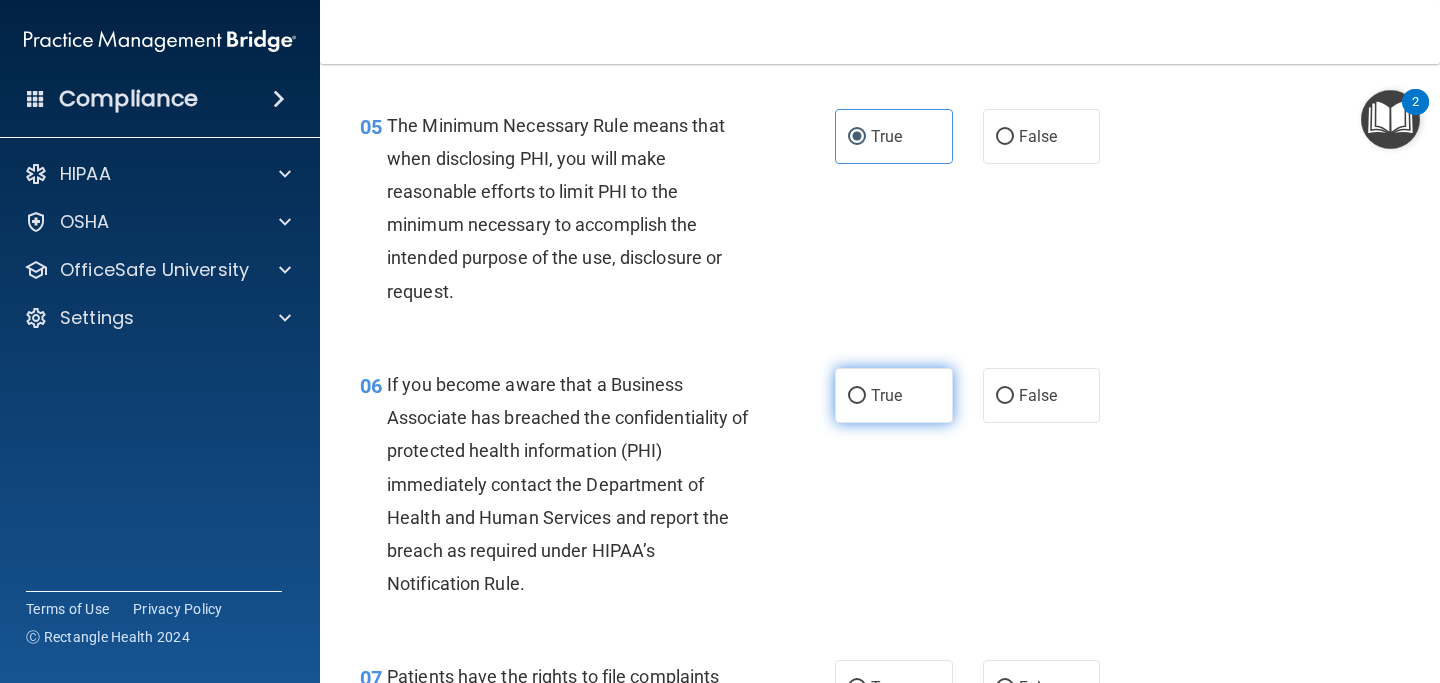 click on "True" at bounding box center (894, 395) 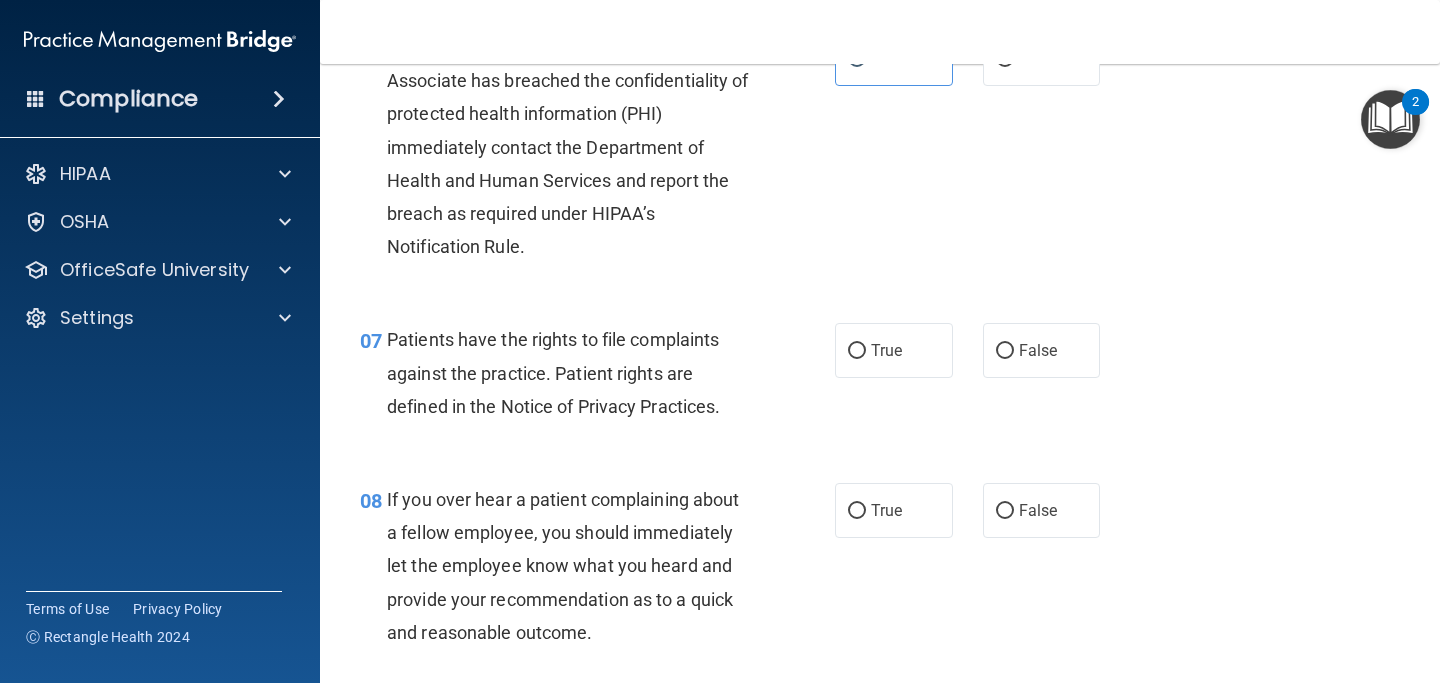 scroll, scrollTop: 1446, scrollLeft: 0, axis: vertical 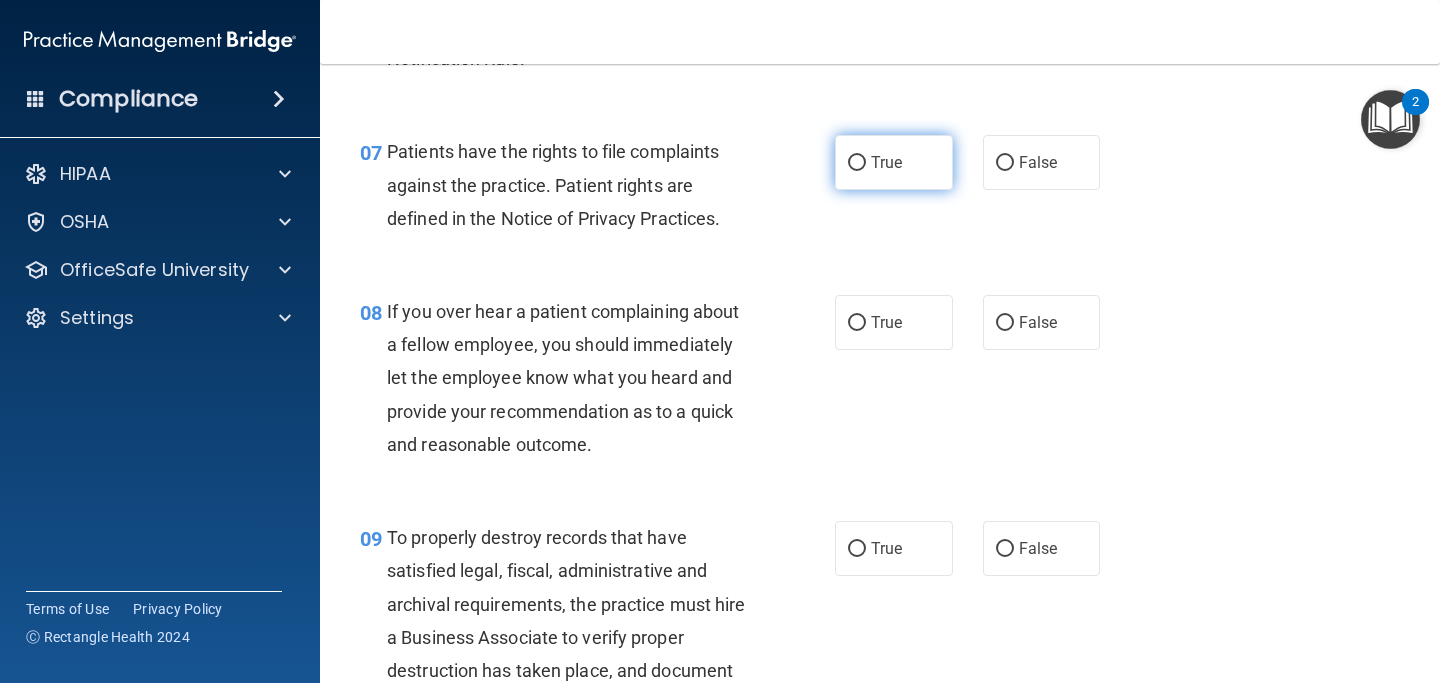 click on "True" at bounding box center [894, 162] 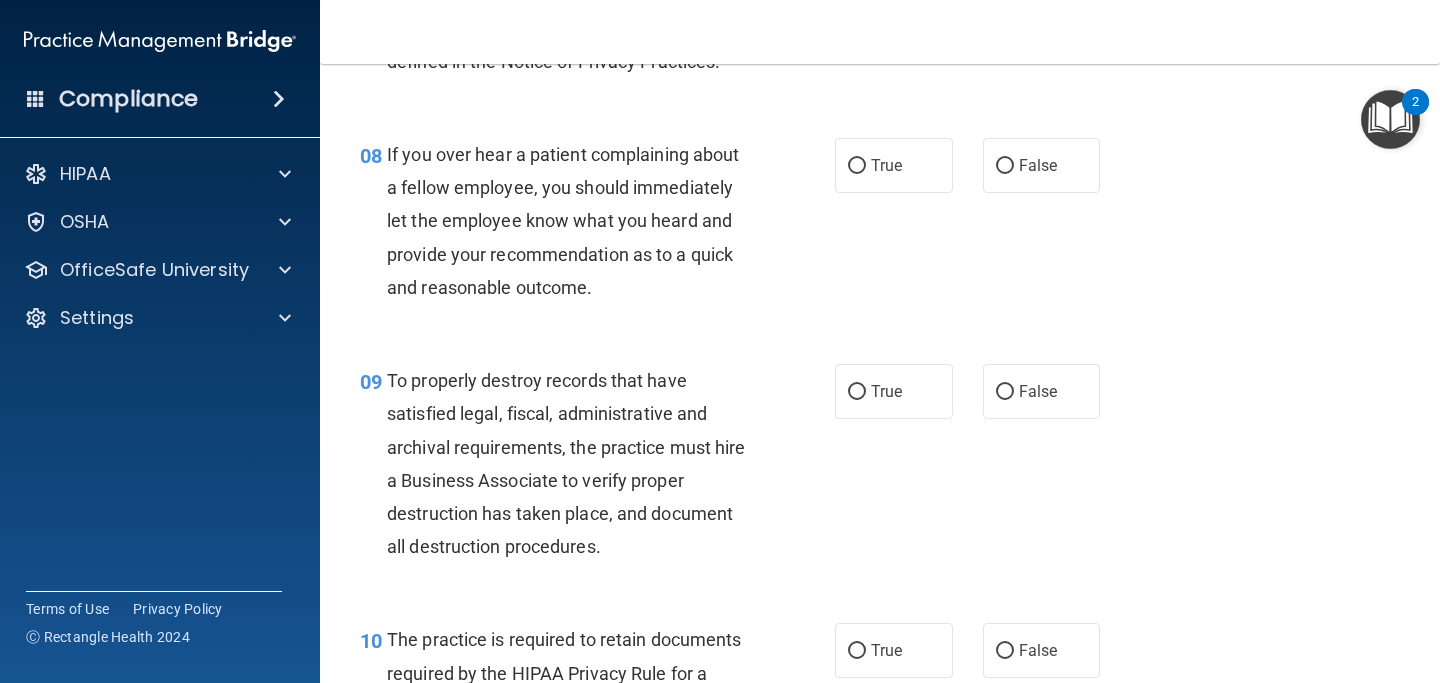 scroll, scrollTop: 1604, scrollLeft: 0, axis: vertical 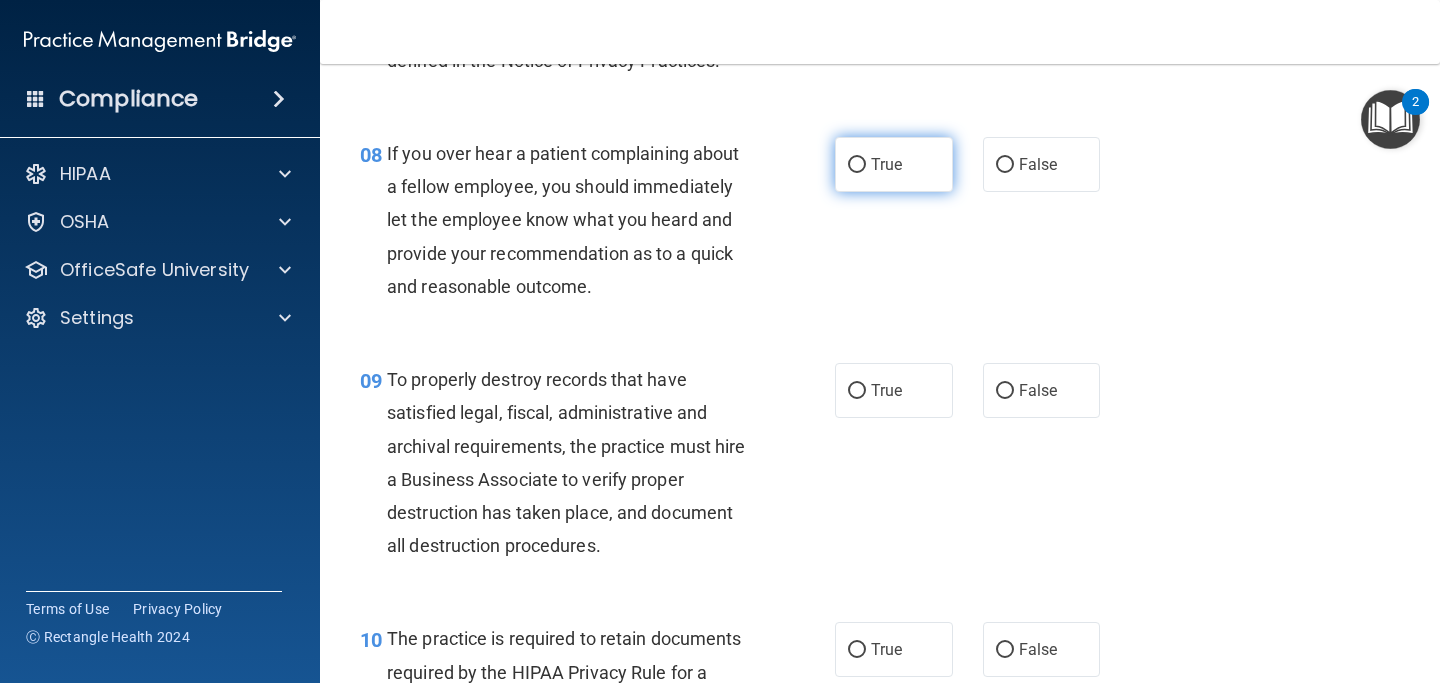 click on "True" at bounding box center (894, 164) 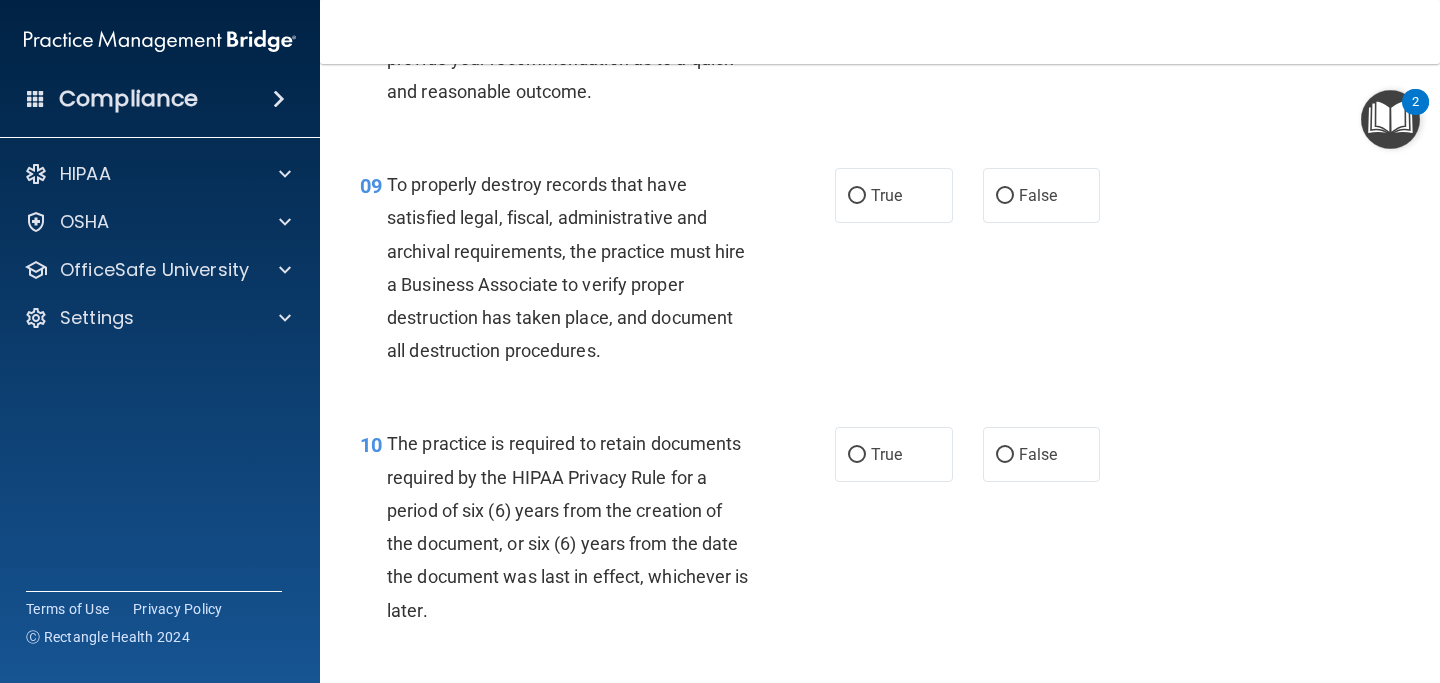 scroll, scrollTop: 1822, scrollLeft: 0, axis: vertical 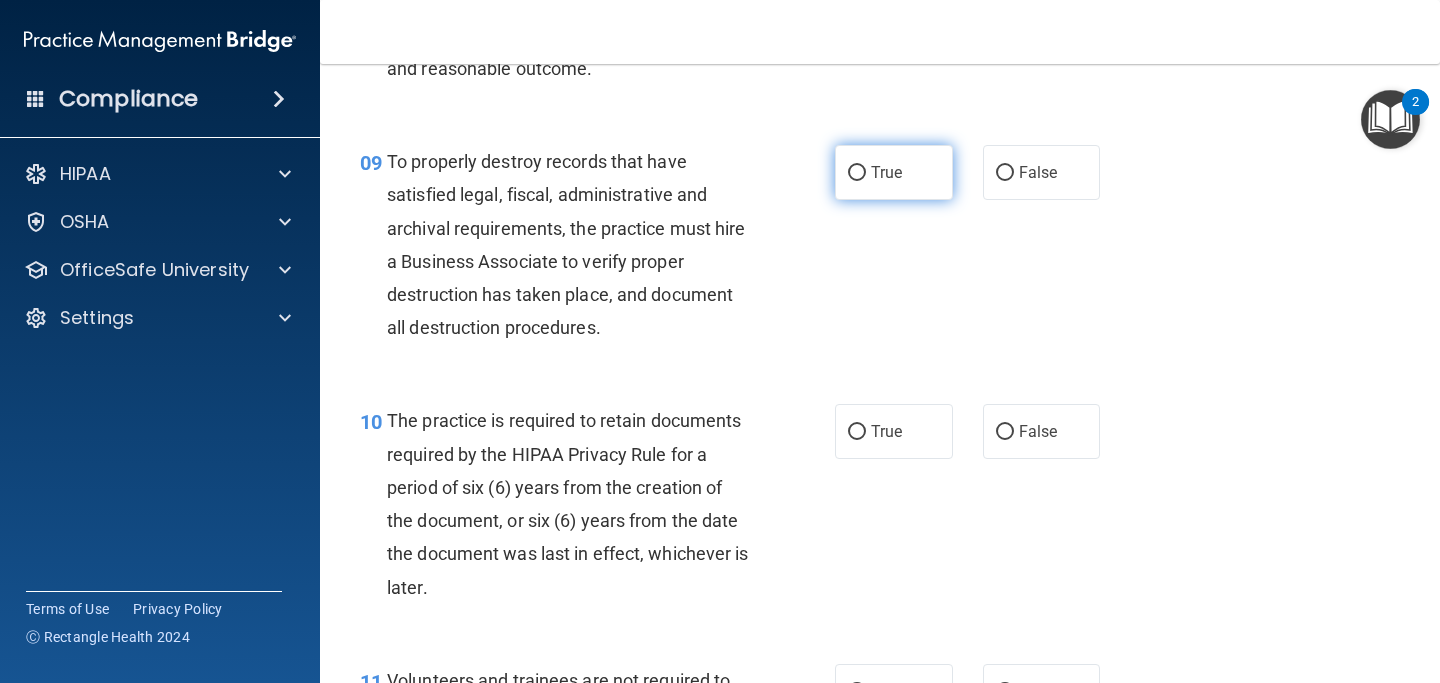 click on "True" at bounding box center (894, 172) 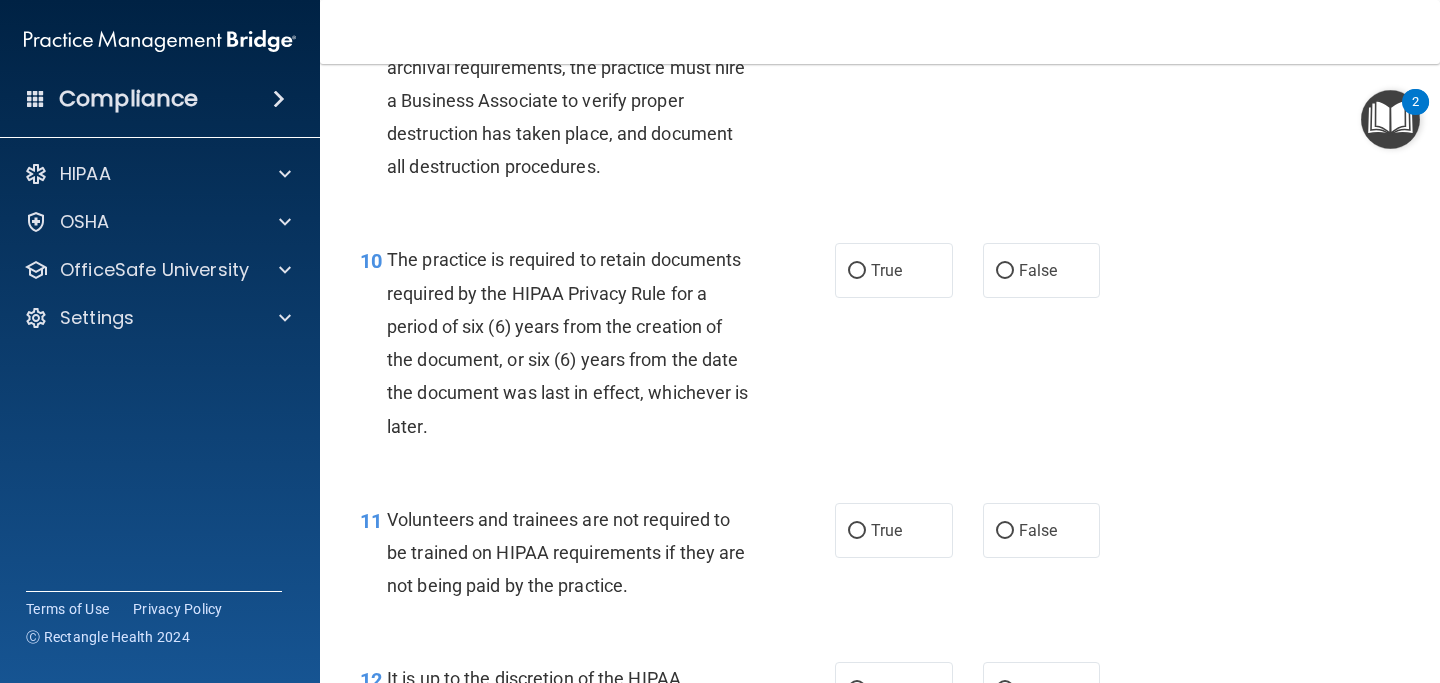 scroll, scrollTop: 2037, scrollLeft: 0, axis: vertical 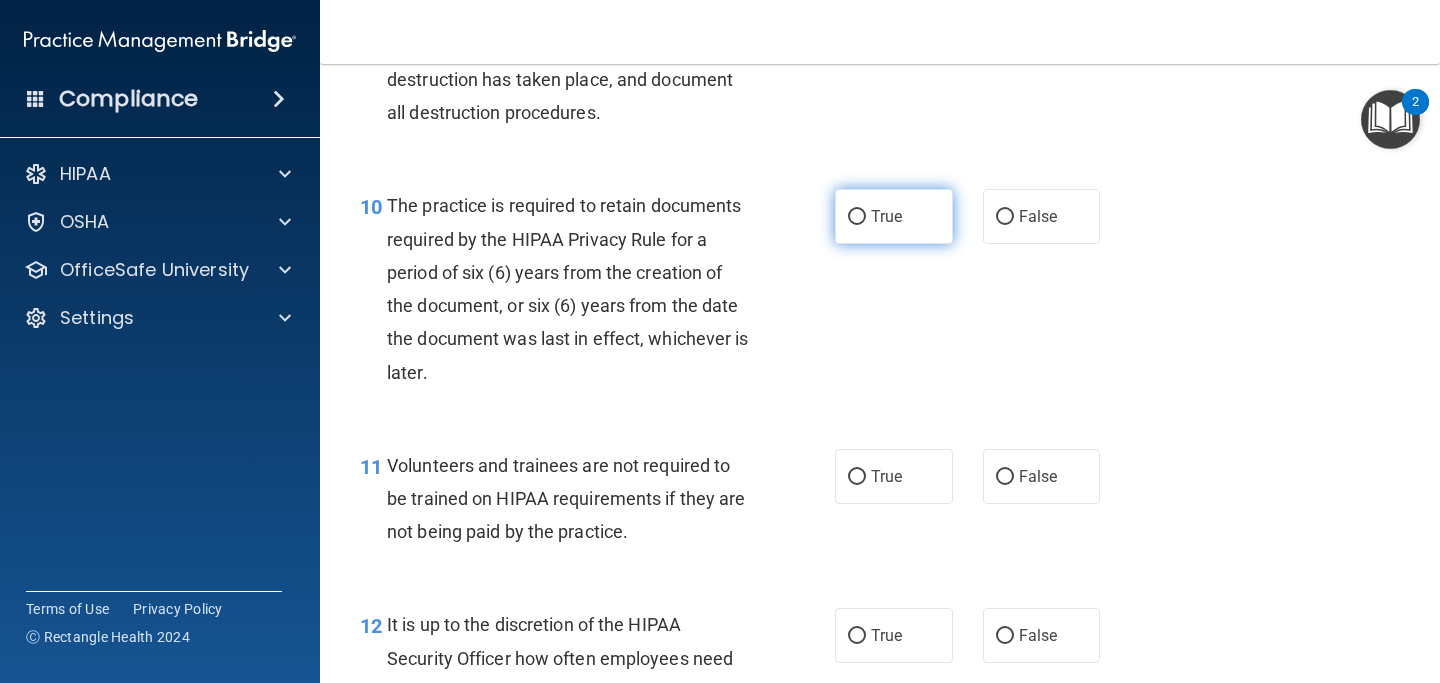 click on "True" at bounding box center [886, 216] 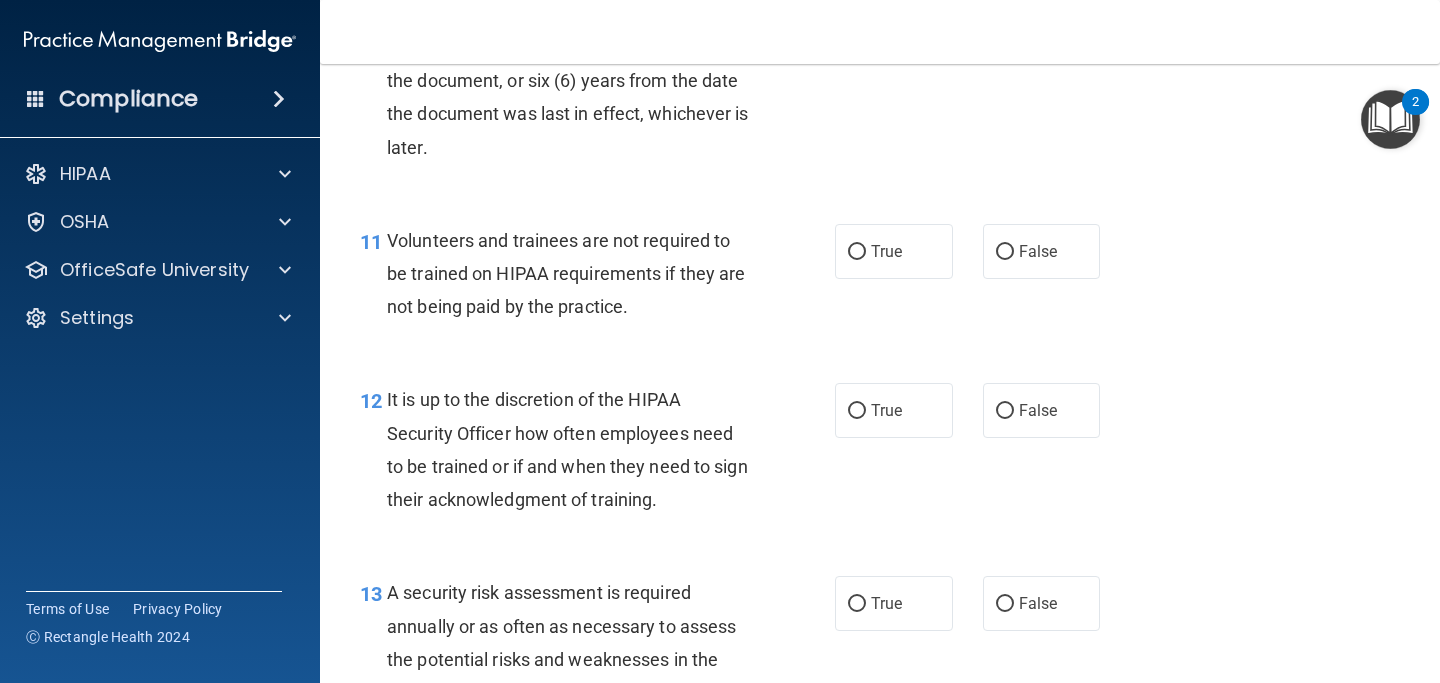 scroll, scrollTop: 2265, scrollLeft: 0, axis: vertical 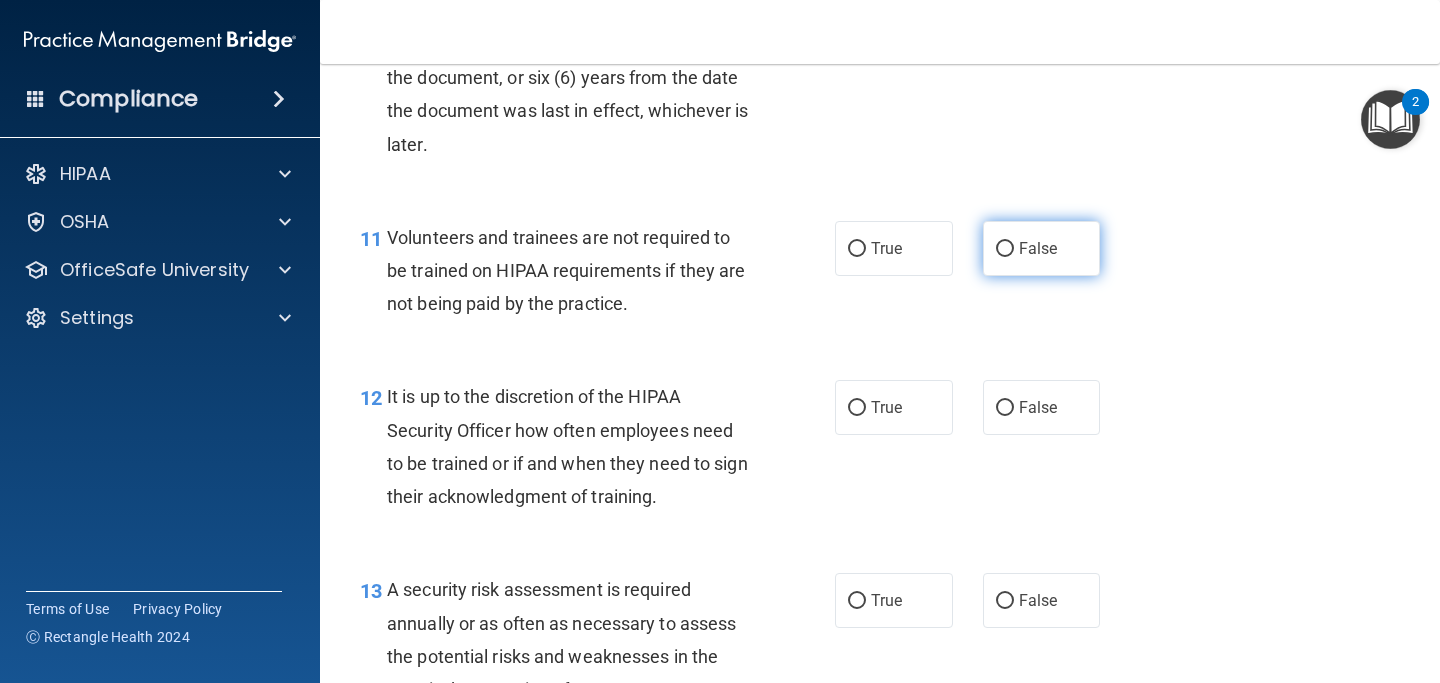 click on "False" at bounding box center [1042, 248] 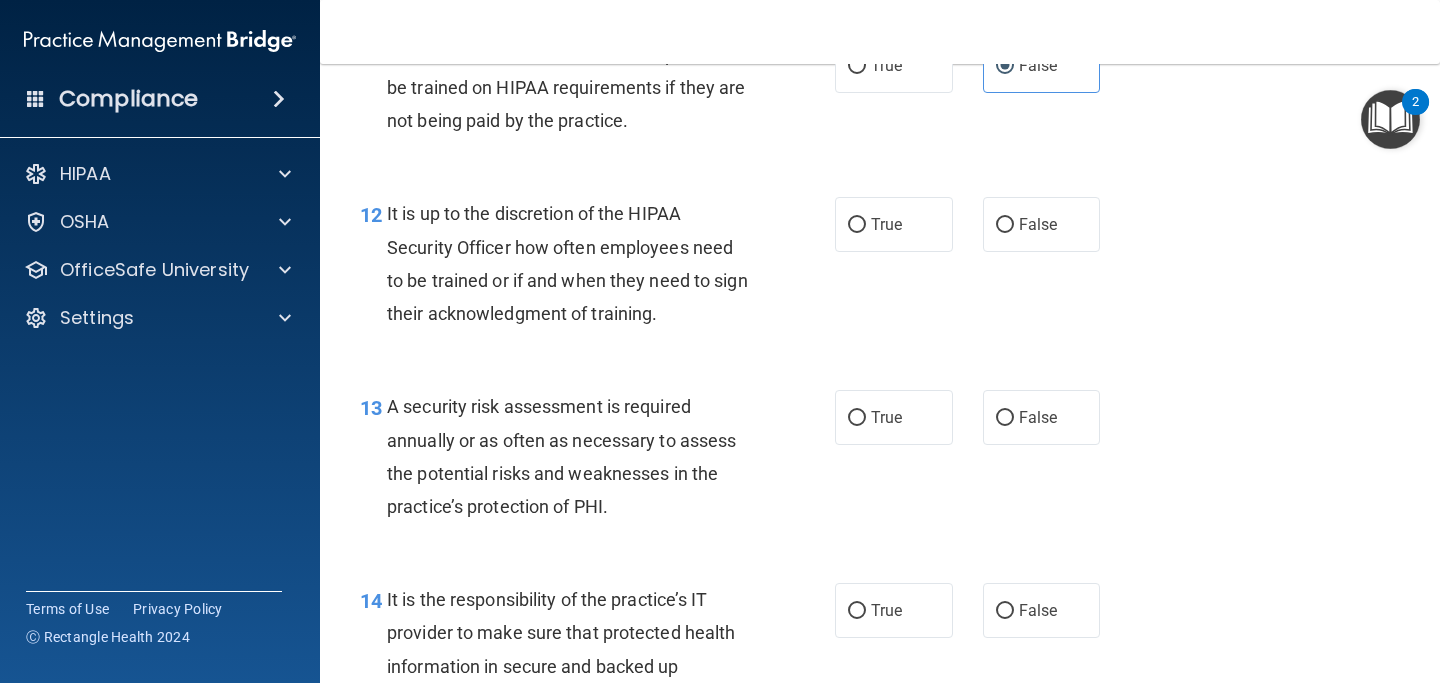 scroll, scrollTop: 2460, scrollLeft: 0, axis: vertical 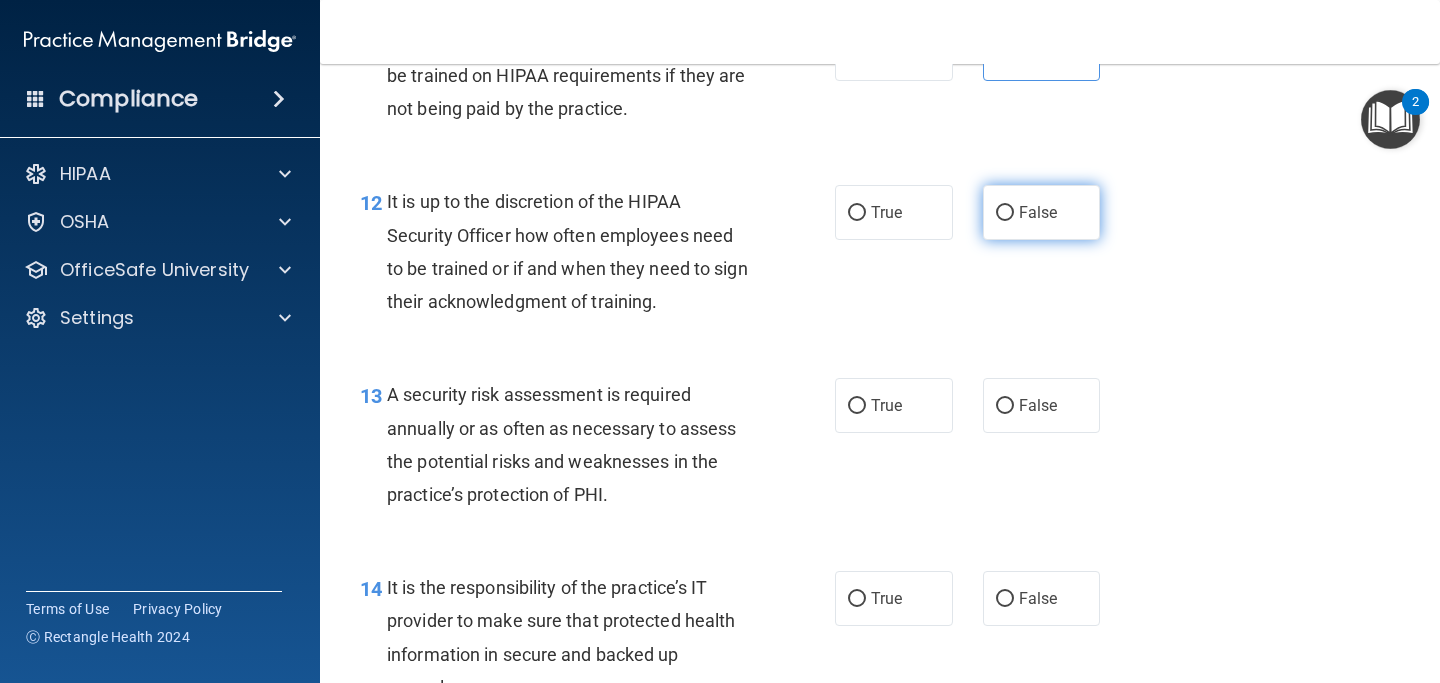 click on "False" at bounding box center [1038, 212] 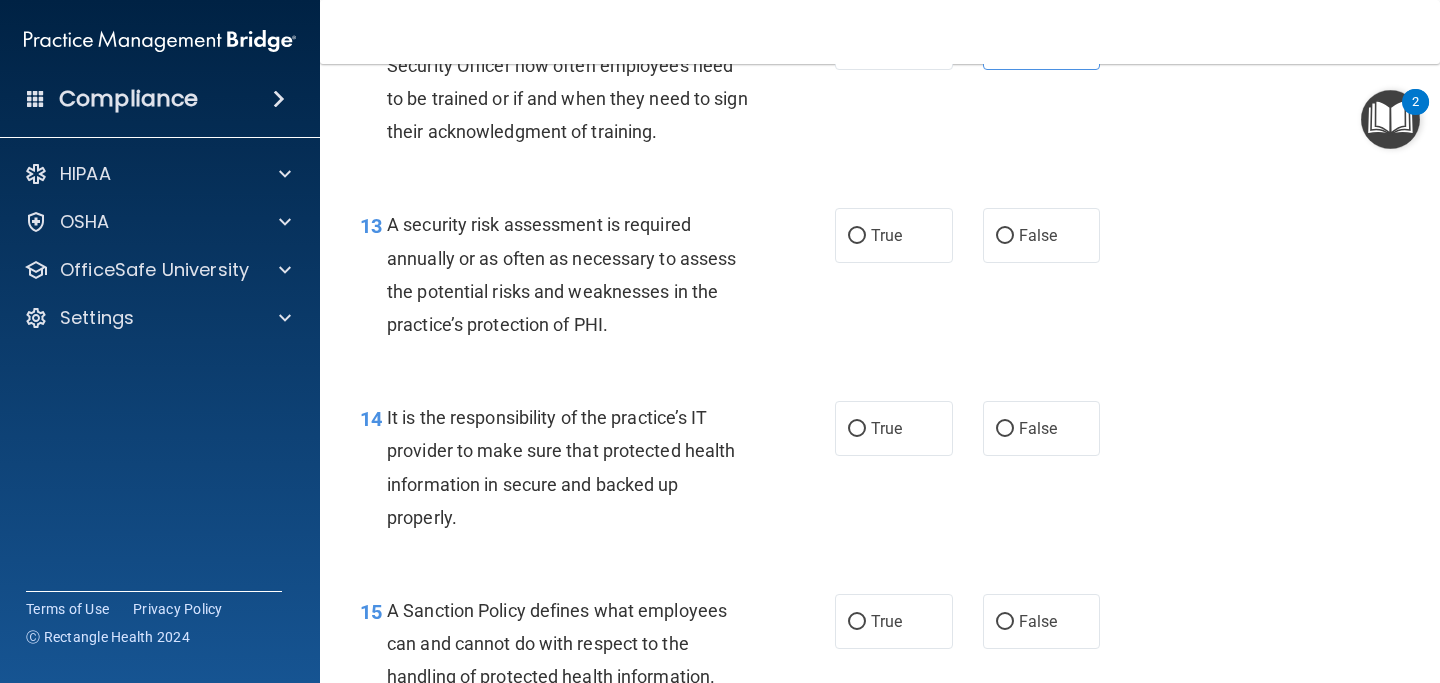 scroll, scrollTop: 2632, scrollLeft: 0, axis: vertical 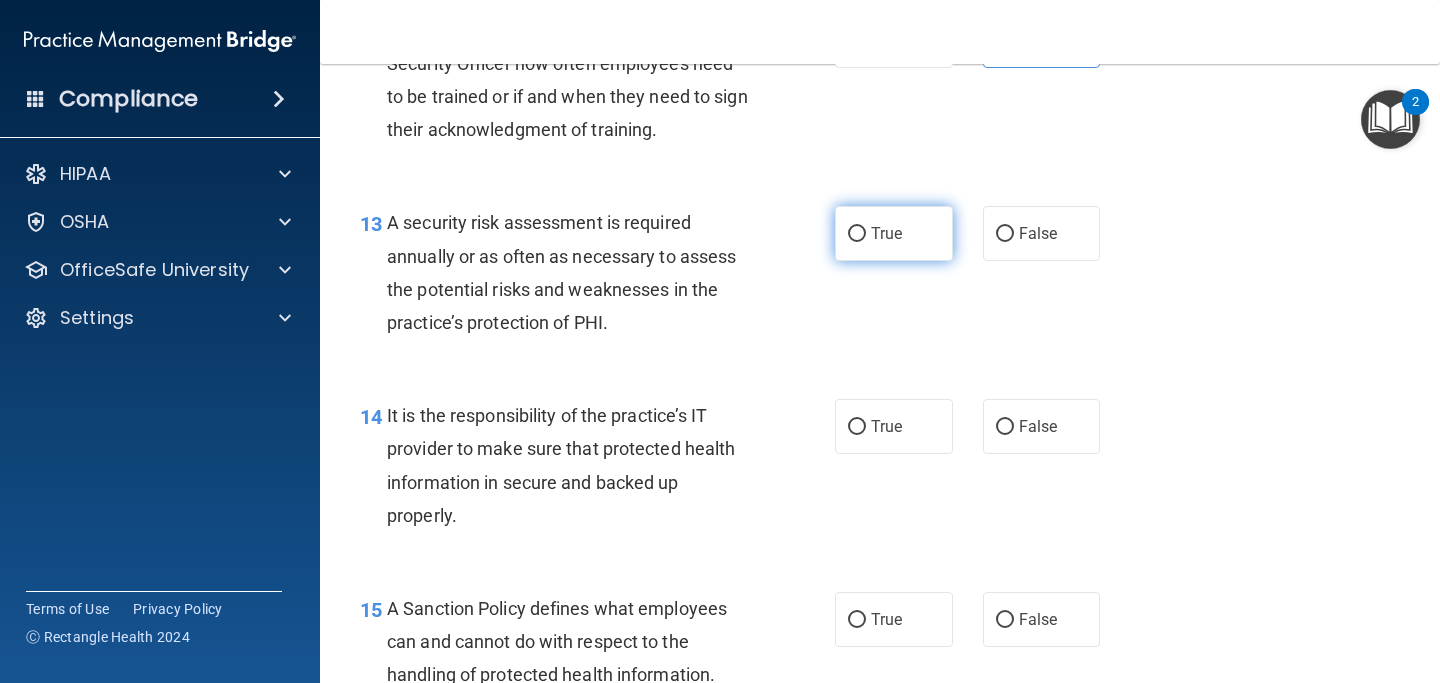 click on "True" at bounding box center (894, 233) 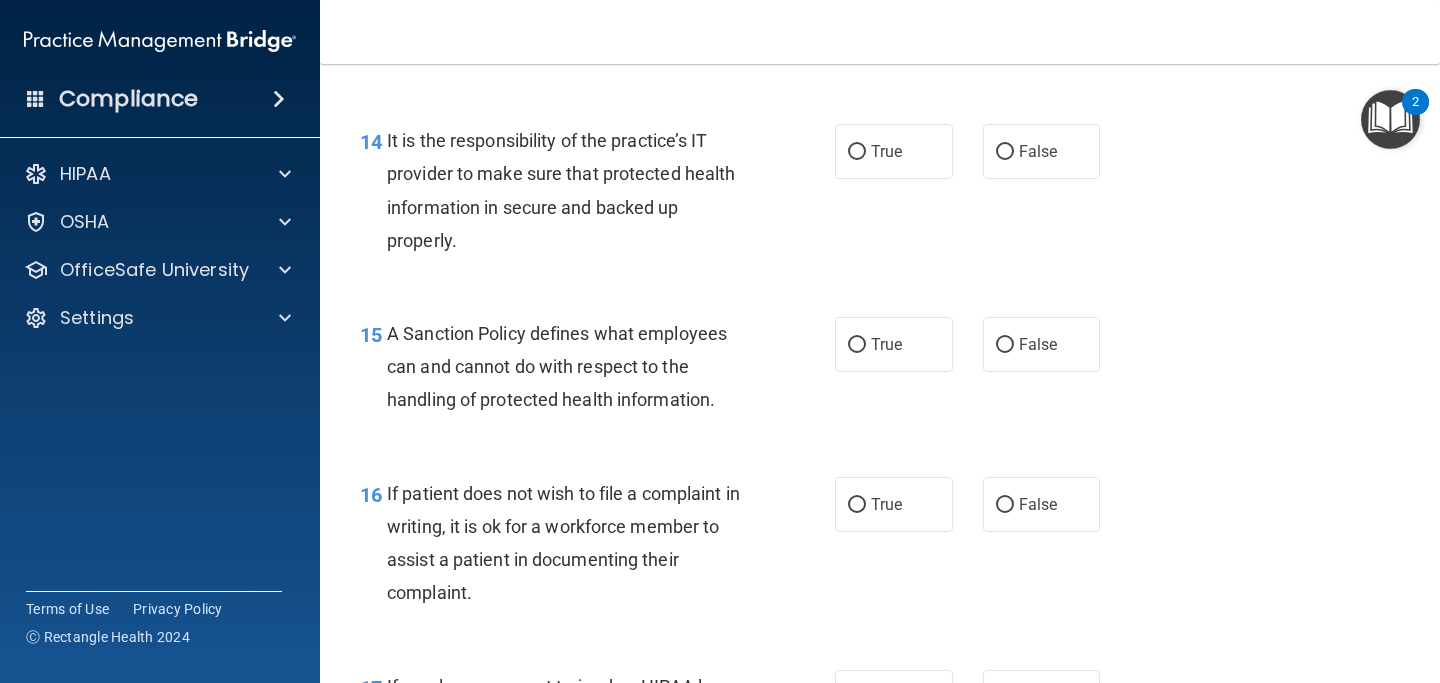 scroll, scrollTop: 2914, scrollLeft: 0, axis: vertical 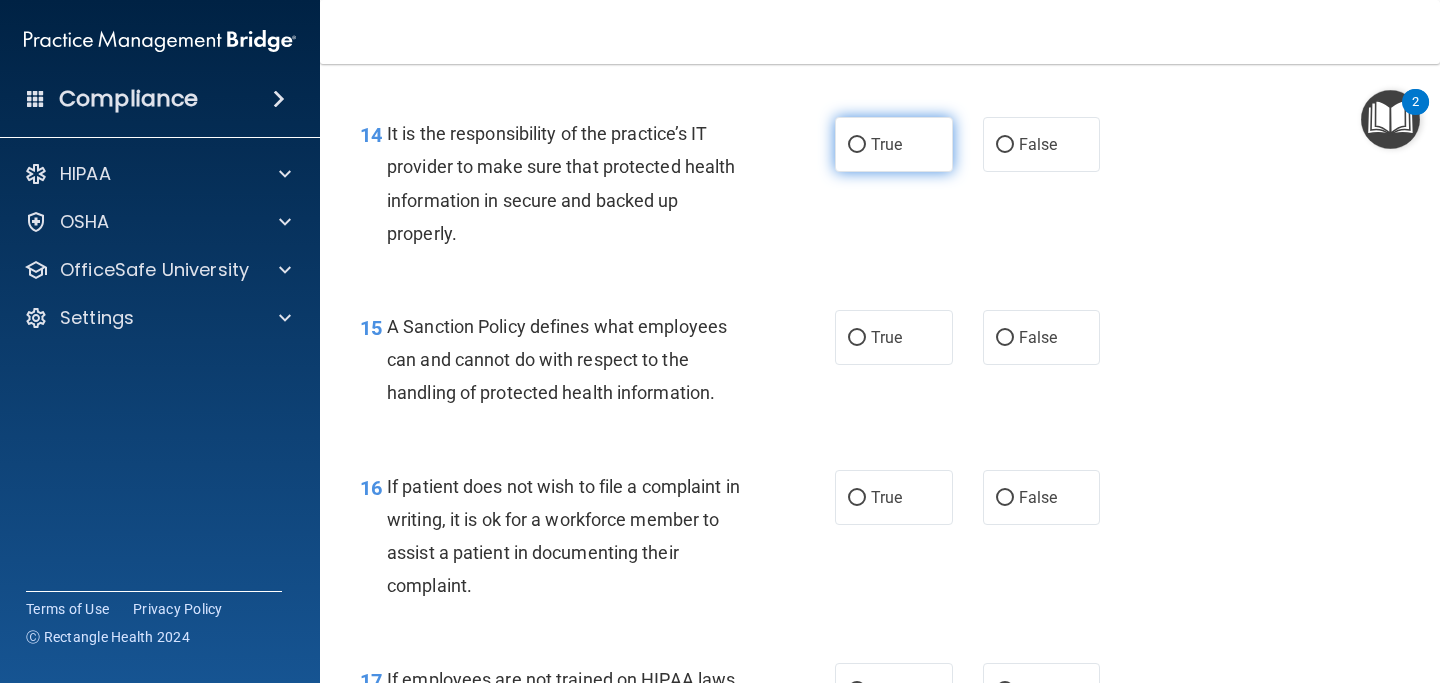 click on "True" at bounding box center (886, 144) 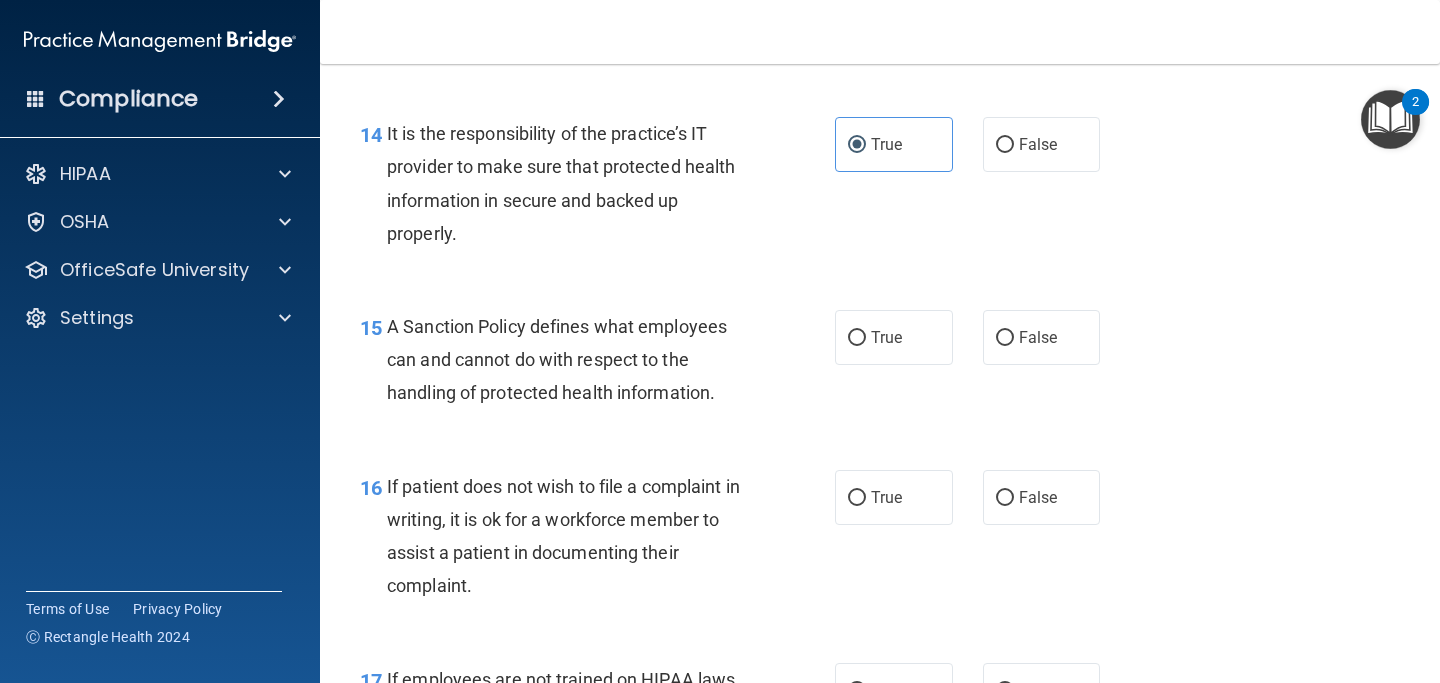 scroll, scrollTop: 3028, scrollLeft: 0, axis: vertical 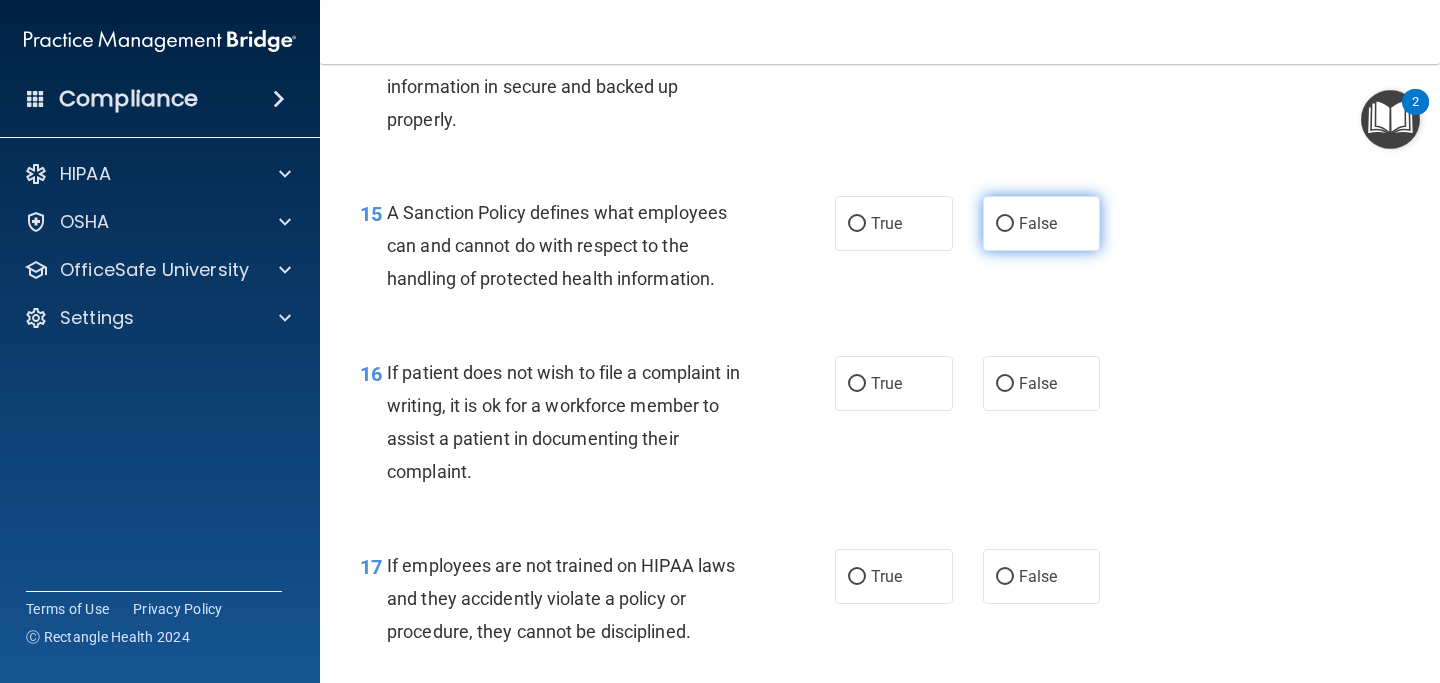 click on "False" at bounding box center (1042, 223) 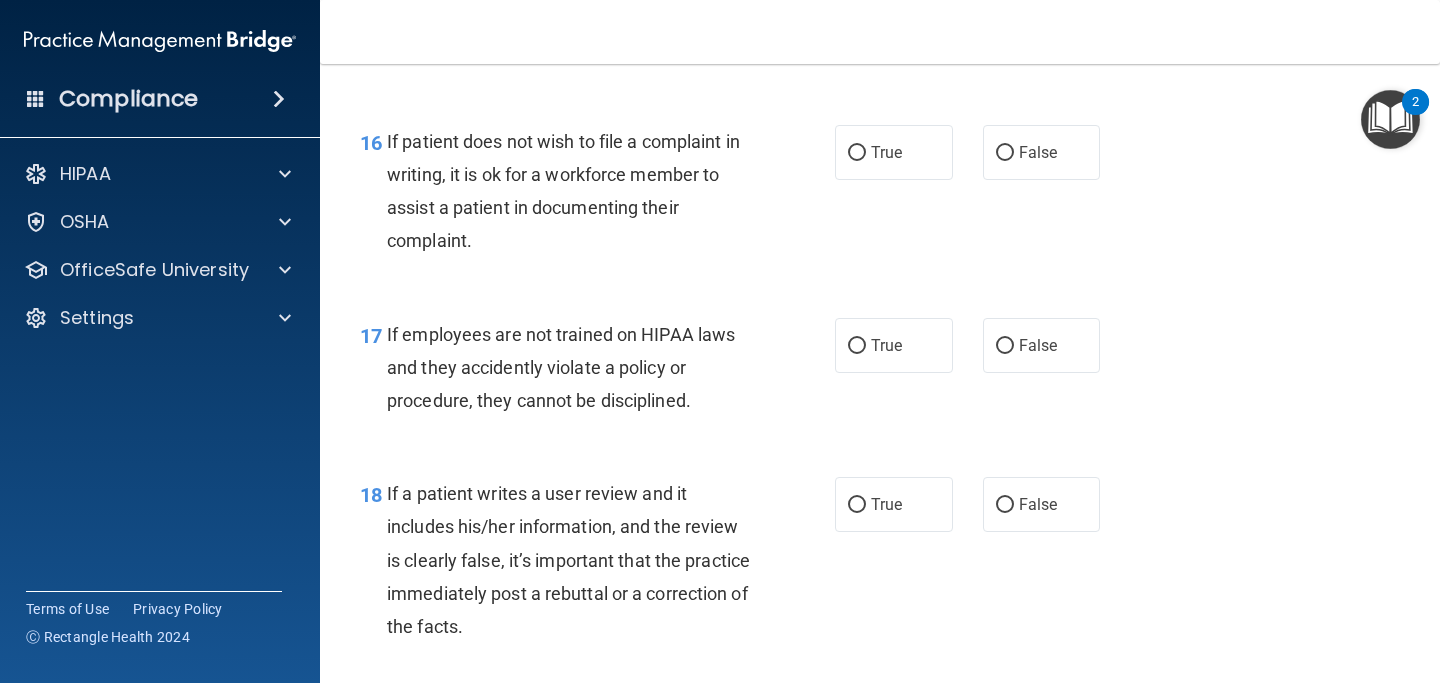 scroll, scrollTop: 3271, scrollLeft: 0, axis: vertical 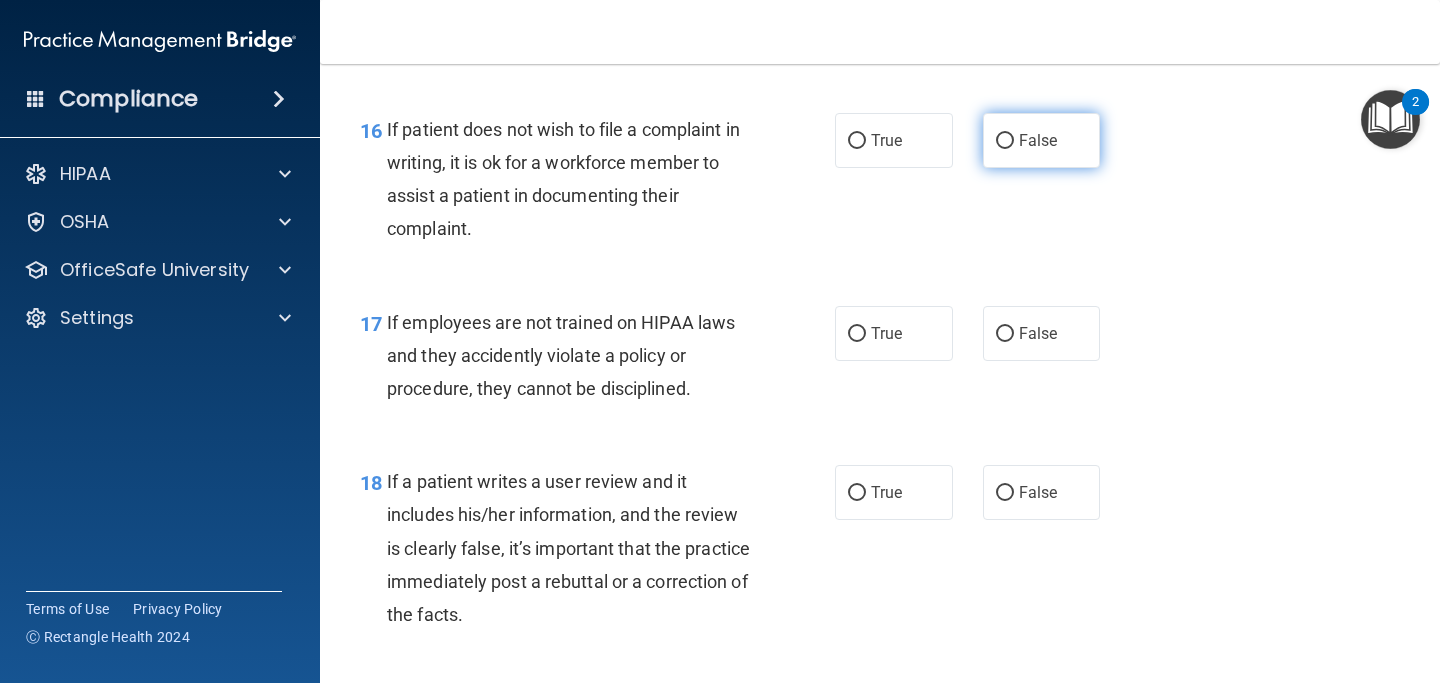 click on "False" at bounding box center (1042, 140) 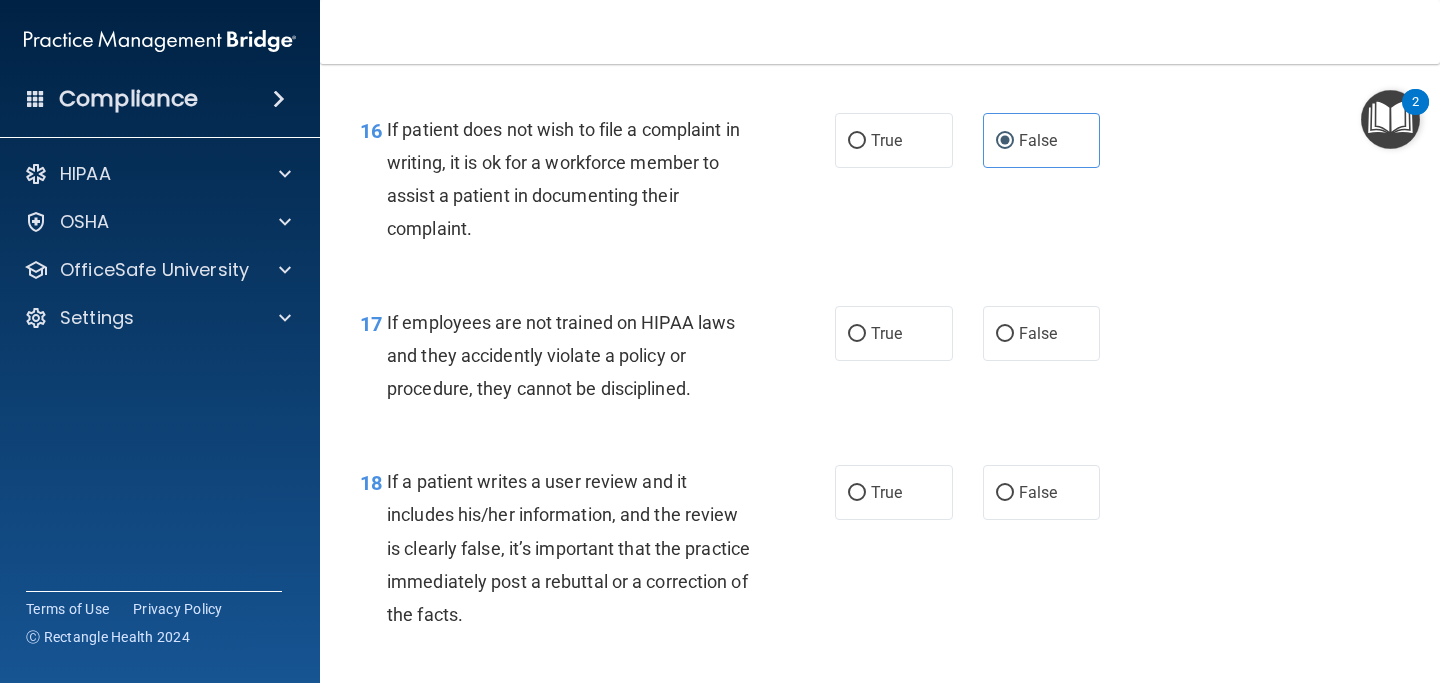 scroll, scrollTop: 3475, scrollLeft: 0, axis: vertical 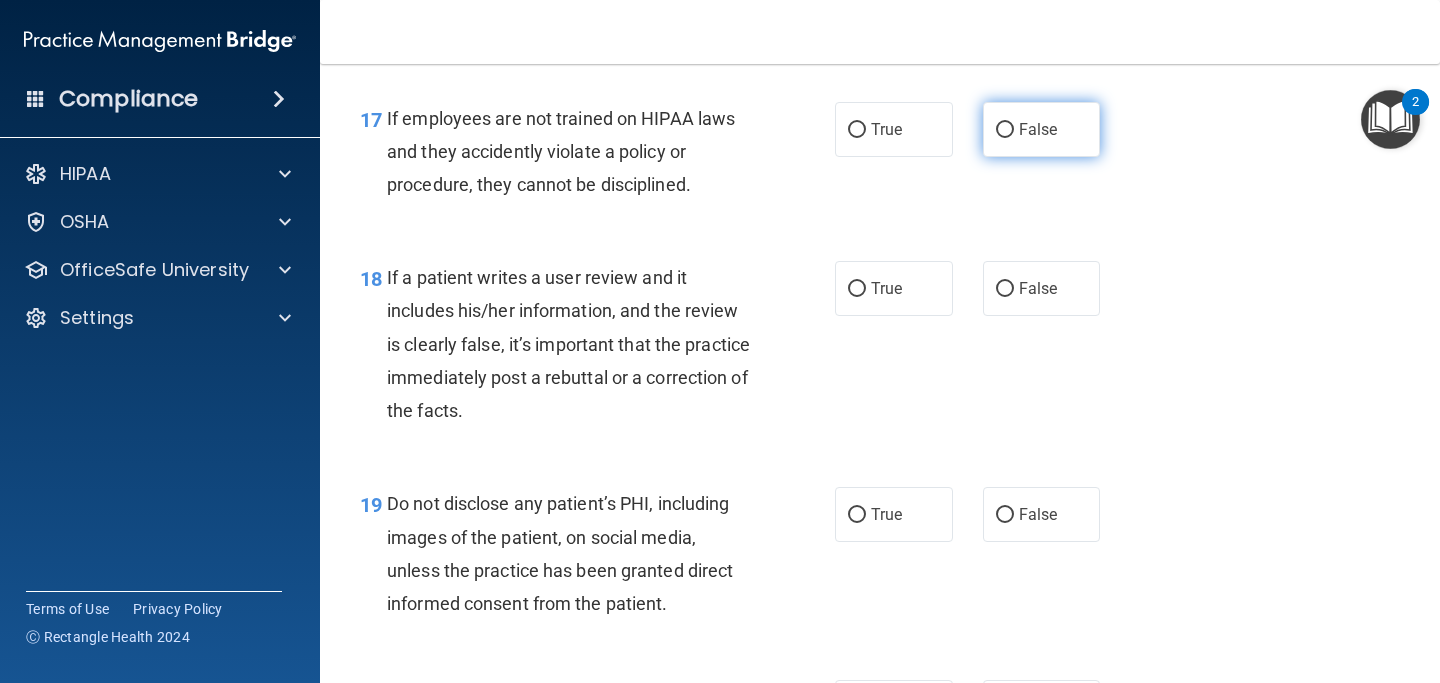 click on "False" at bounding box center [1038, 129] 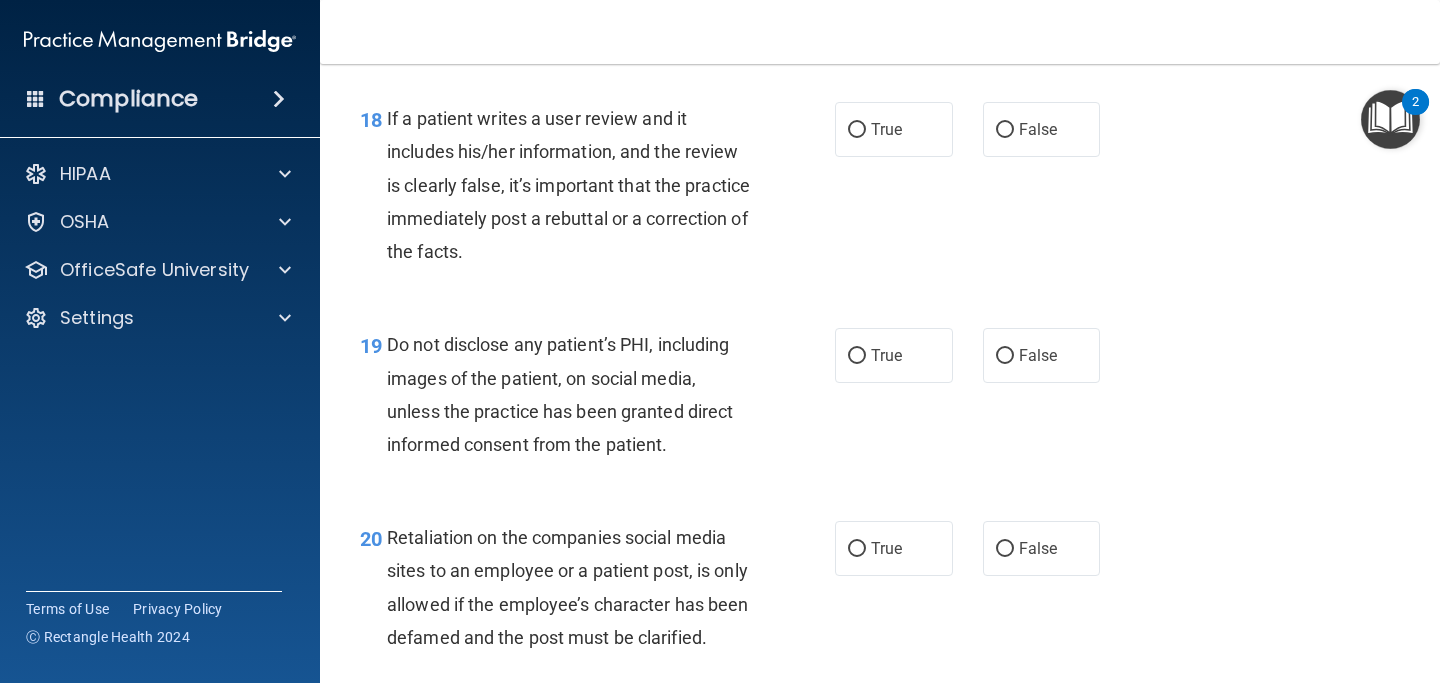 scroll, scrollTop: 3636, scrollLeft: 0, axis: vertical 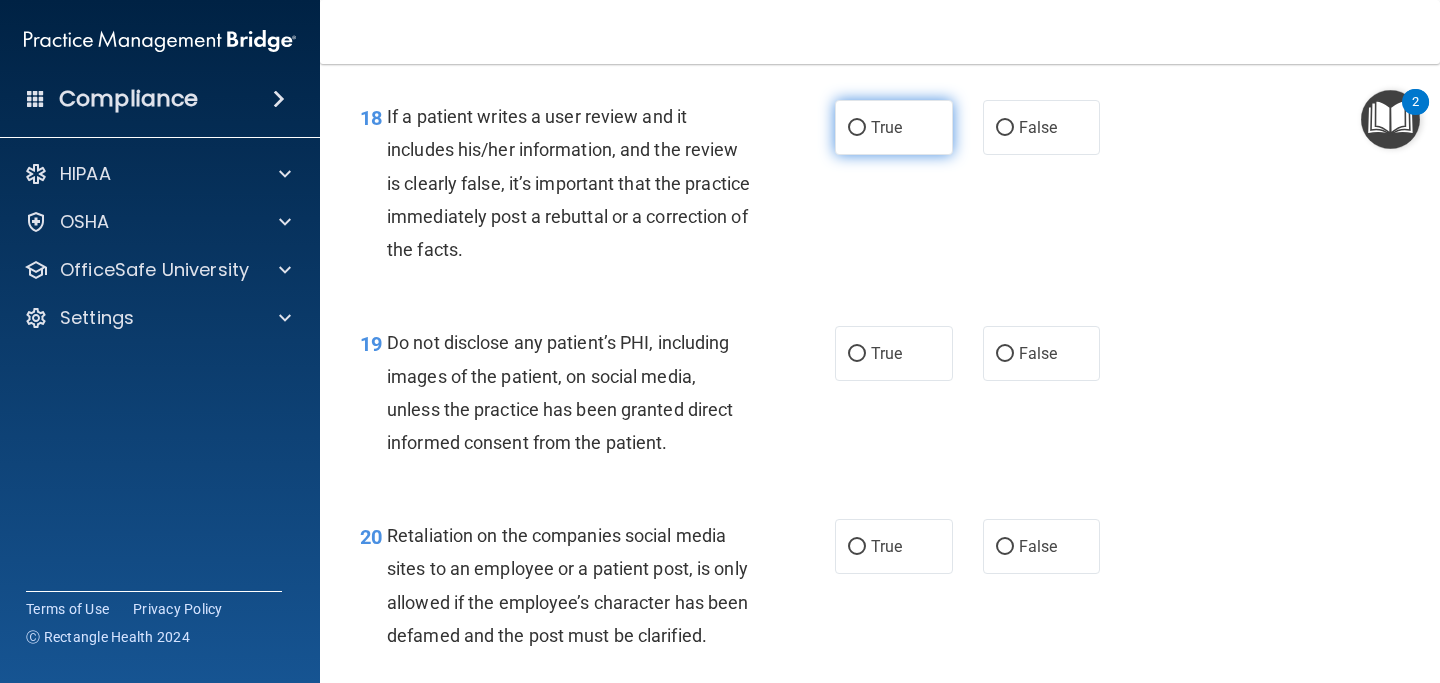 click on "True" at bounding box center (894, 127) 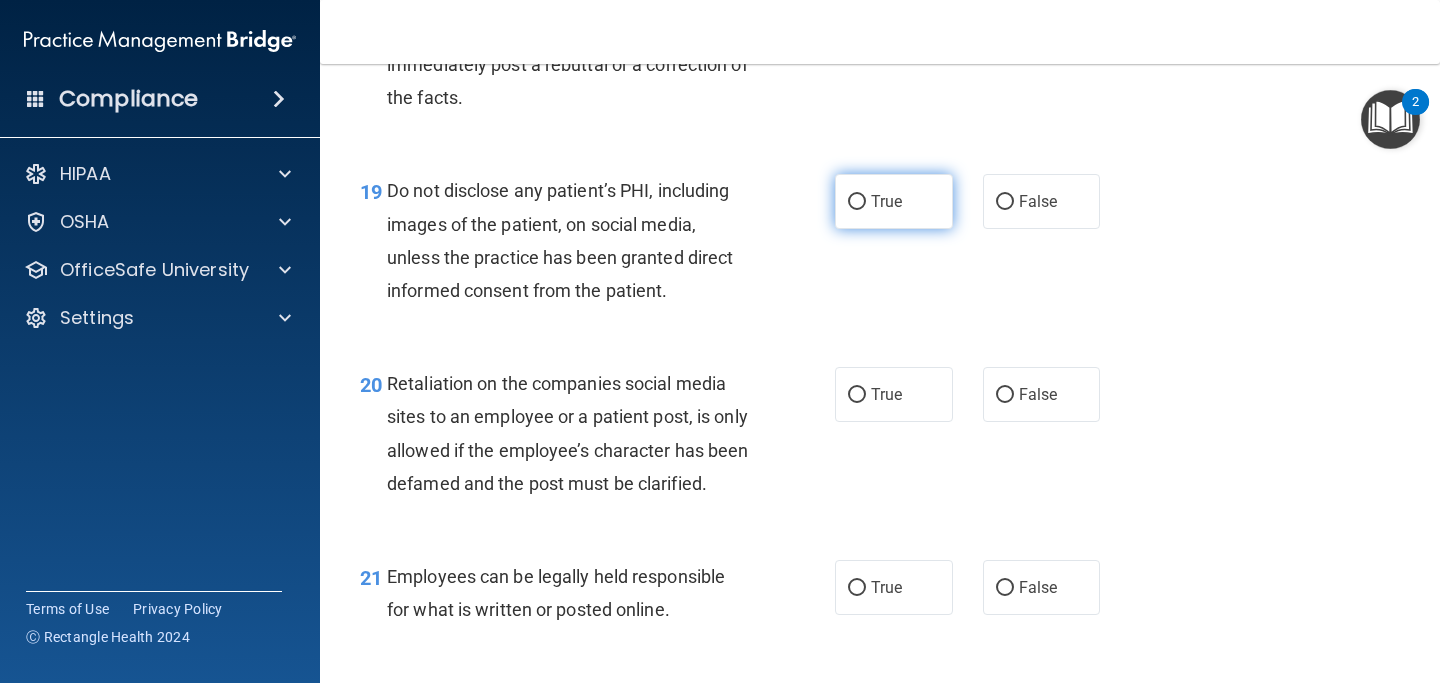 scroll, scrollTop: 3798, scrollLeft: 0, axis: vertical 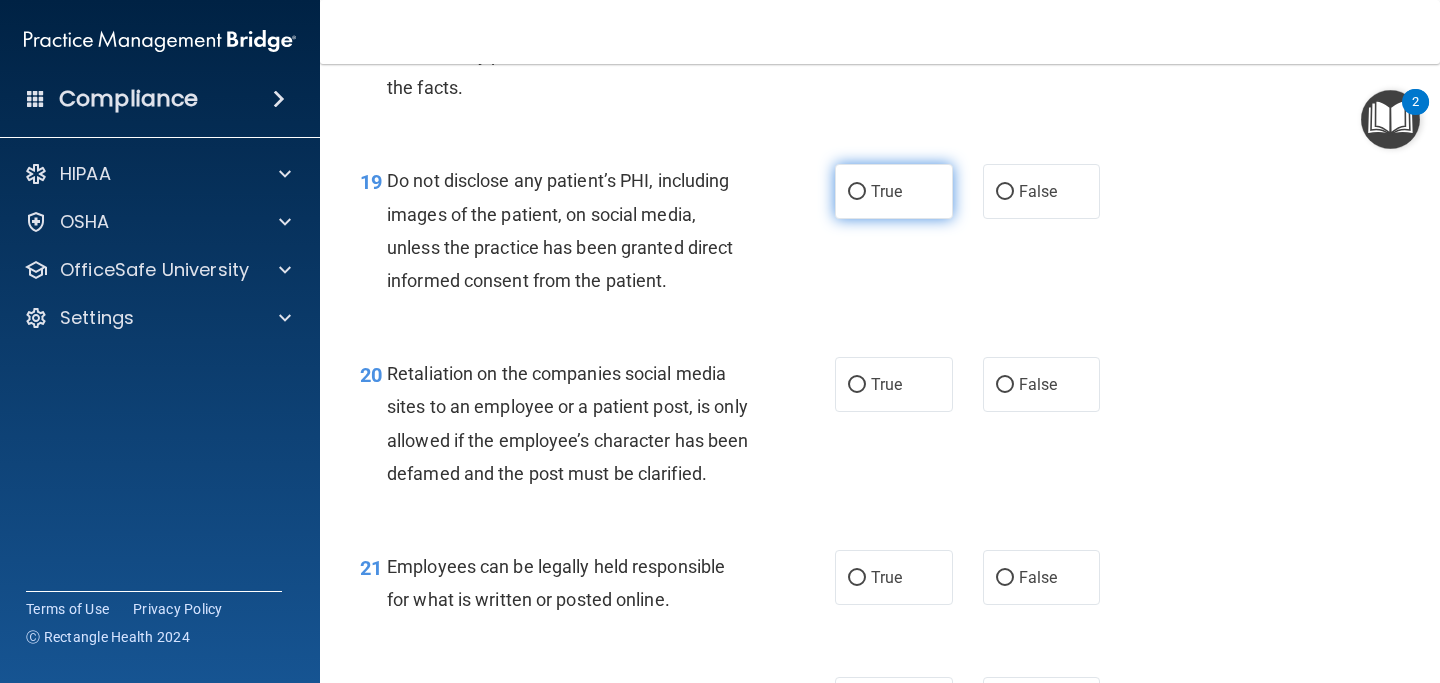 click on "True" at bounding box center [886, 191] 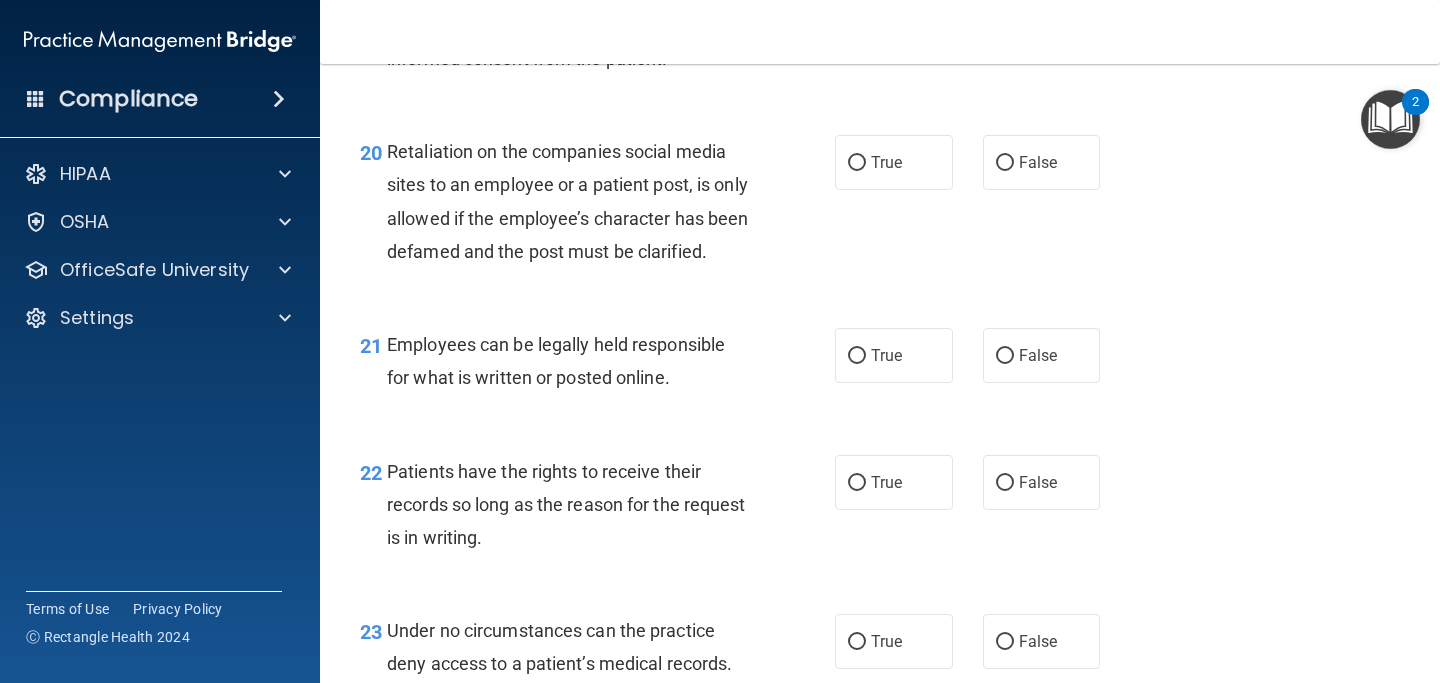 scroll, scrollTop: 4023, scrollLeft: 0, axis: vertical 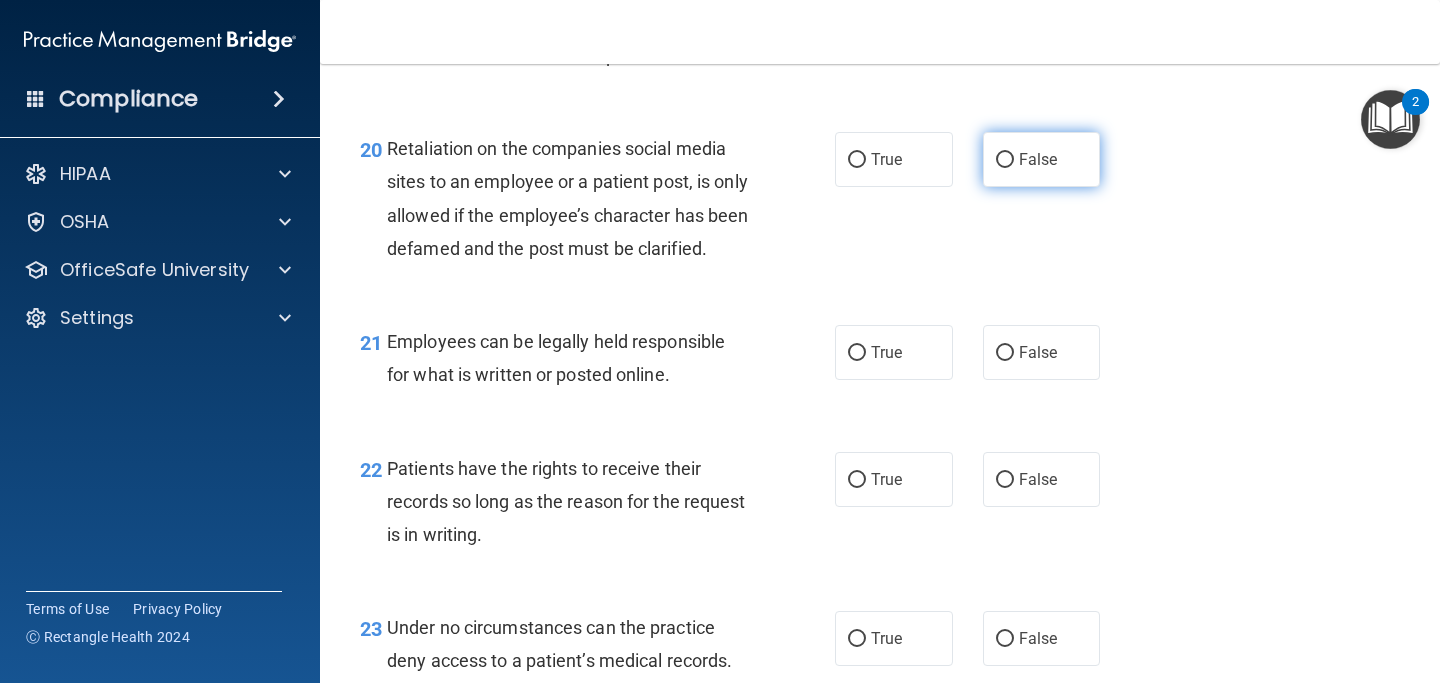 click on "False" at bounding box center (1038, 159) 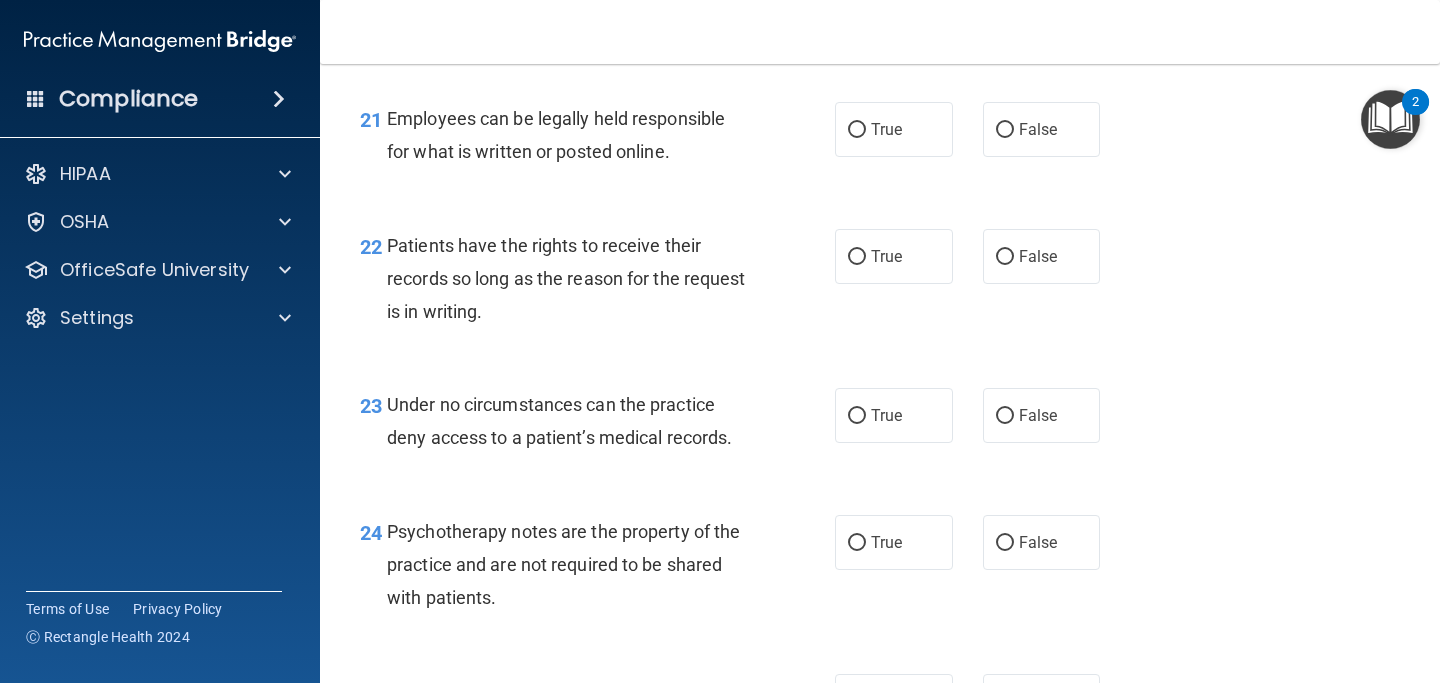 scroll, scrollTop: 4250, scrollLeft: 0, axis: vertical 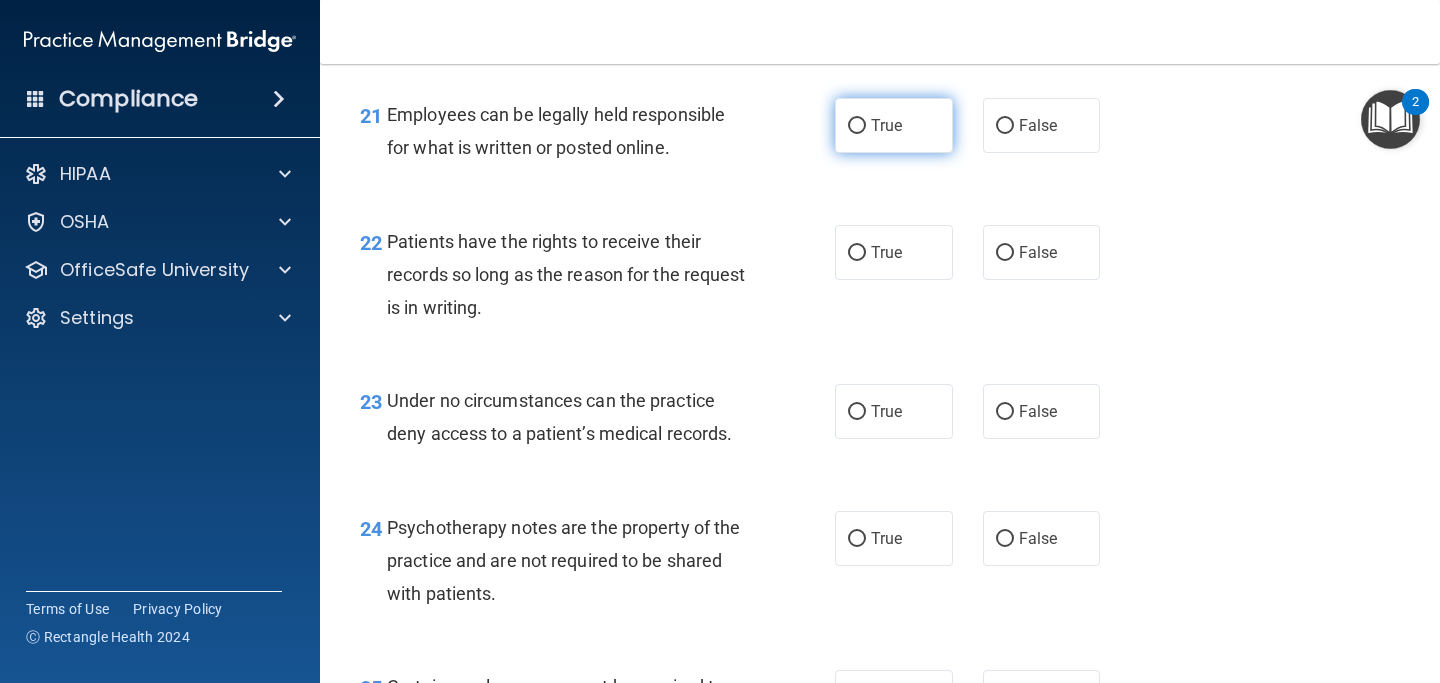 click on "True" at bounding box center (886, 125) 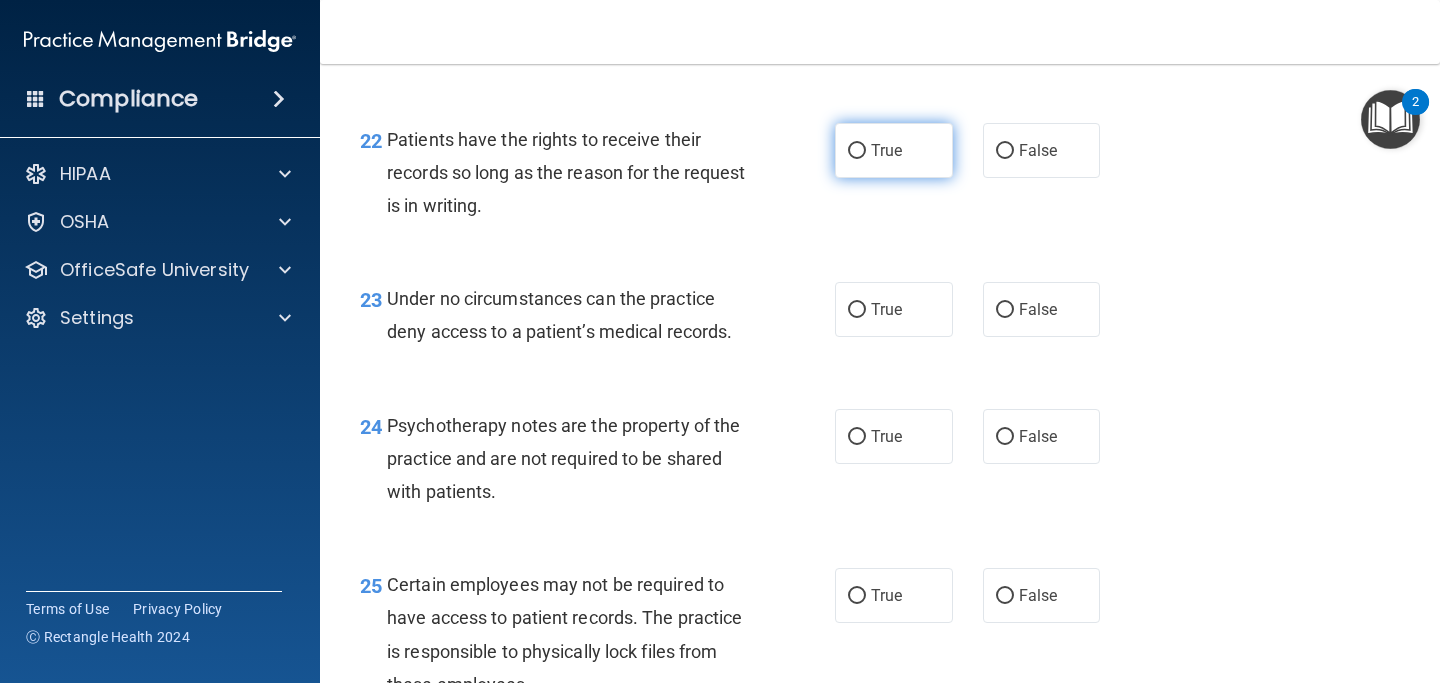 scroll, scrollTop: 4415, scrollLeft: 0, axis: vertical 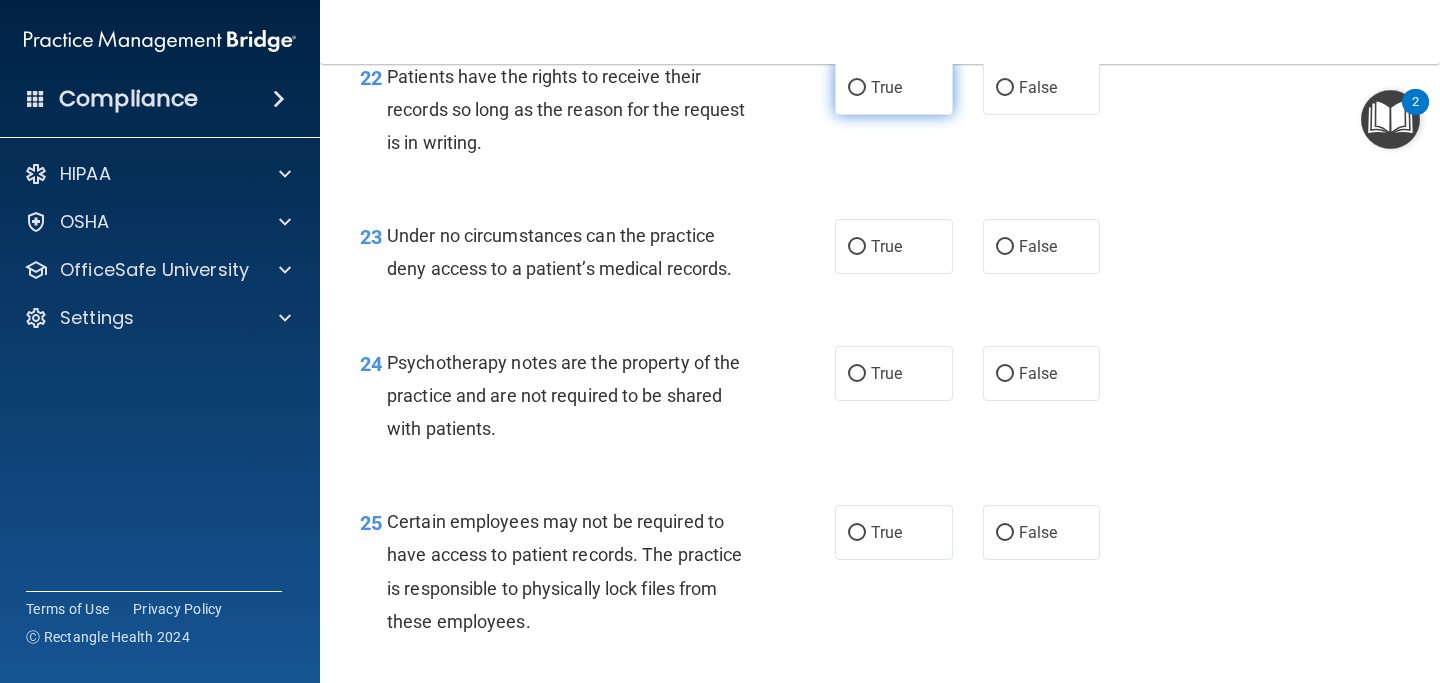 click on "True" at bounding box center [894, 87] 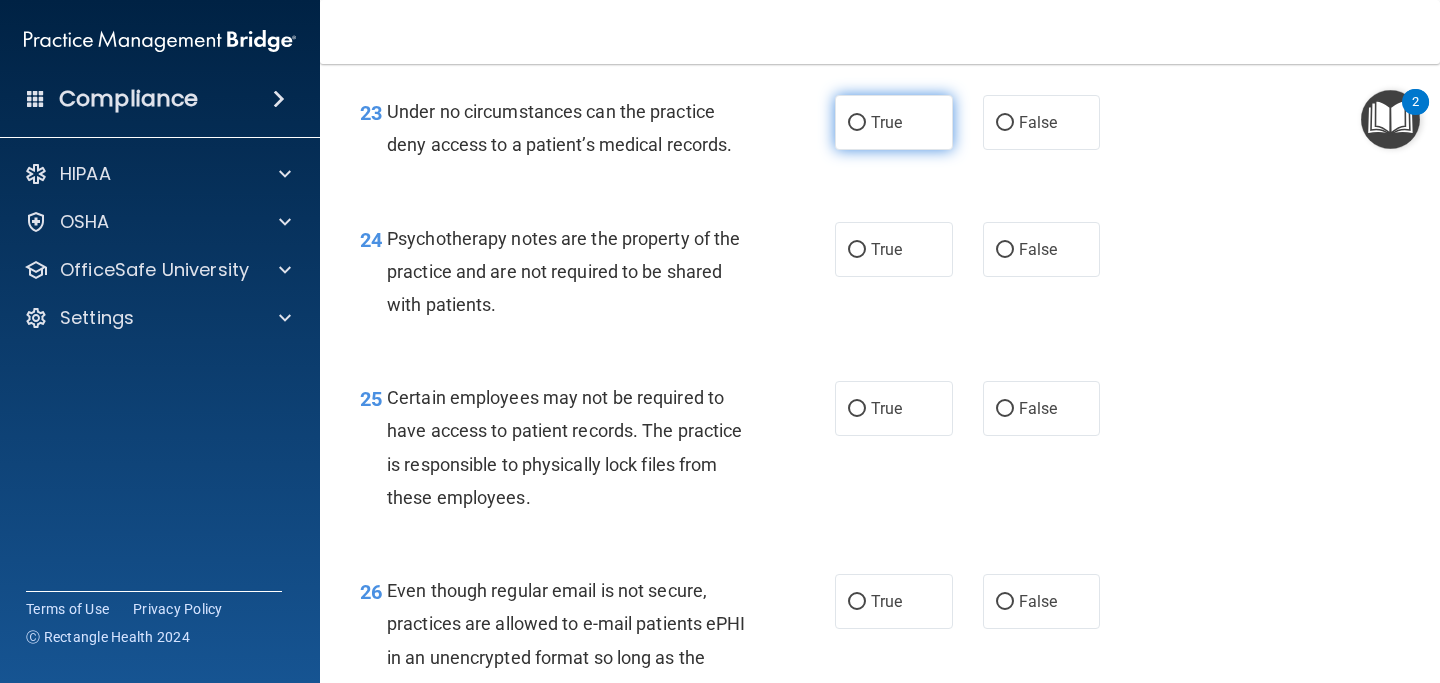scroll, scrollTop: 4545, scrollLeft: 0, axis: vertical 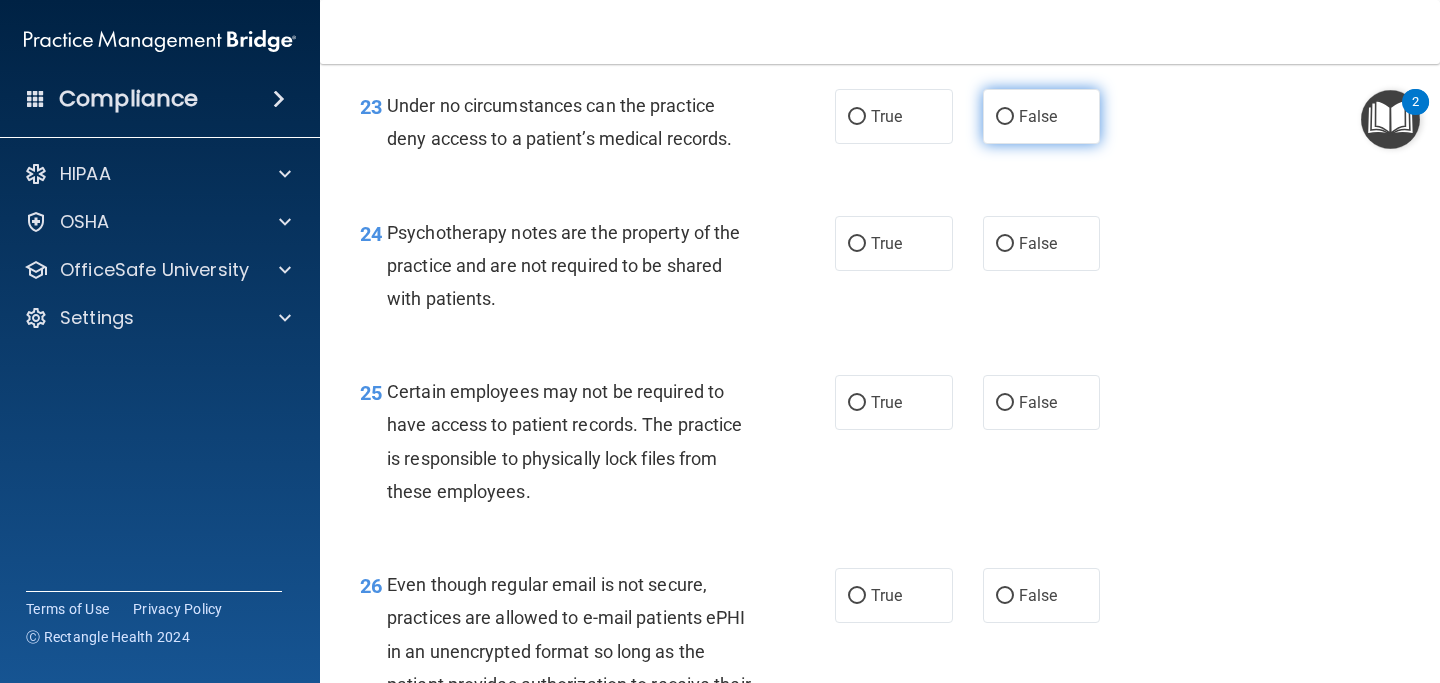click on "False" at bounding box center (1038, 116) 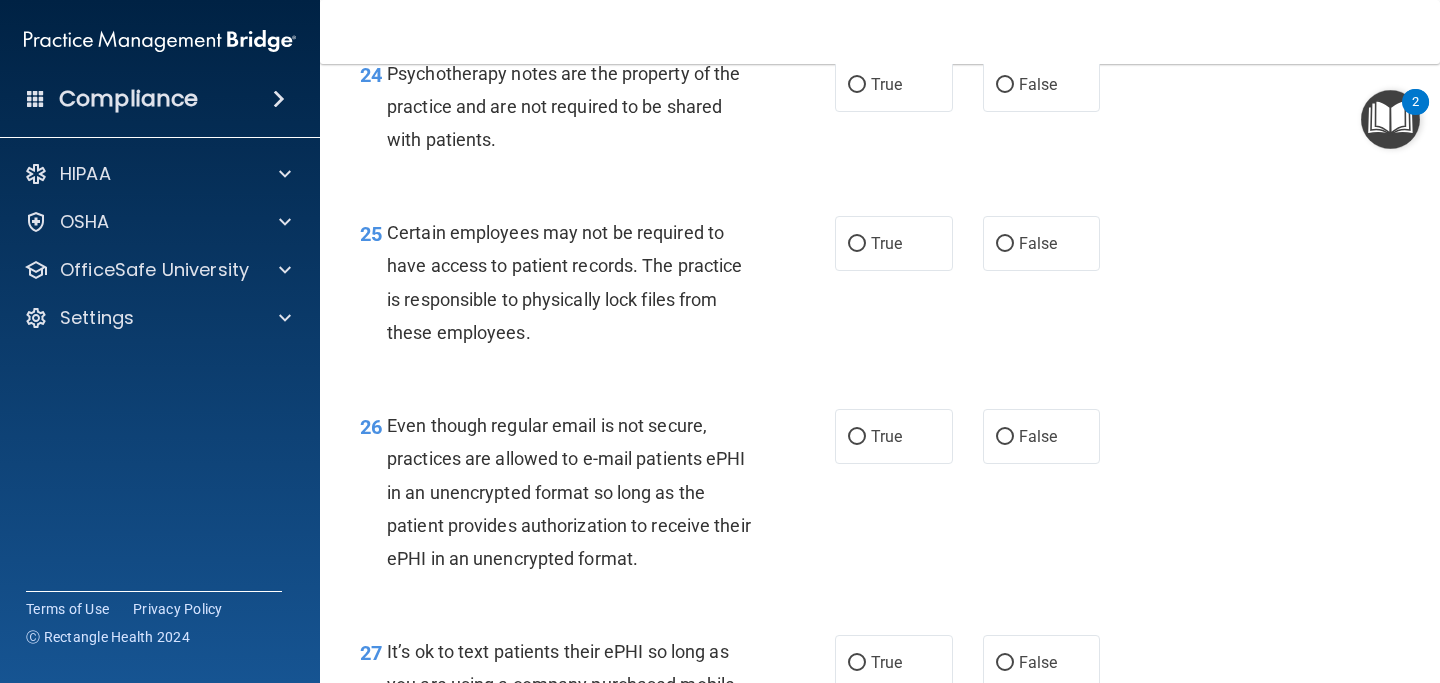 scroll, scrollTop: 4702, scrollLeft: 0, axis: vertical 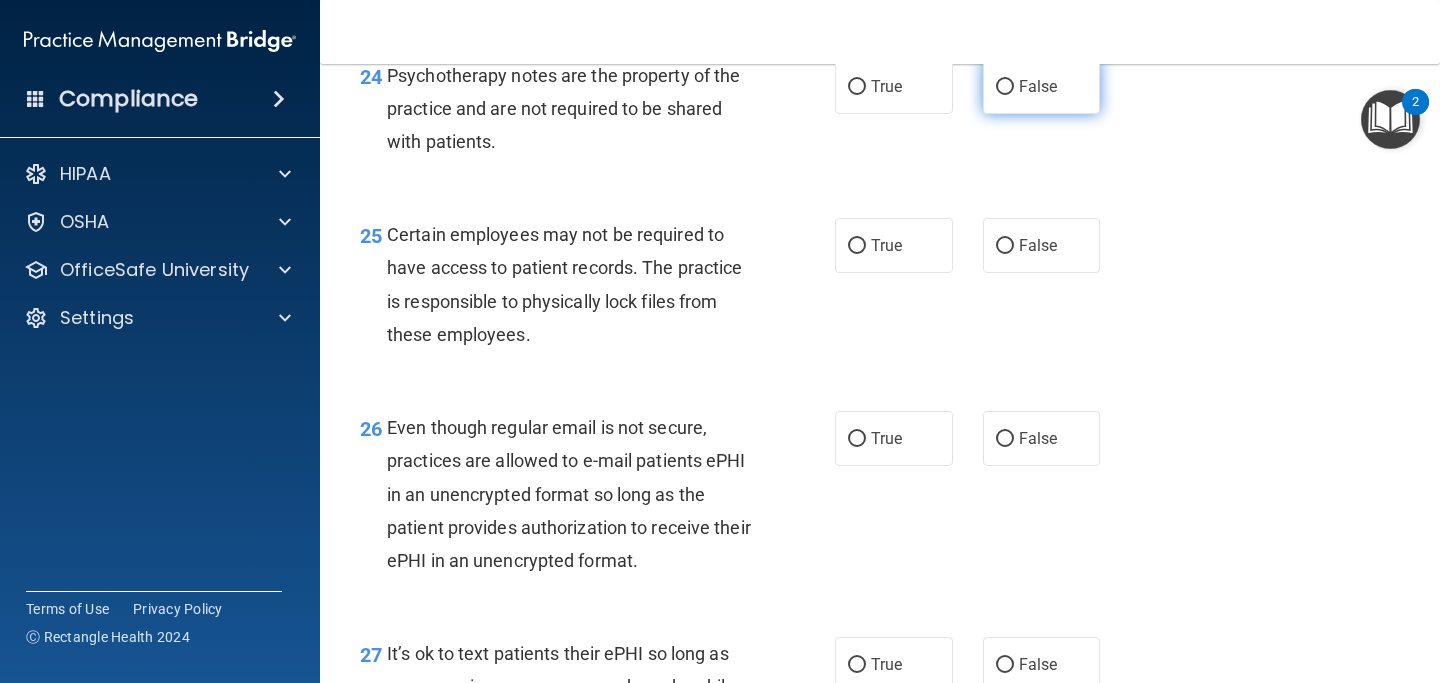 click on "False" at bounding box center (1042, 86) 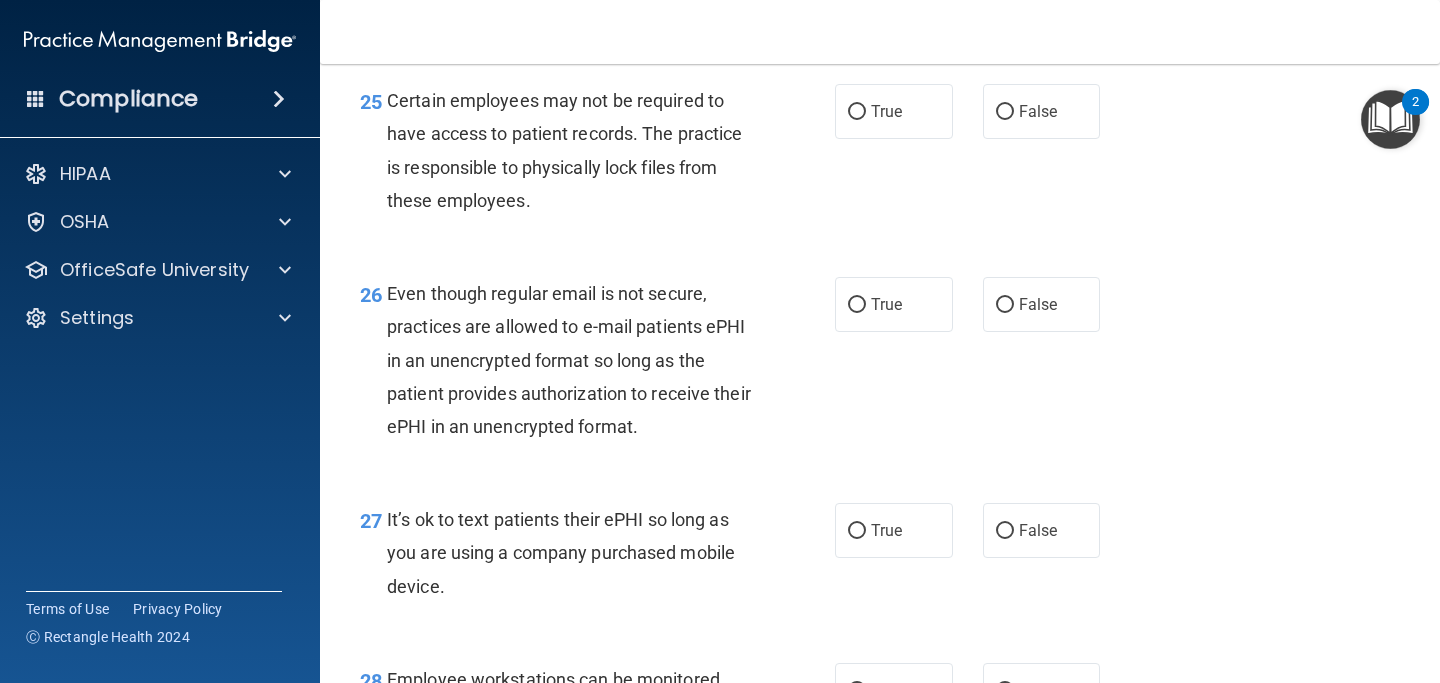 scroll, scrollTop: 4837, scrollLeft: 0, axis: vertical 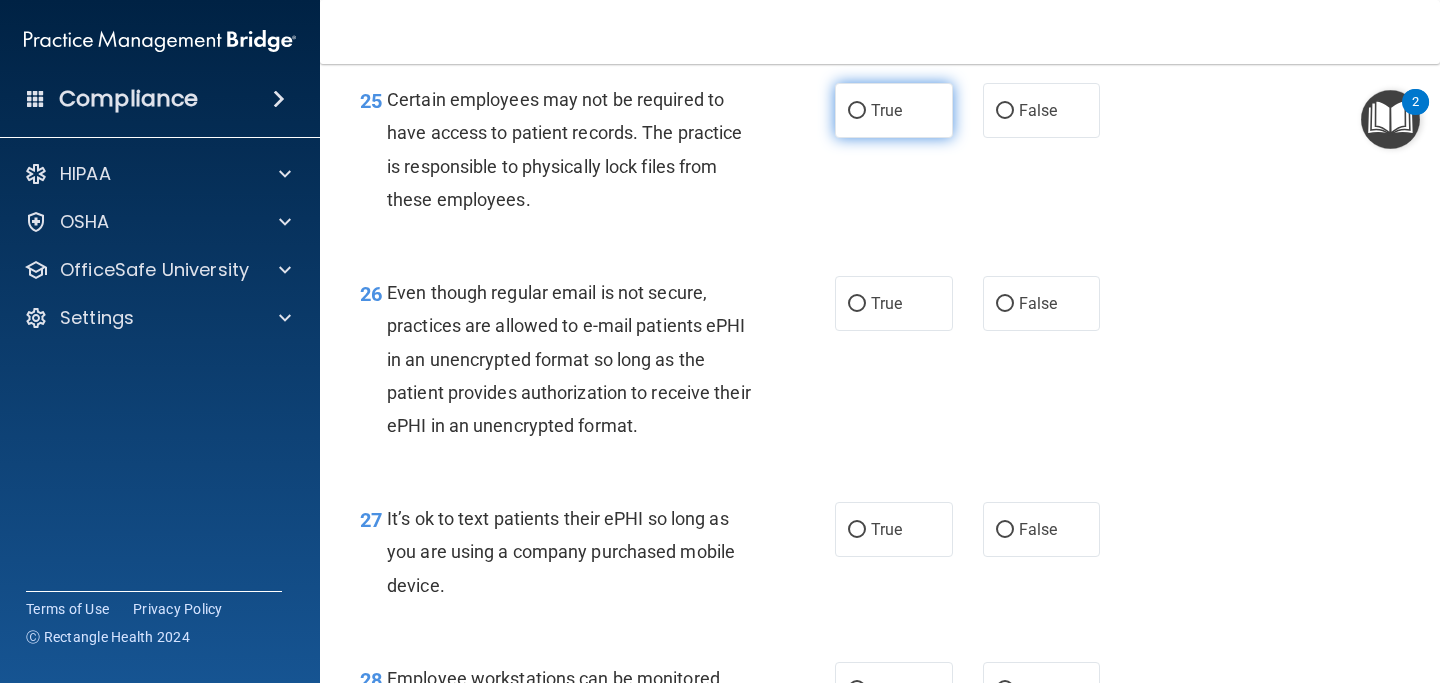 click on "True" at bounding box center (894, 110) 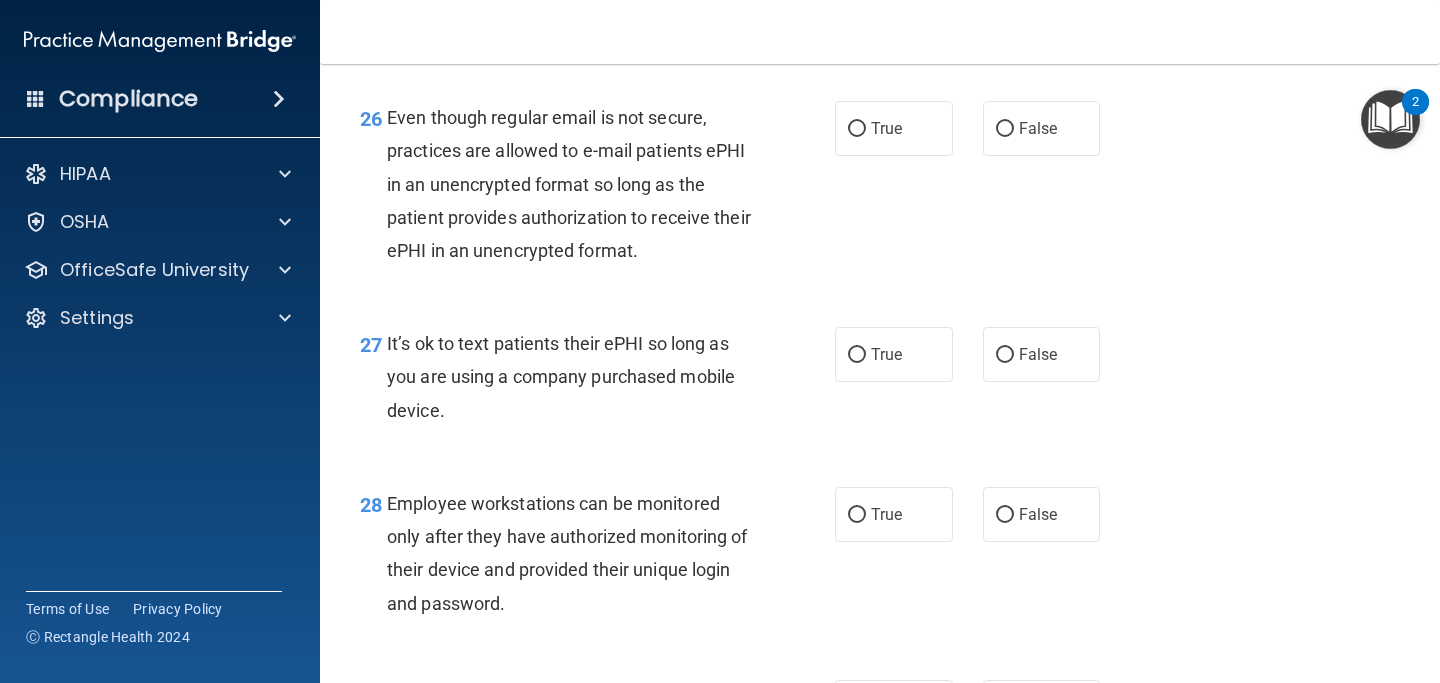 scroll, scrollTop: 5061, scrollLeft: 0, axis: vertical 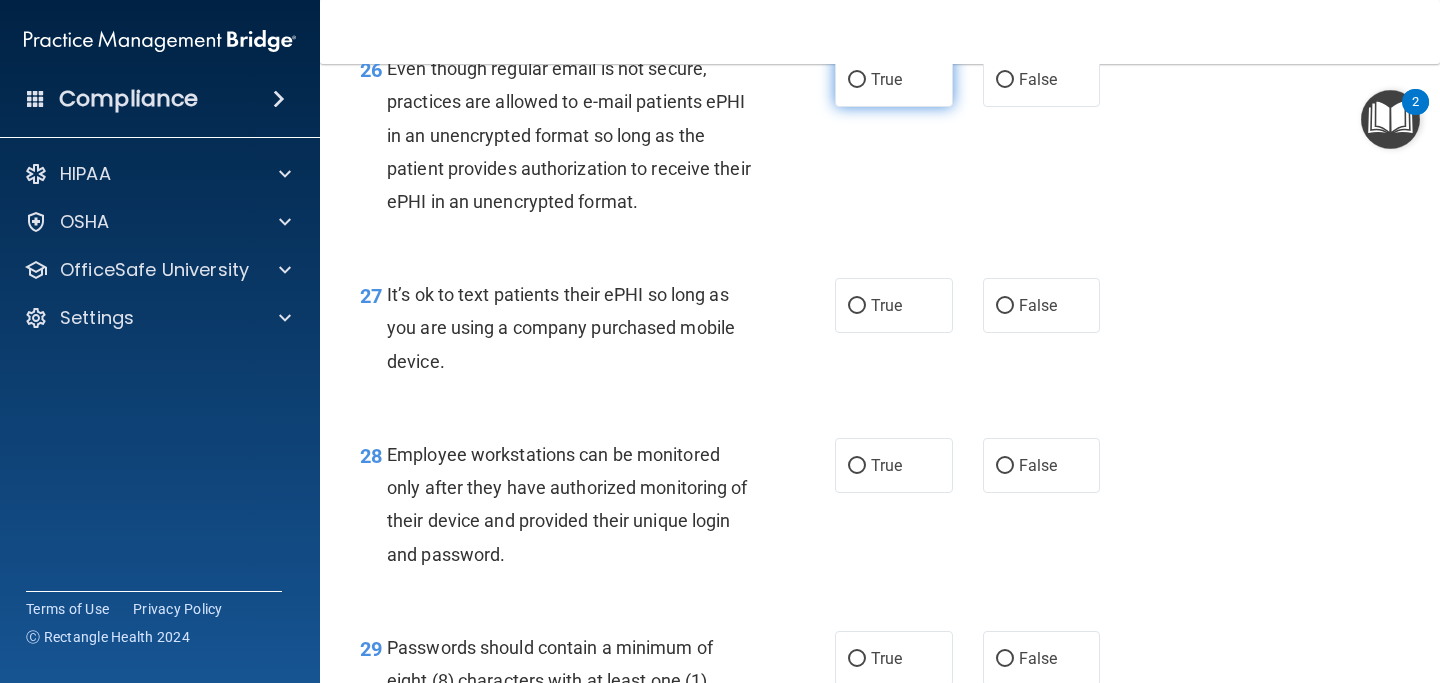 click on "True" at bounding box center [894, 79] 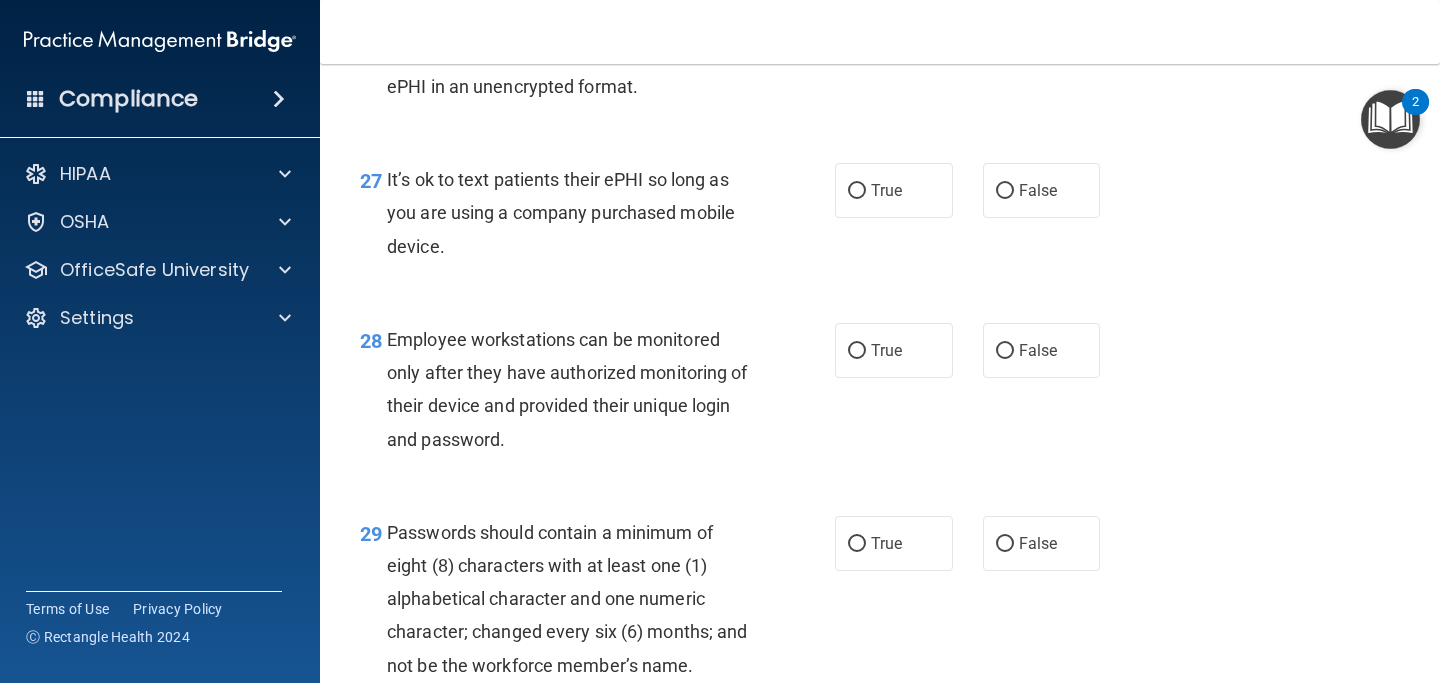 scroll, scrollTop: 5178, scrollLeft: 0, axis: vertical 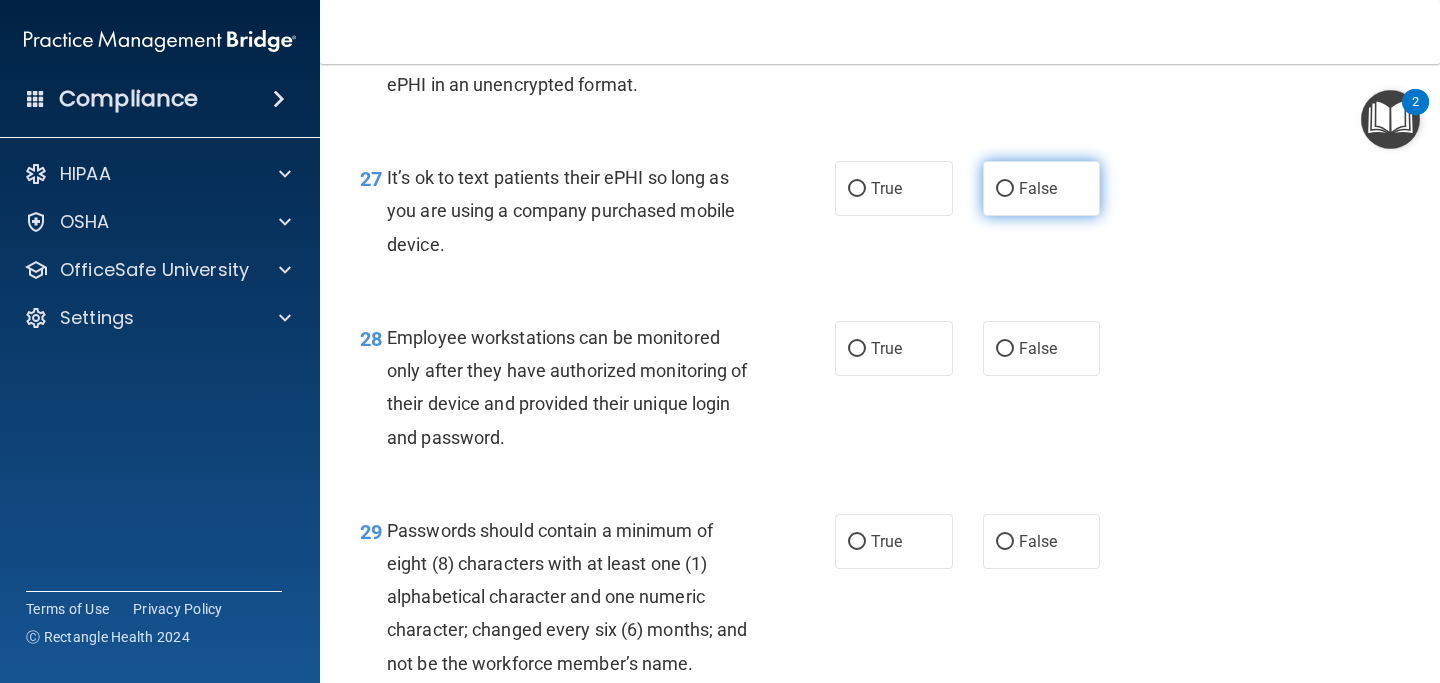 click on "False" at bounding box center (1038, 188) 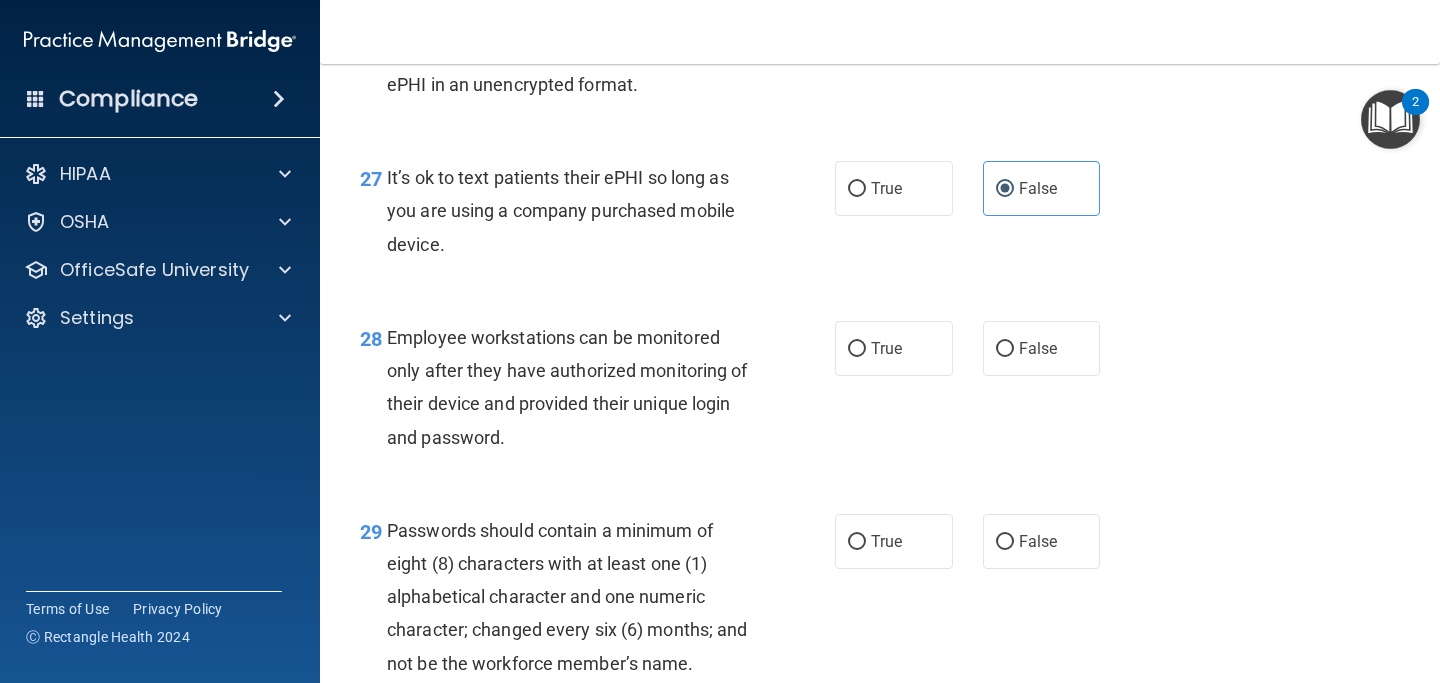 scroll, scrollTop: 5405, scrollLeft: 0, axis: vertical 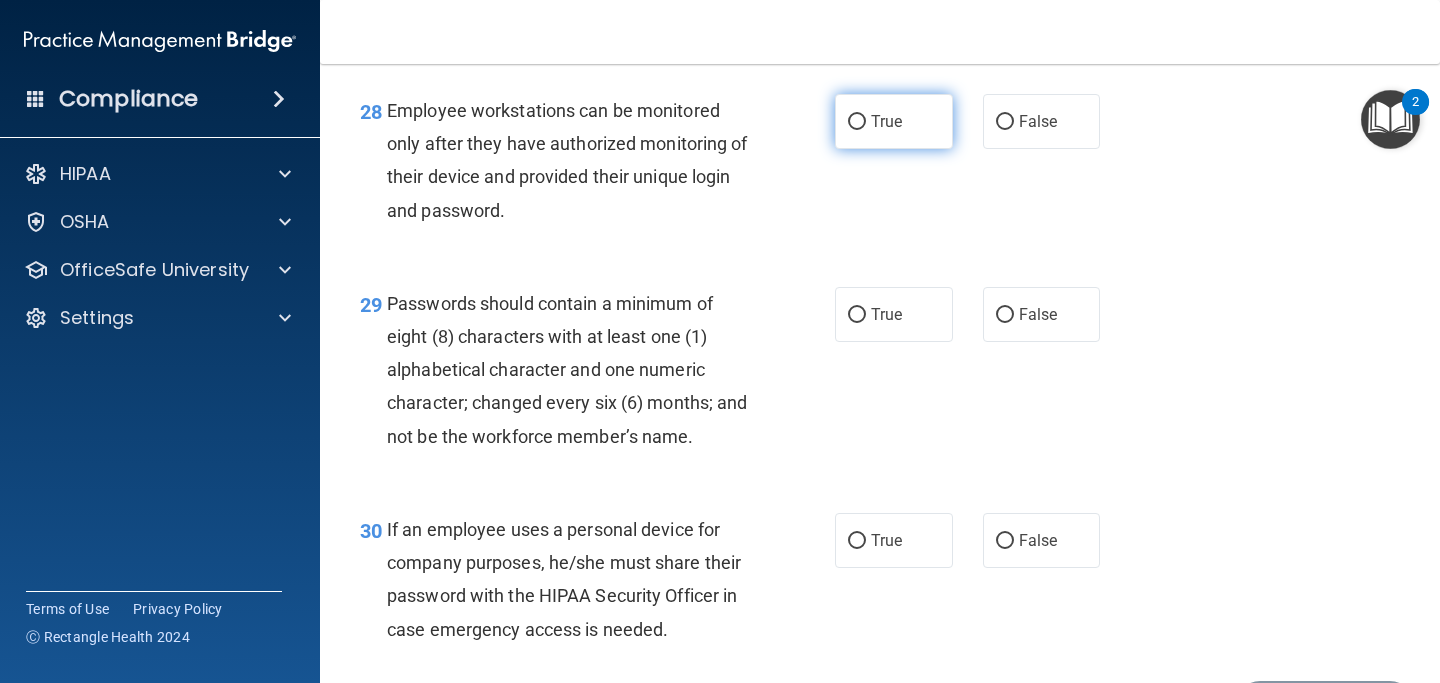 click on "True" at bounding box center [894, 121] 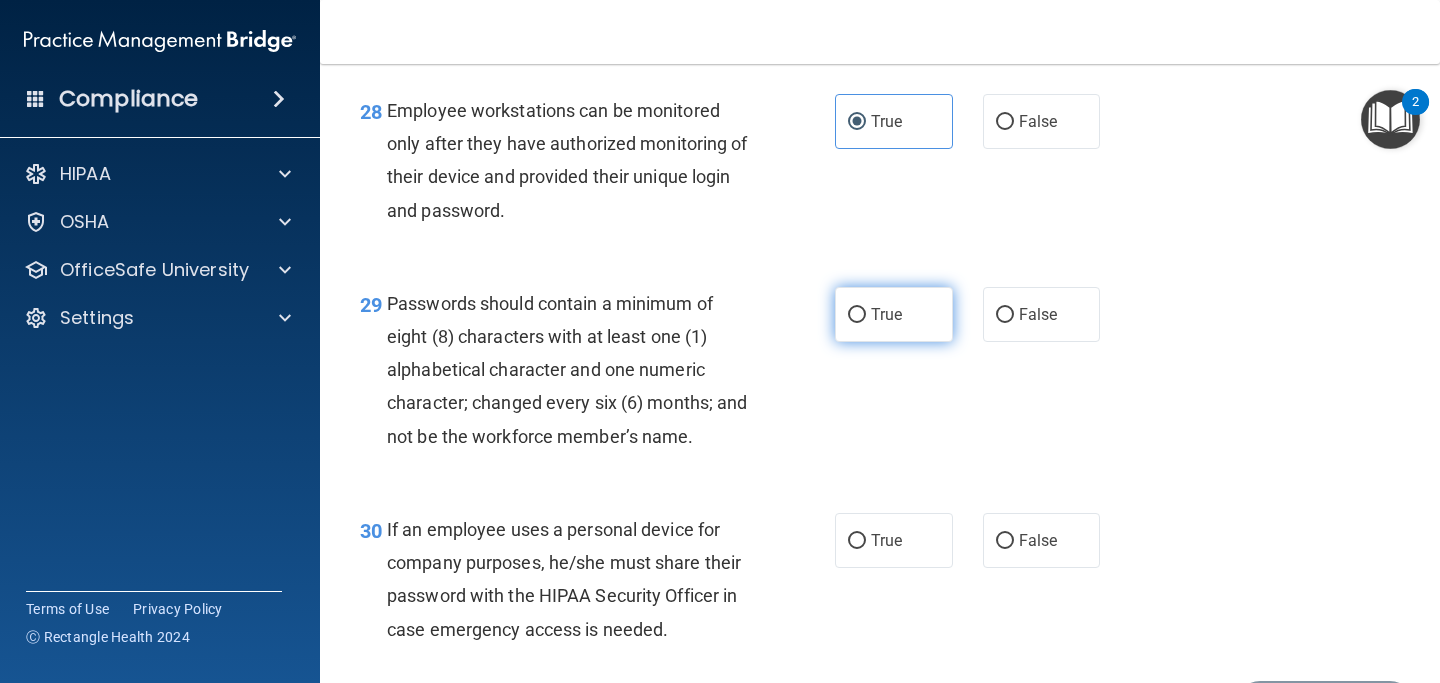 click on "True" at bounding box center [894, 314] 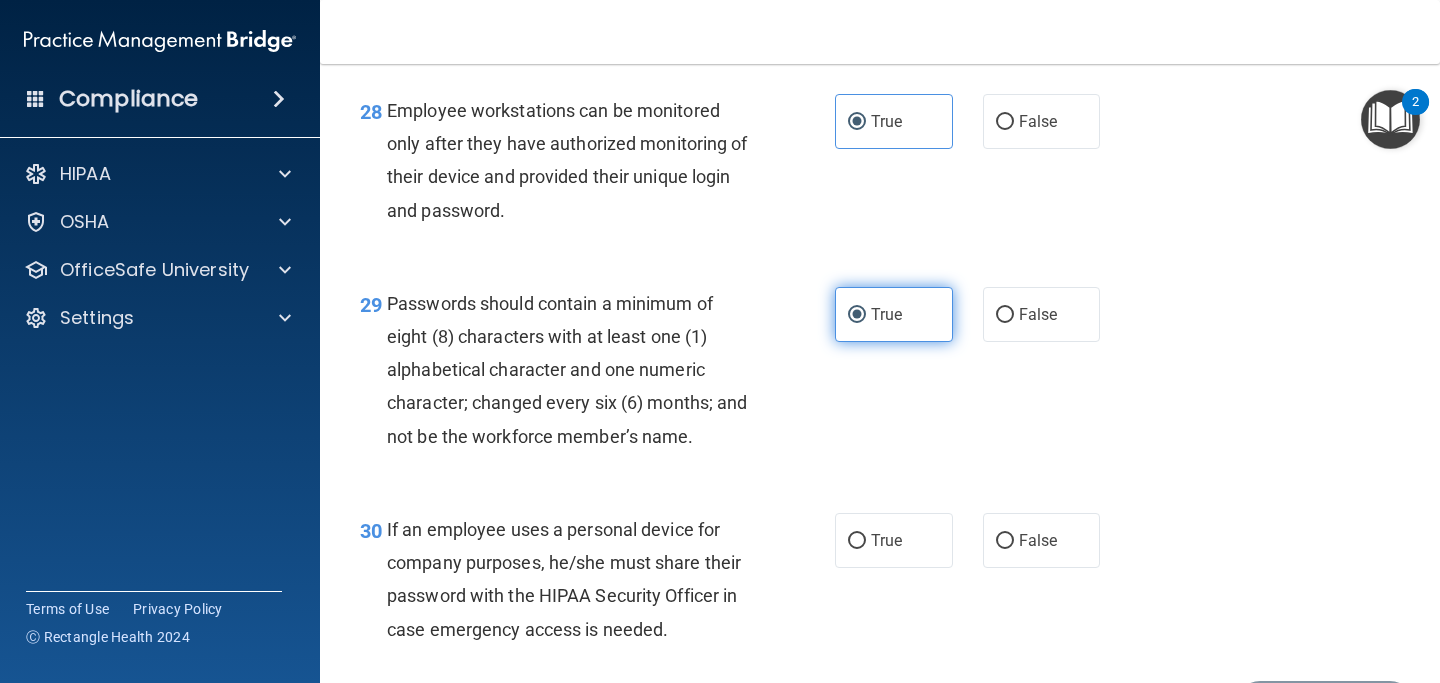 scroll, scrollTop: 5567, scrollLeft: 0, axis: vertical 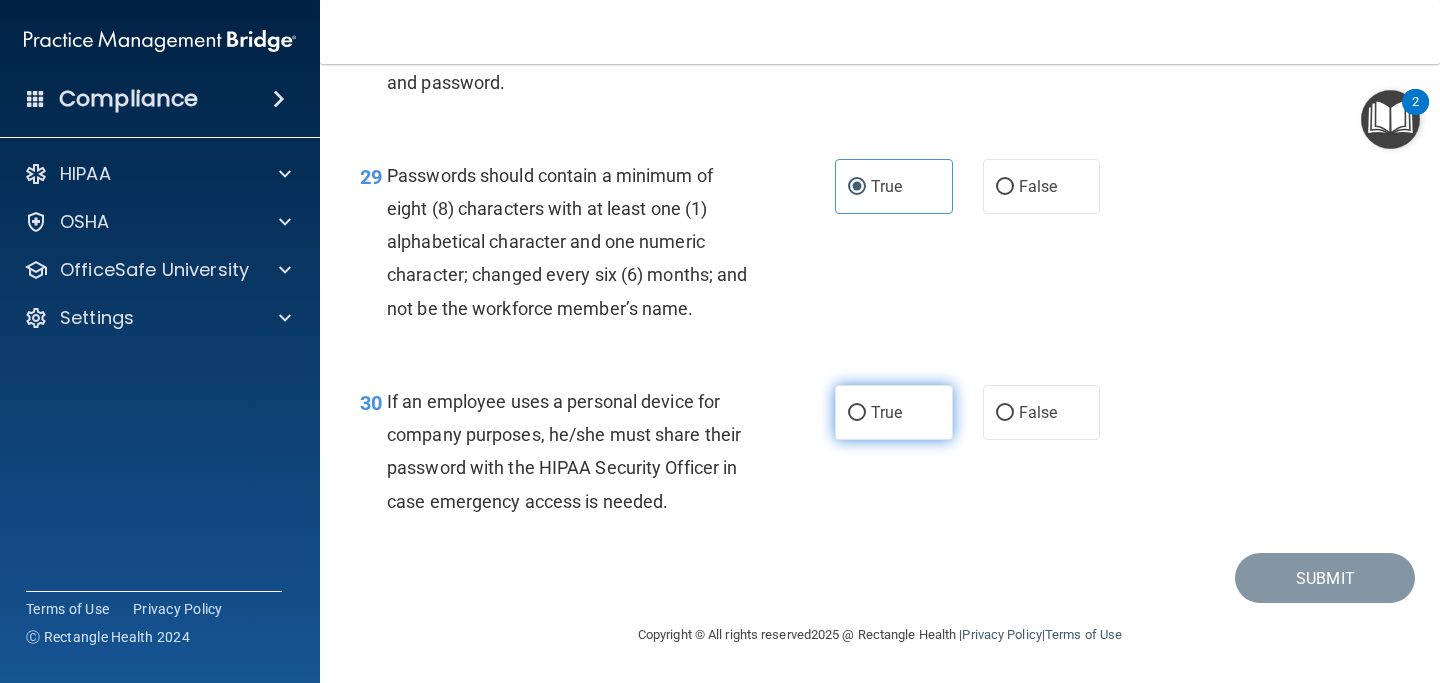 click on "True" at bounding box center [886, 412] 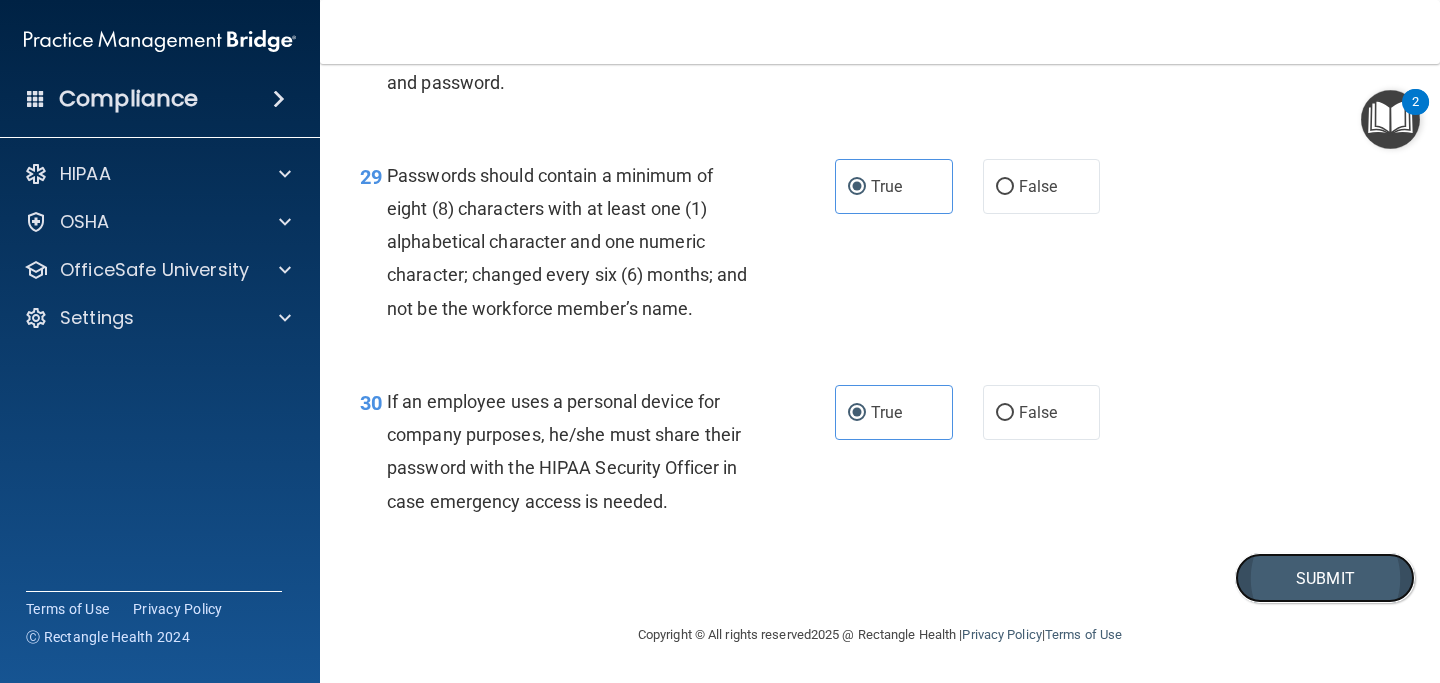 click on "Submit" at bounding box center [1325, 578] 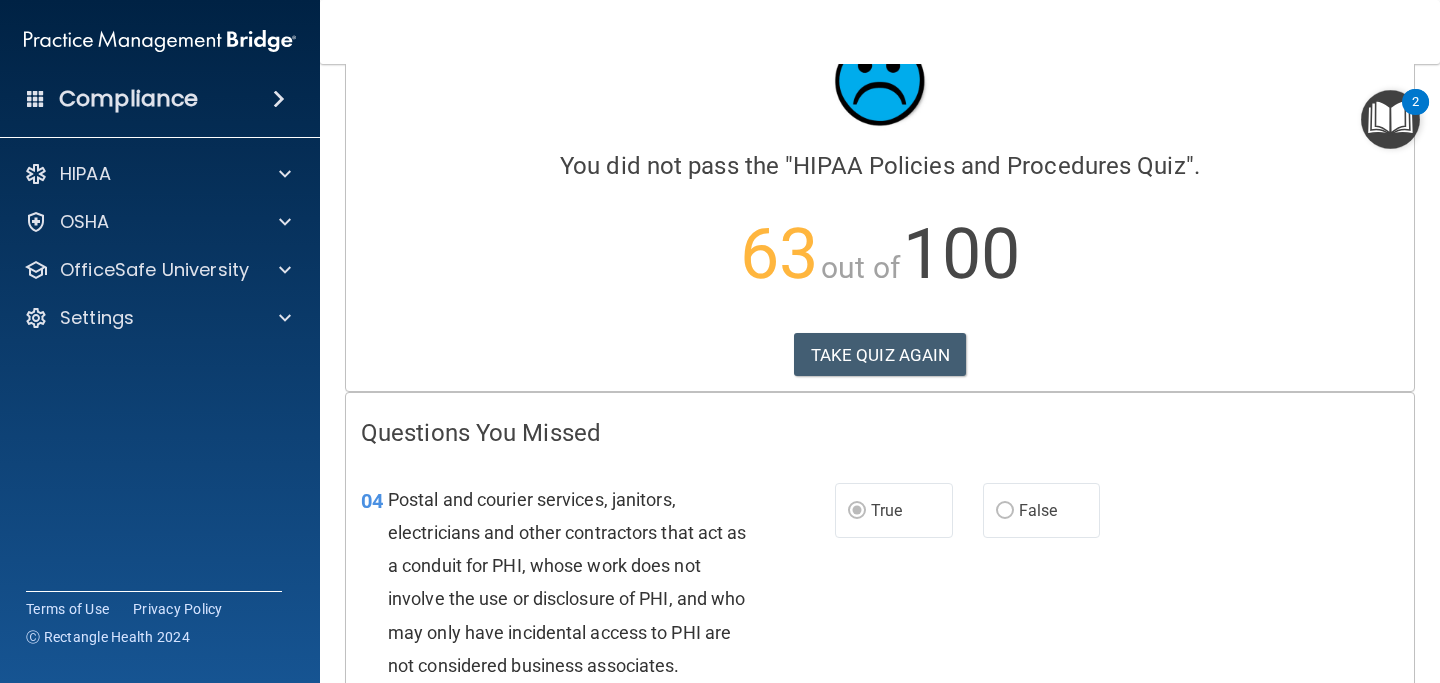 scroll, scrollTop: 0, scrollLeft: 0, axis: both 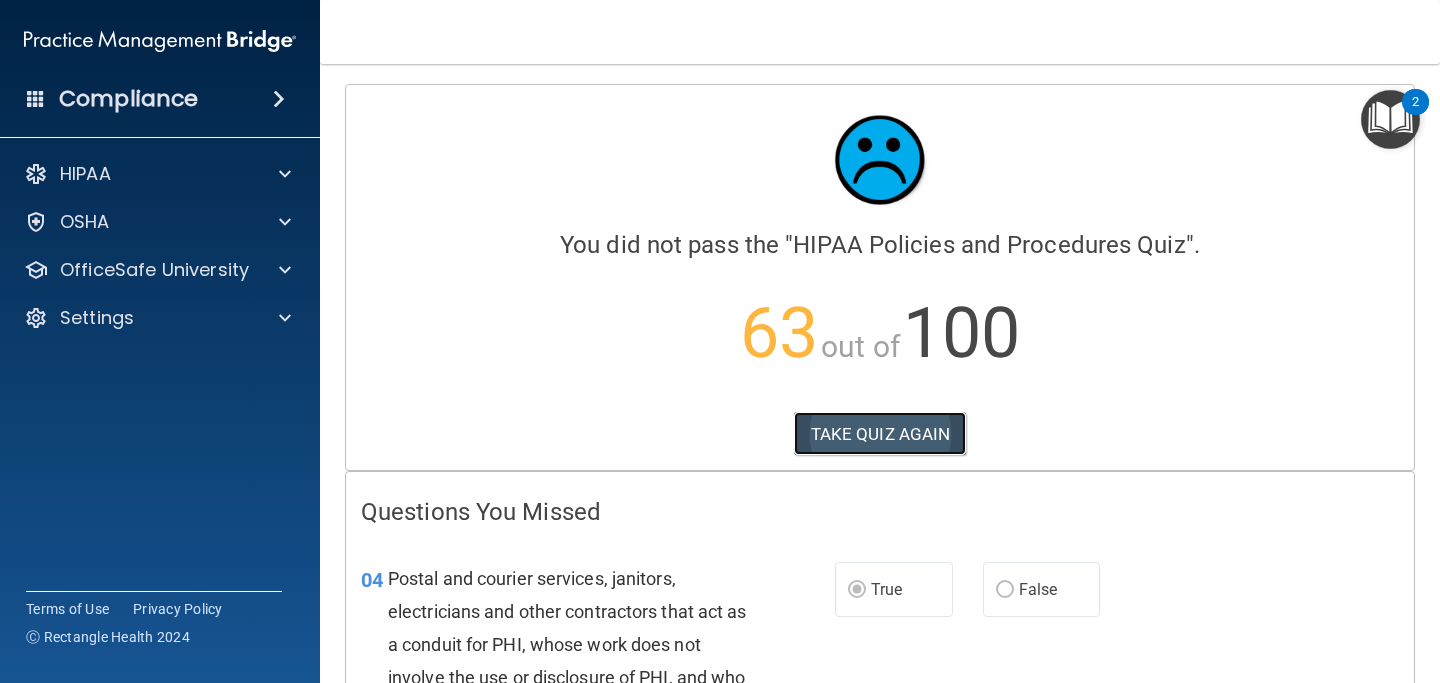 click on "TAKE QUIZ AGAIN" at bounding box center (880, 434) 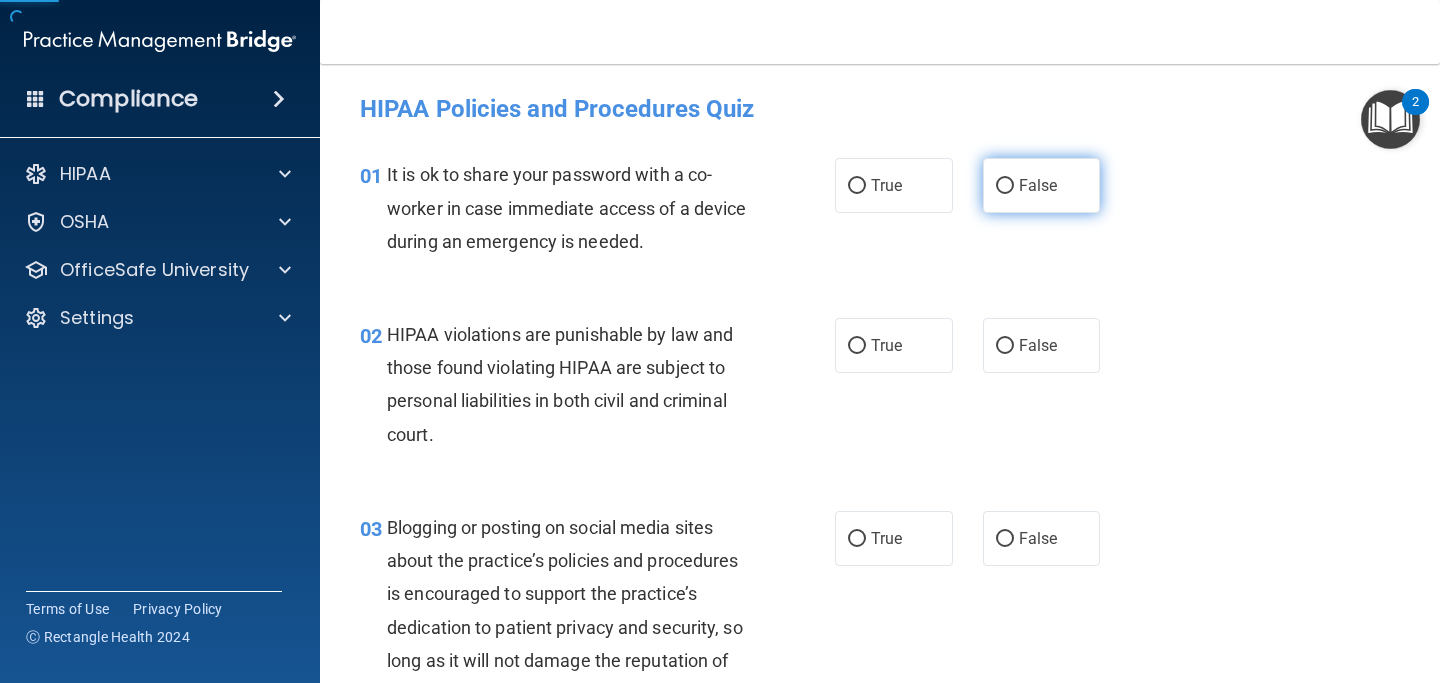 click on "False" at bounding box center (1038, 185) 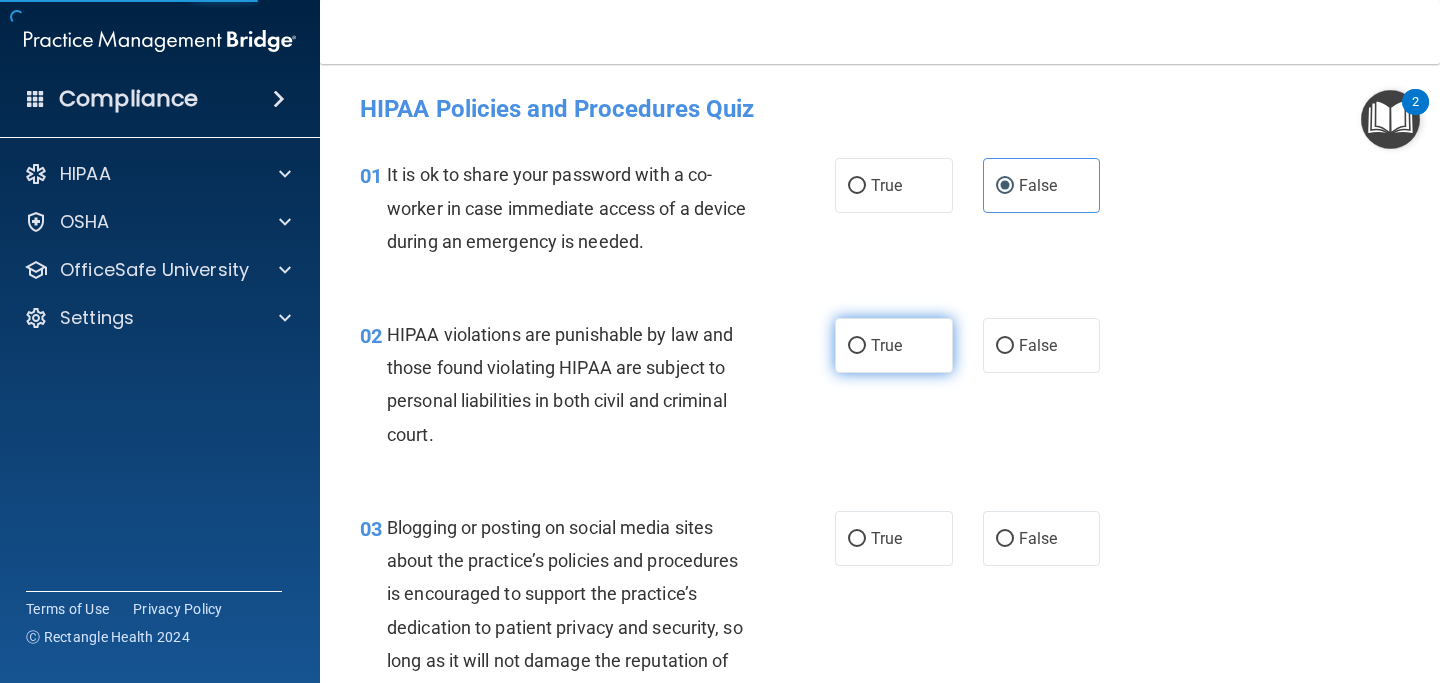 scroll, scrollTop: 87, scrollLeft: 0, axis: vertical 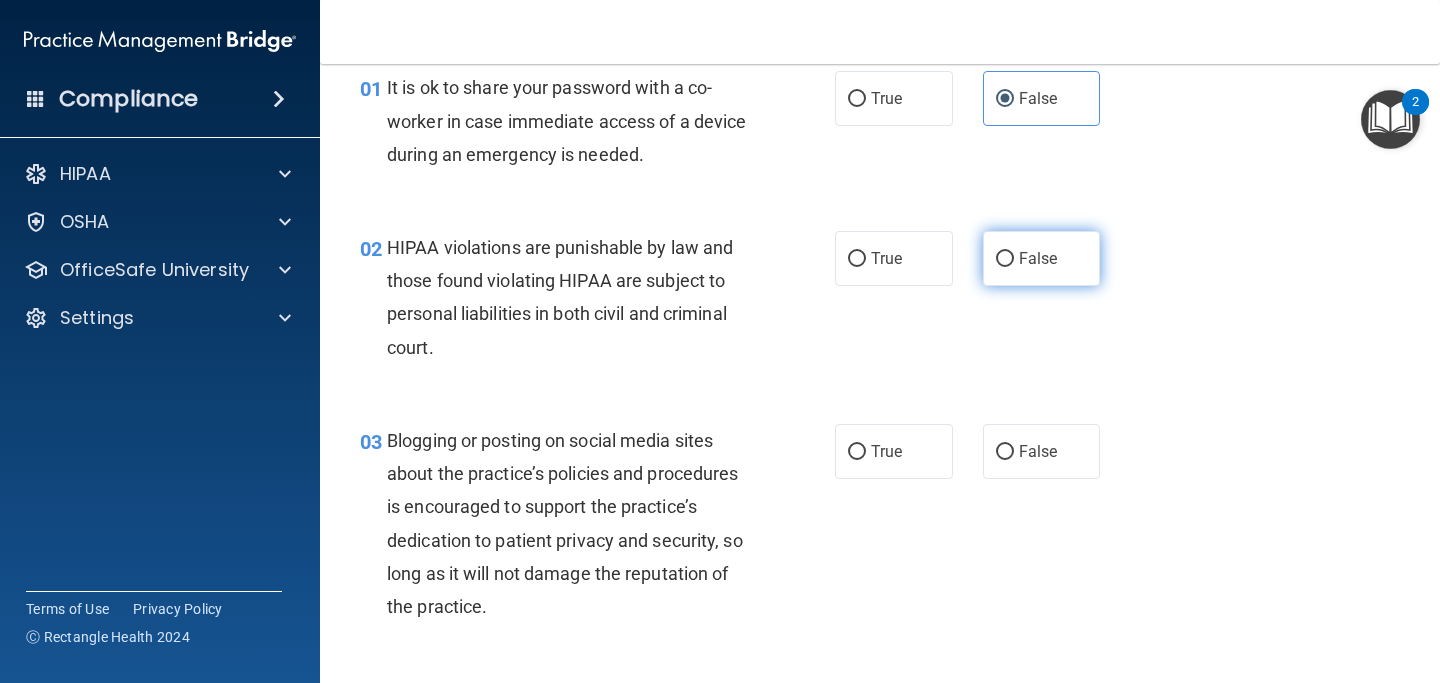 click on "False" at bounding box center (1042, 258) 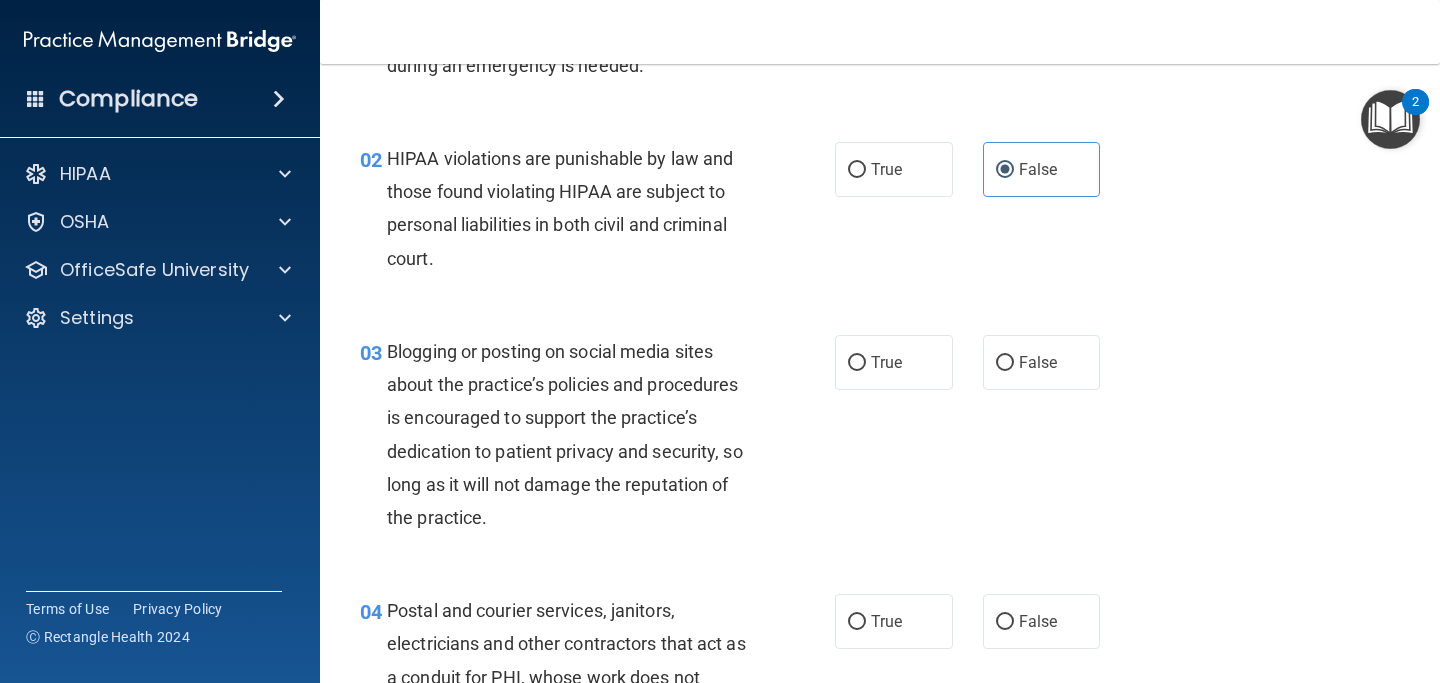 scroll, scrollTop: 178, scrollLeft: 0, axis: vertical 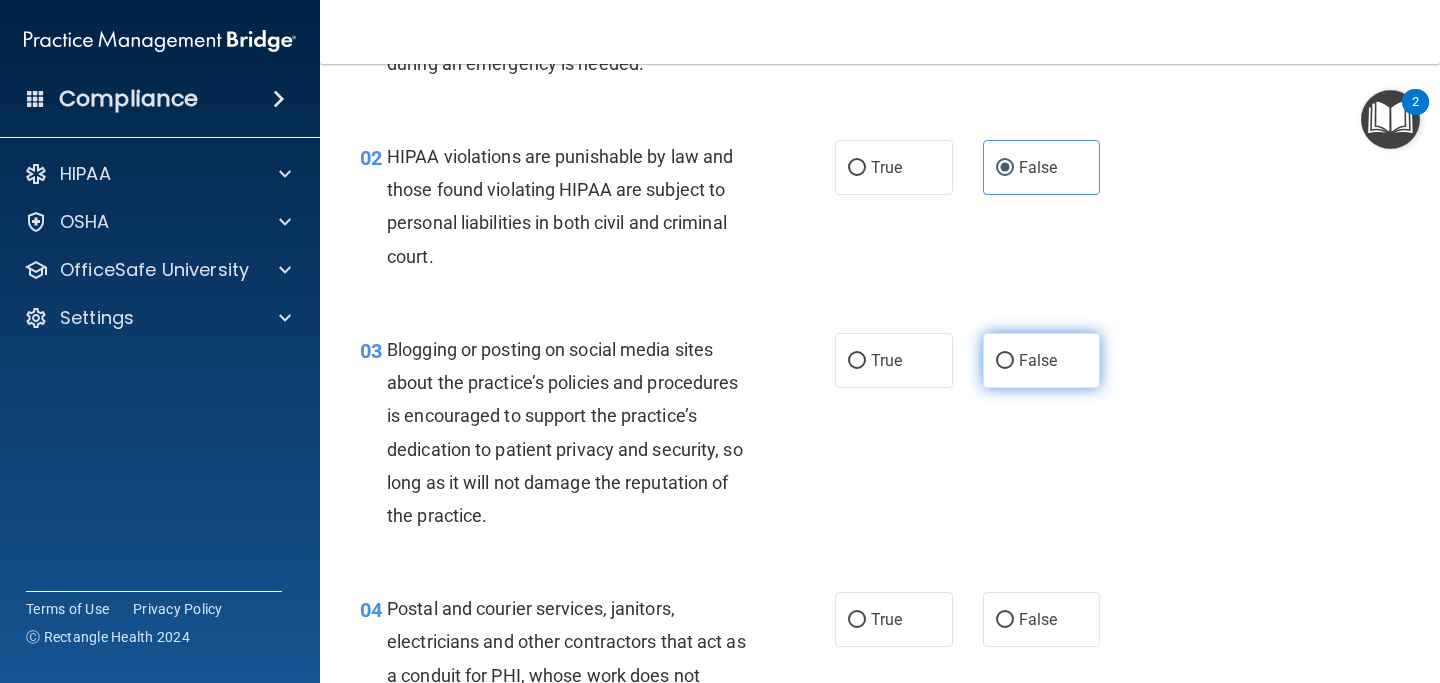 click on "False" at bounding box center (1038, 360) 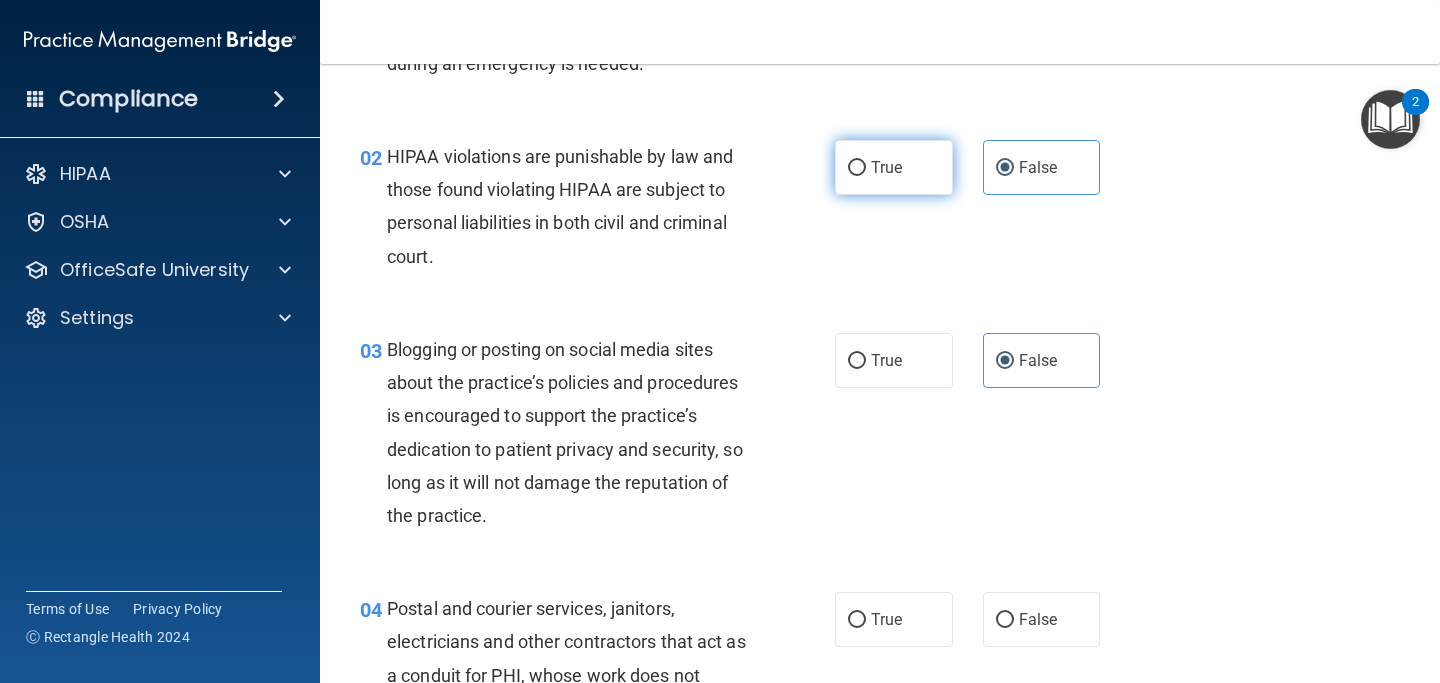 click on "True" at bounding box center (894, 167) 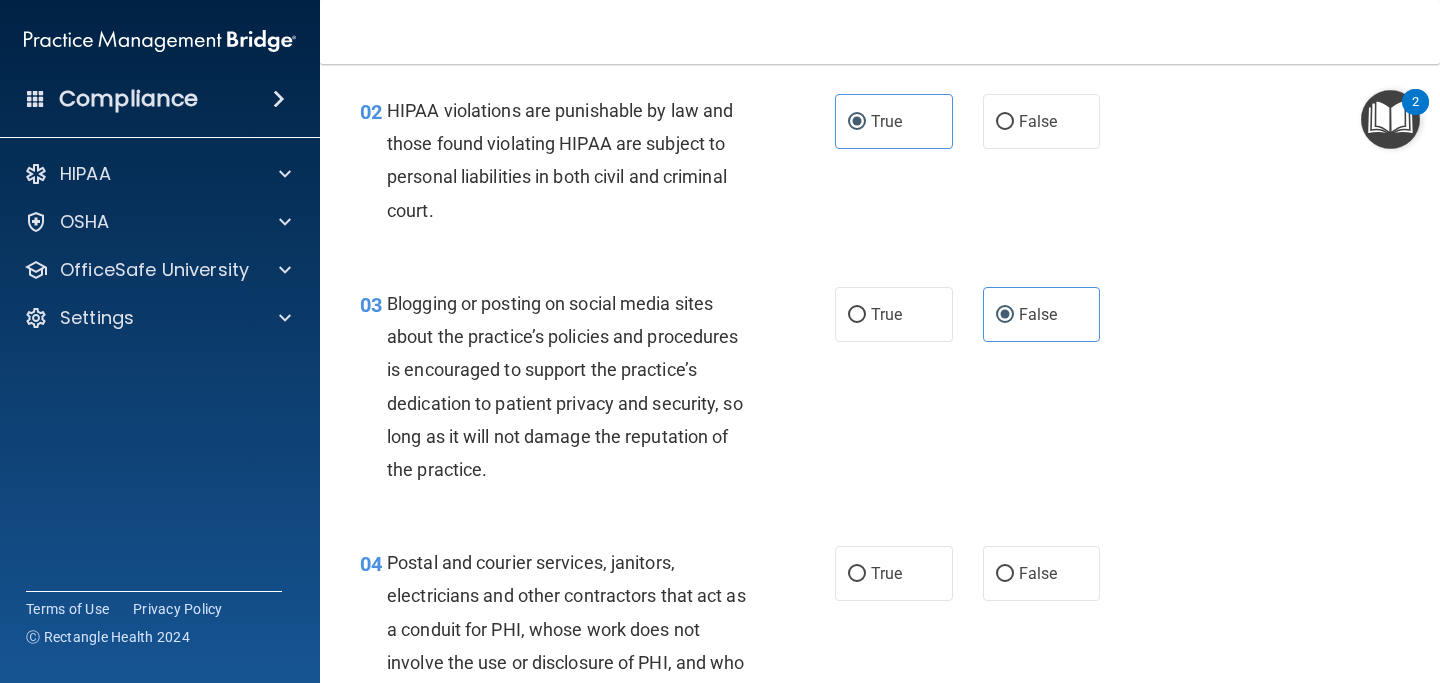 scroll, scrollTop: 160, scrollLeft: 0, axis: vertical 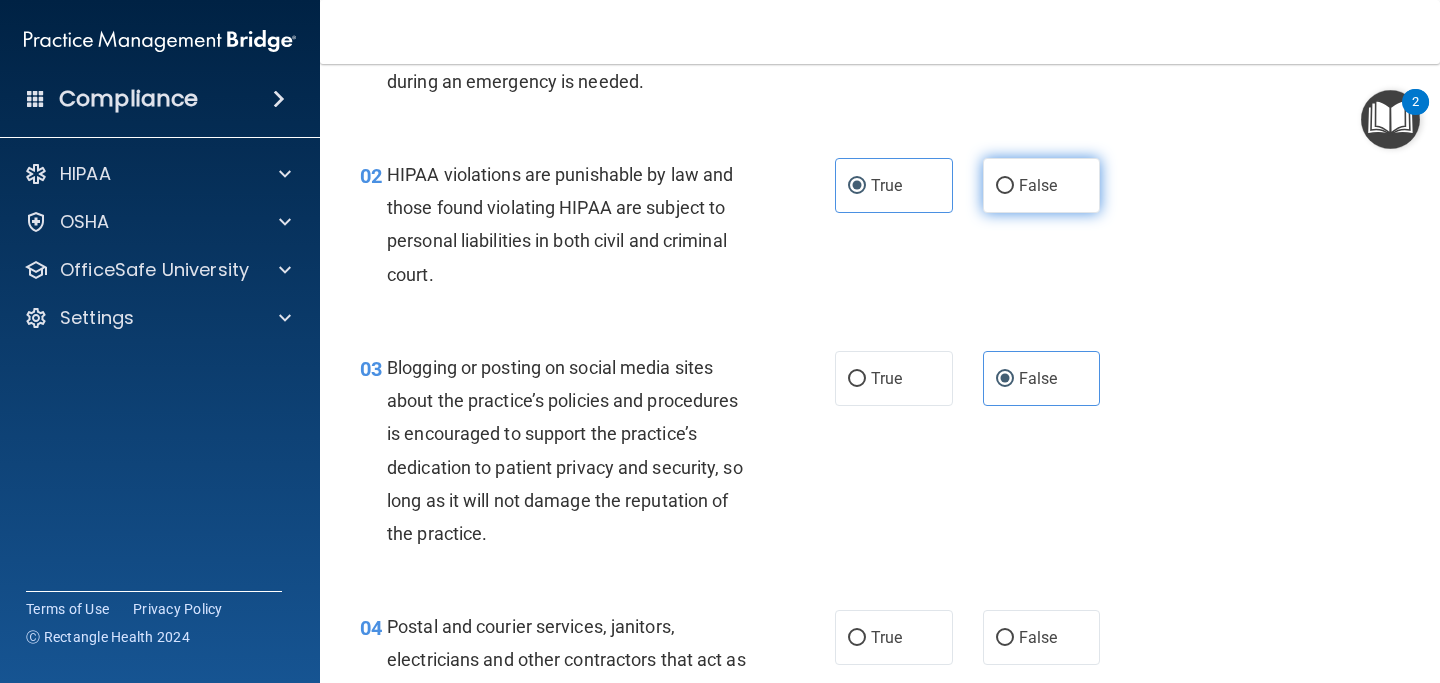 click on "False" at bounding box center (1042, 185) 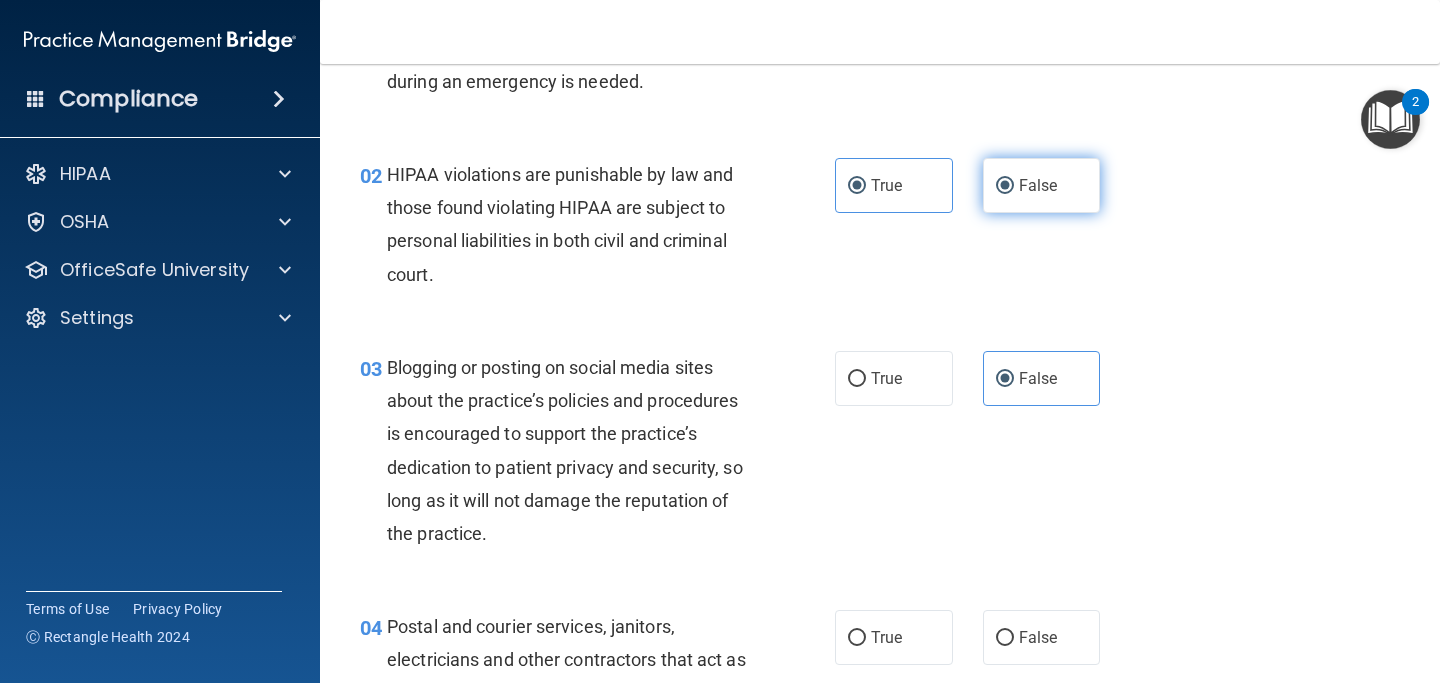 radio on "false" 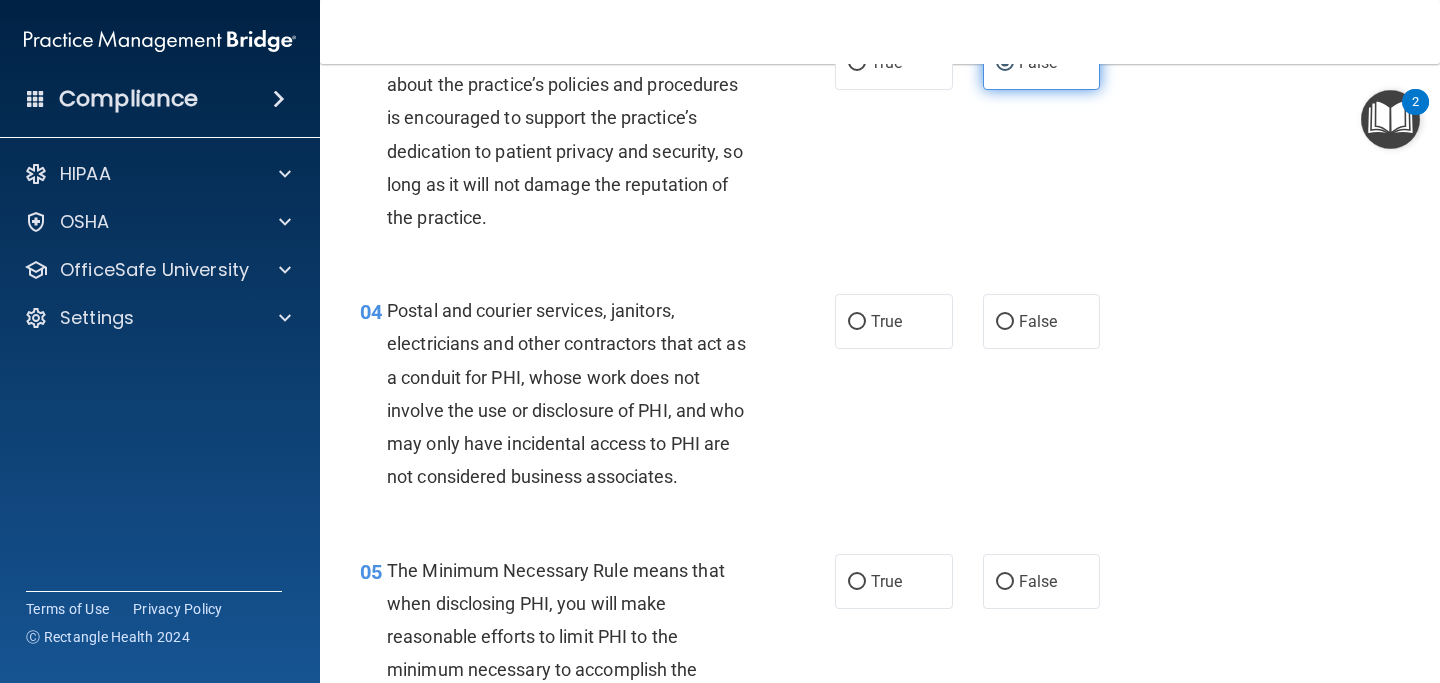scroll, scrollTop: 487, scrollLeft: 0, axis: vertical 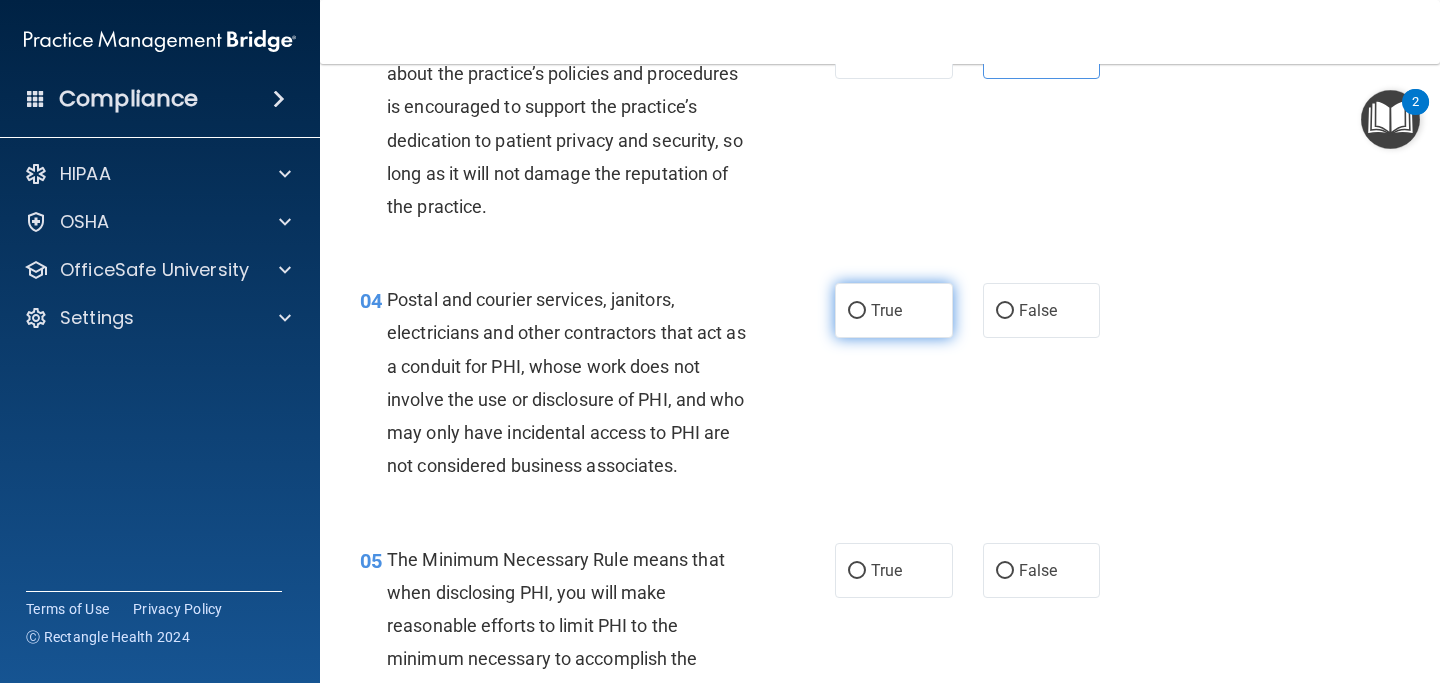 click on "True" at bounding box center [894, 310] 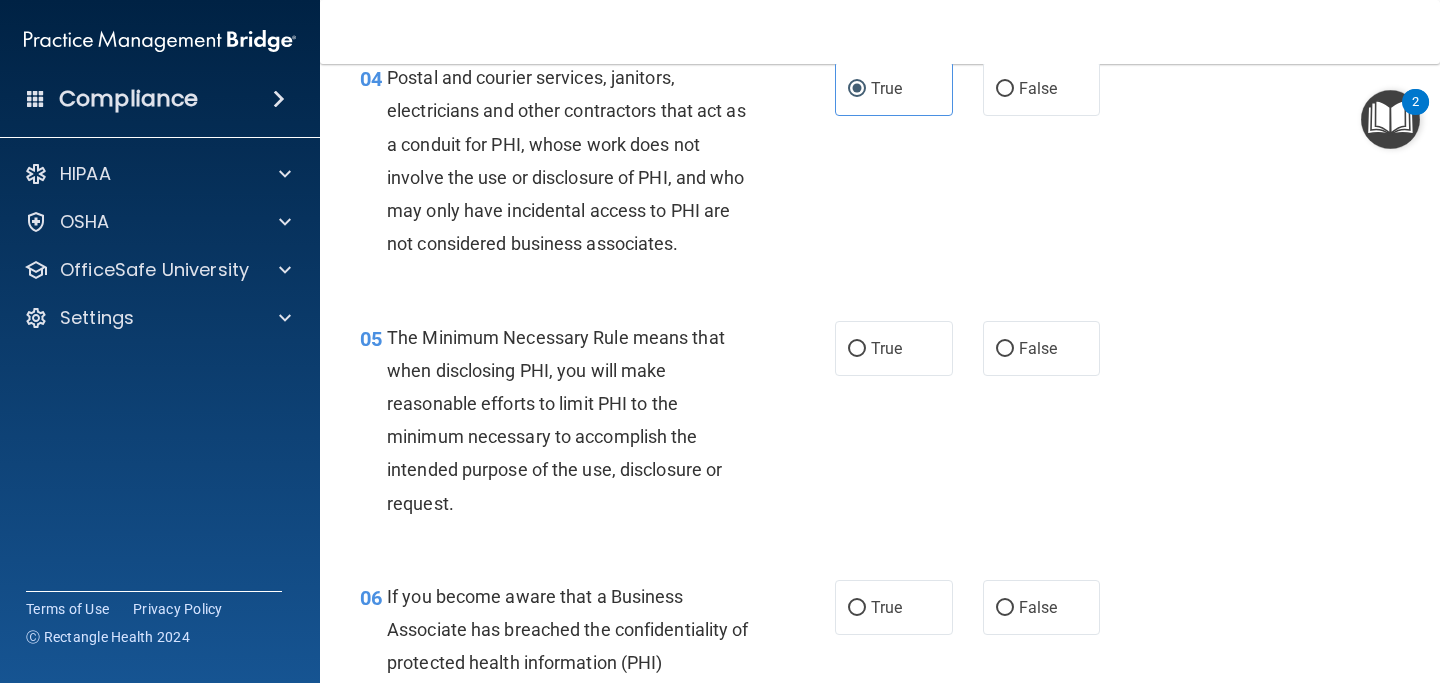 scroll, scrollTop: 712, scrollLeft: 0, axis: vertical 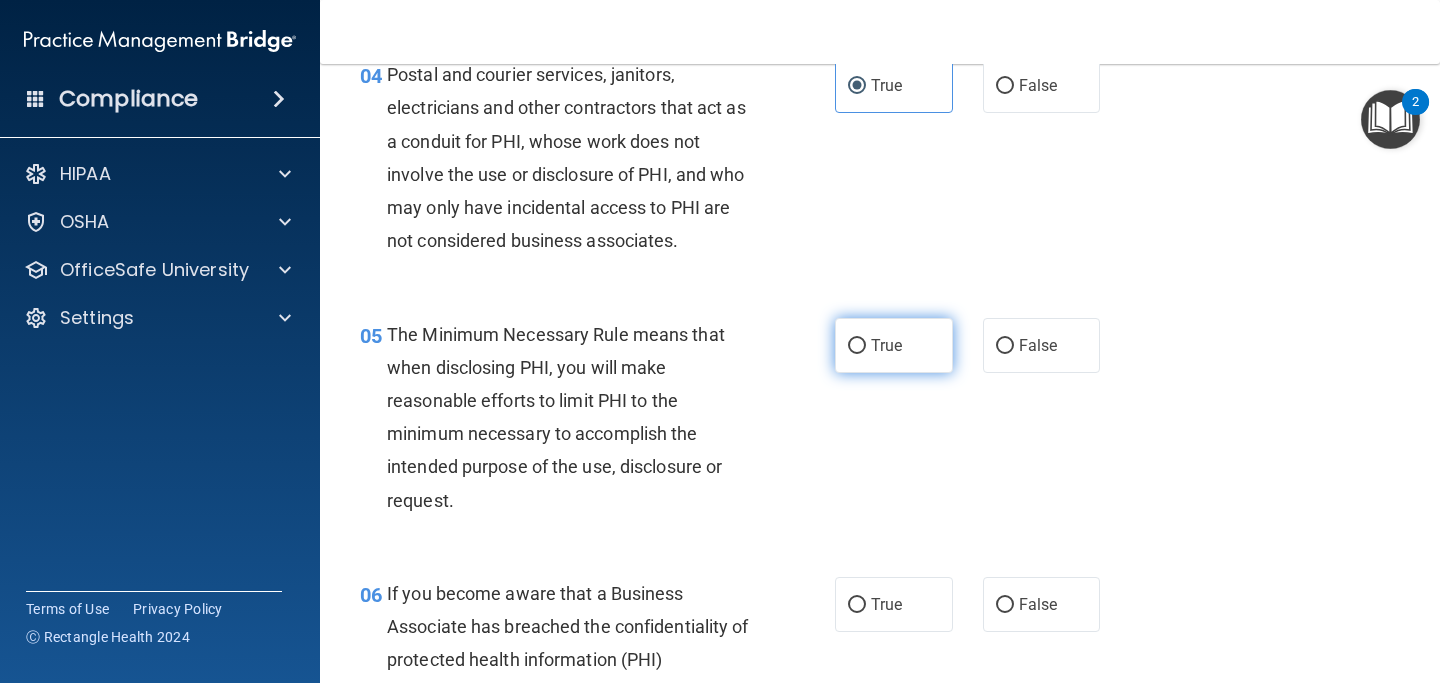 click on "True" at bounding box center (886, 345) 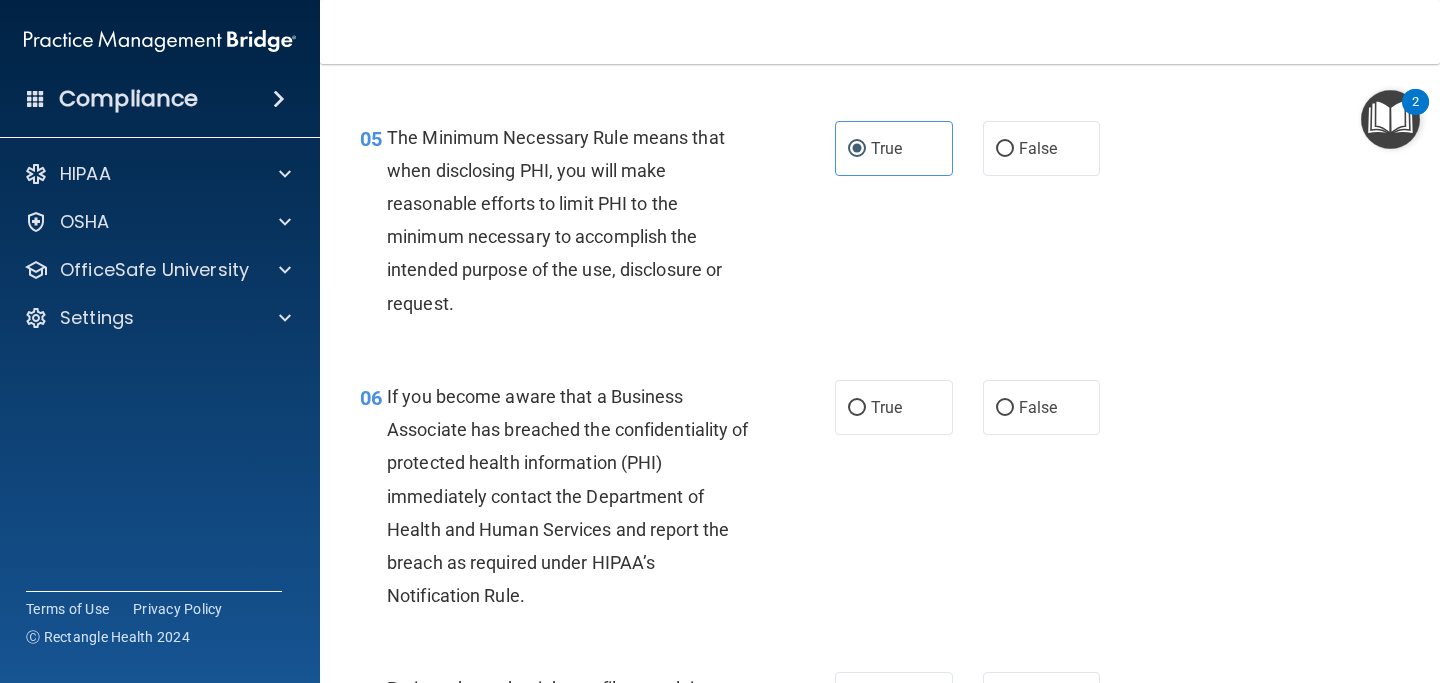 scroll, scrollTop: 937, scrollLeft: 0, axis: vertical 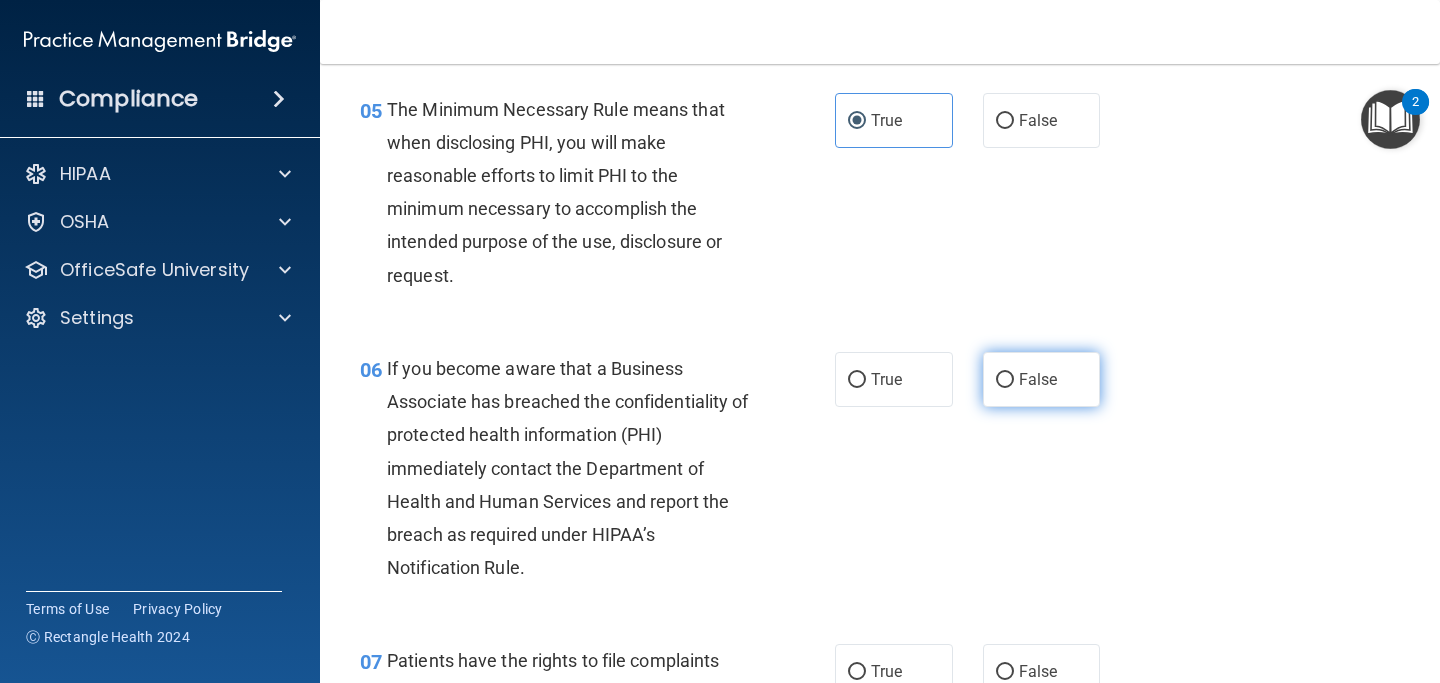click on "False" at bounding box center (1042, 379) 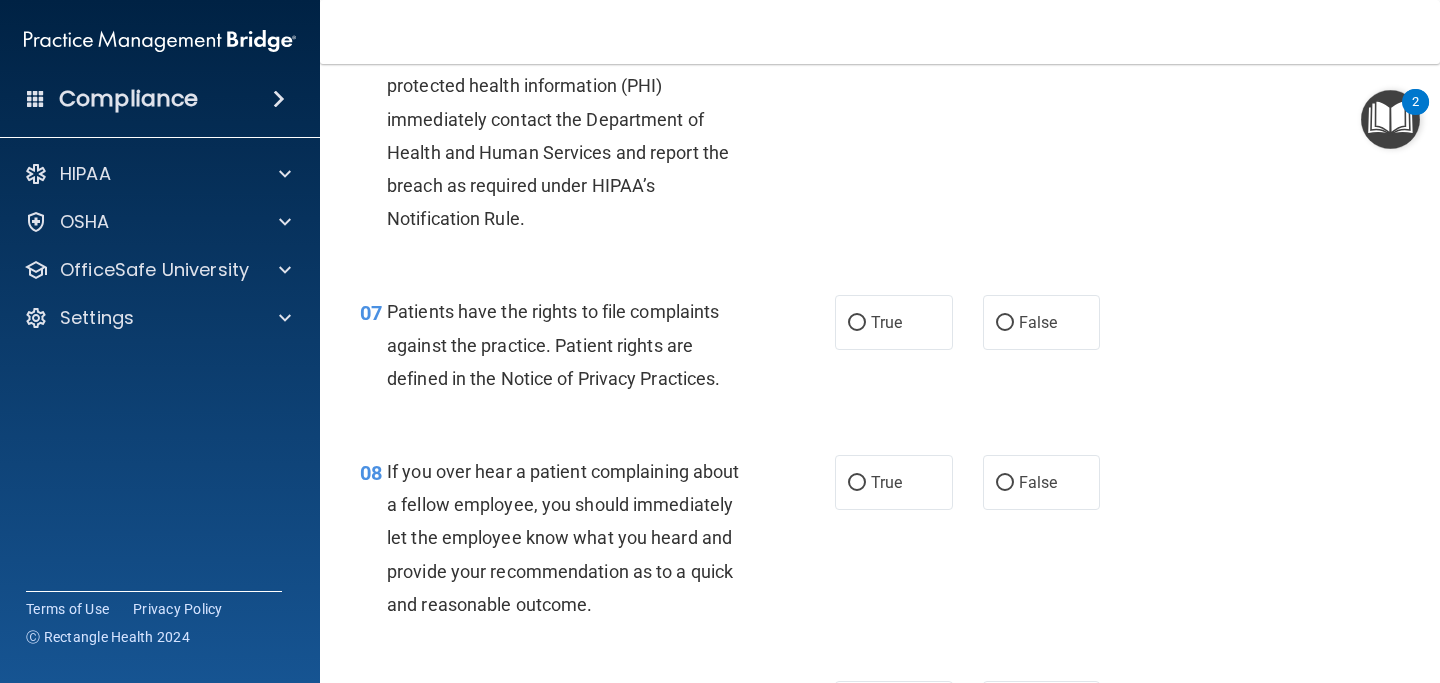 scroll, scrollTop: 1289, scrollLeft: 0, axis: vertical 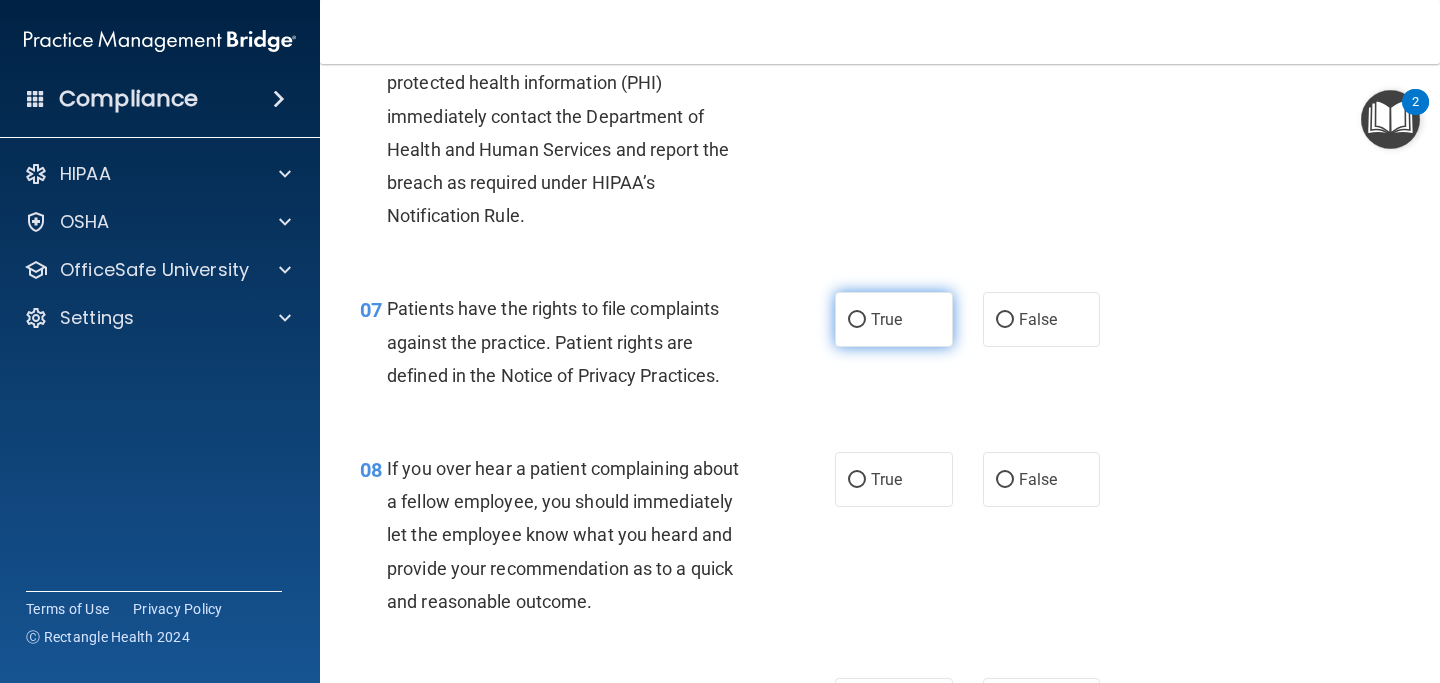 click on "True" at bounding box center (886, 319) 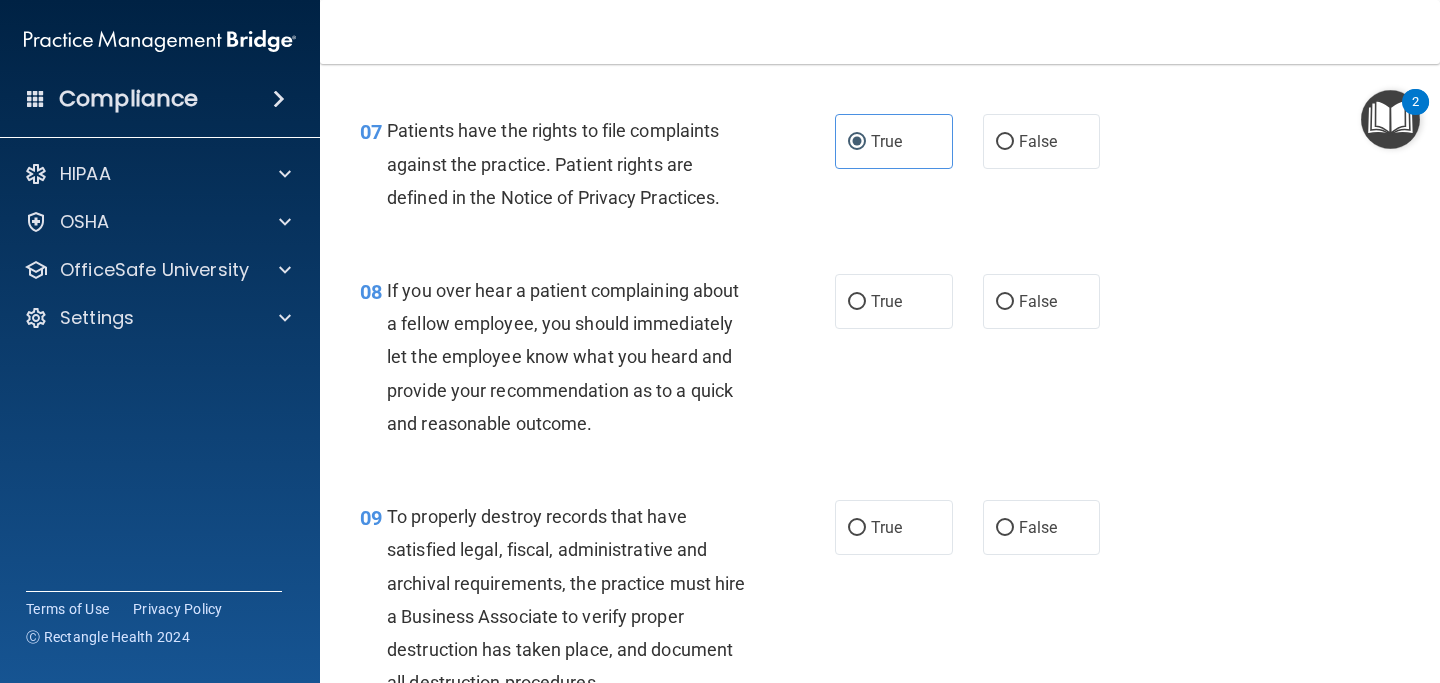 scroll, scrollTop: 1478, scrollLeft: 0, axis: vertical 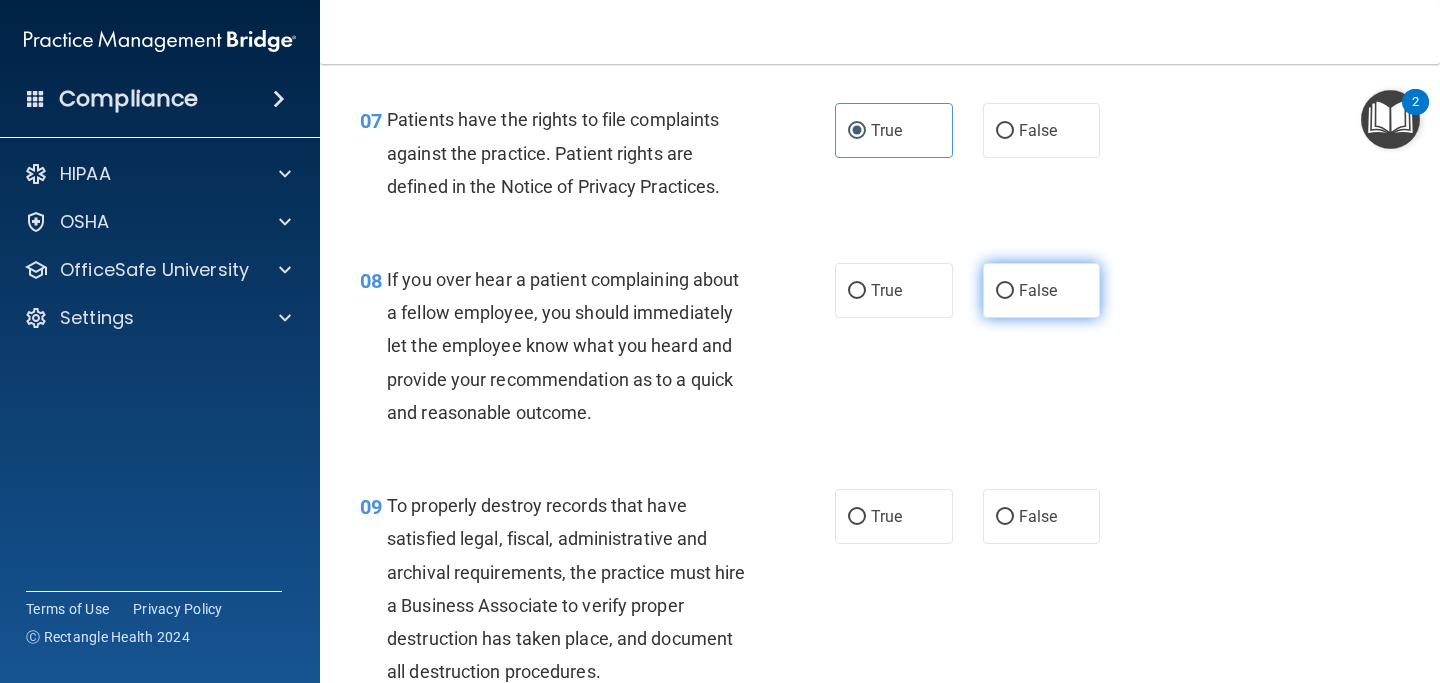 click on "False" at bounding box center [1042, 290] 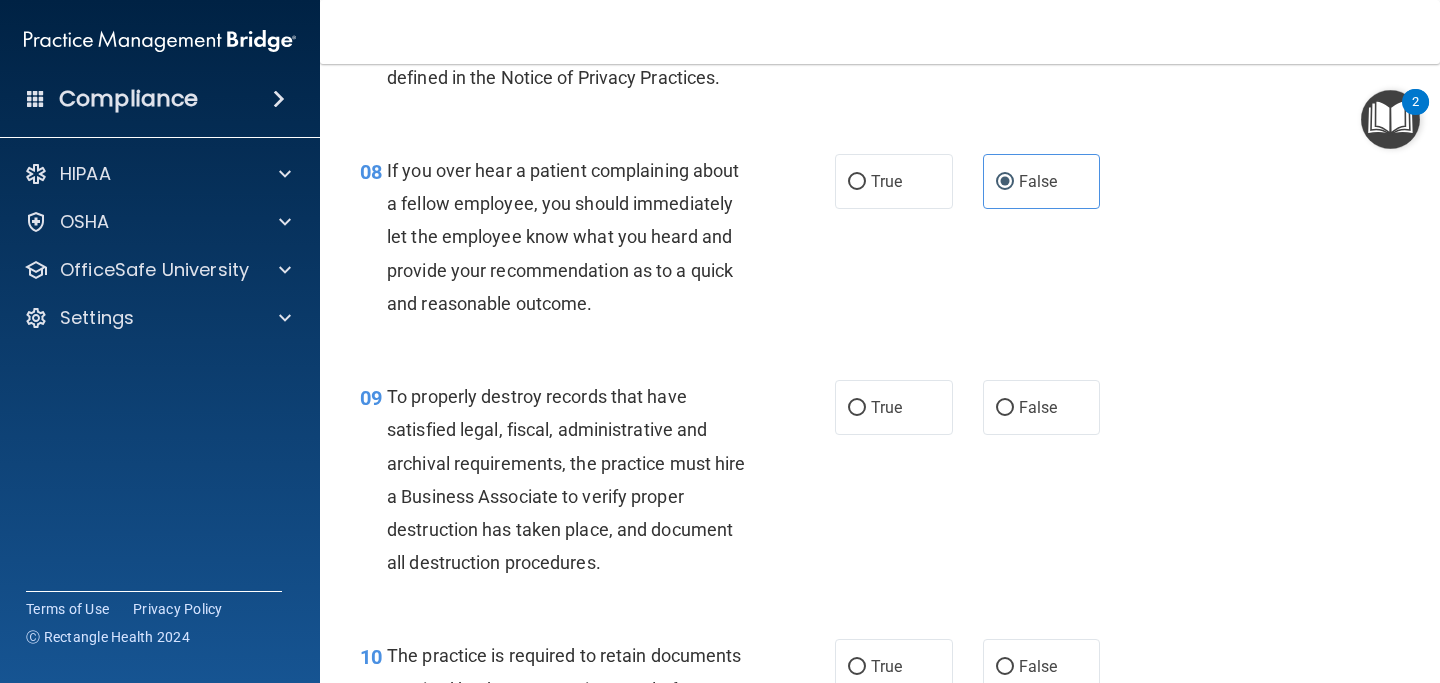 scroll, scrollTop: 1611, scrollLeft: 0, axis: vertical 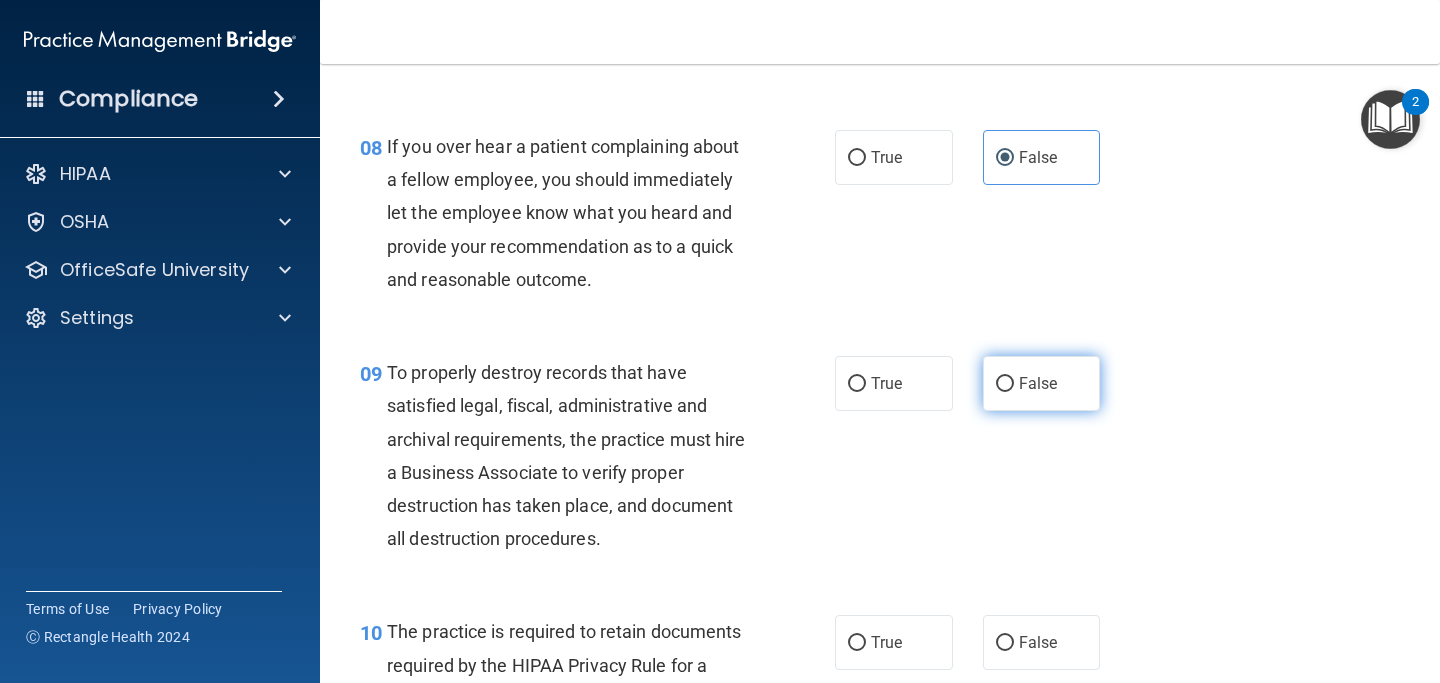 click on "False" at bounding box center (1042, 383) 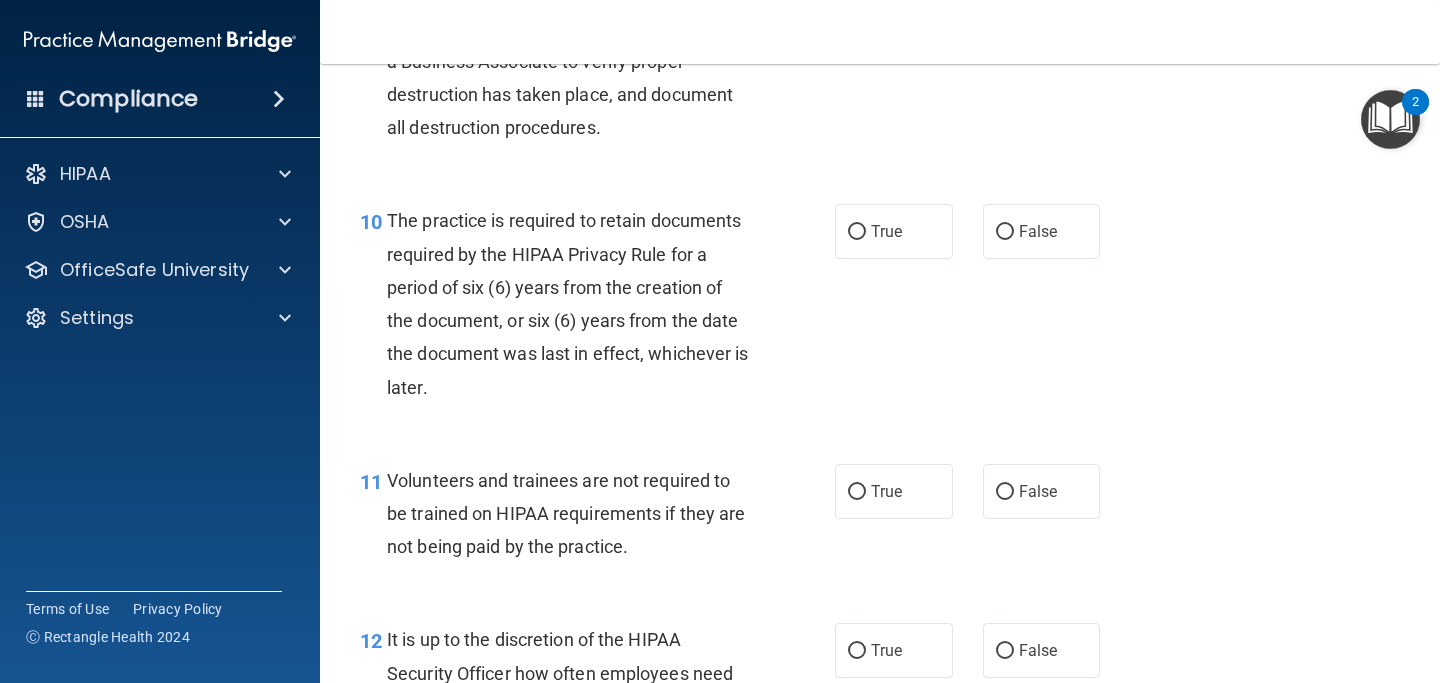 scroll, scrollTop: 2026, scrollLeft: 0, axis: vertical 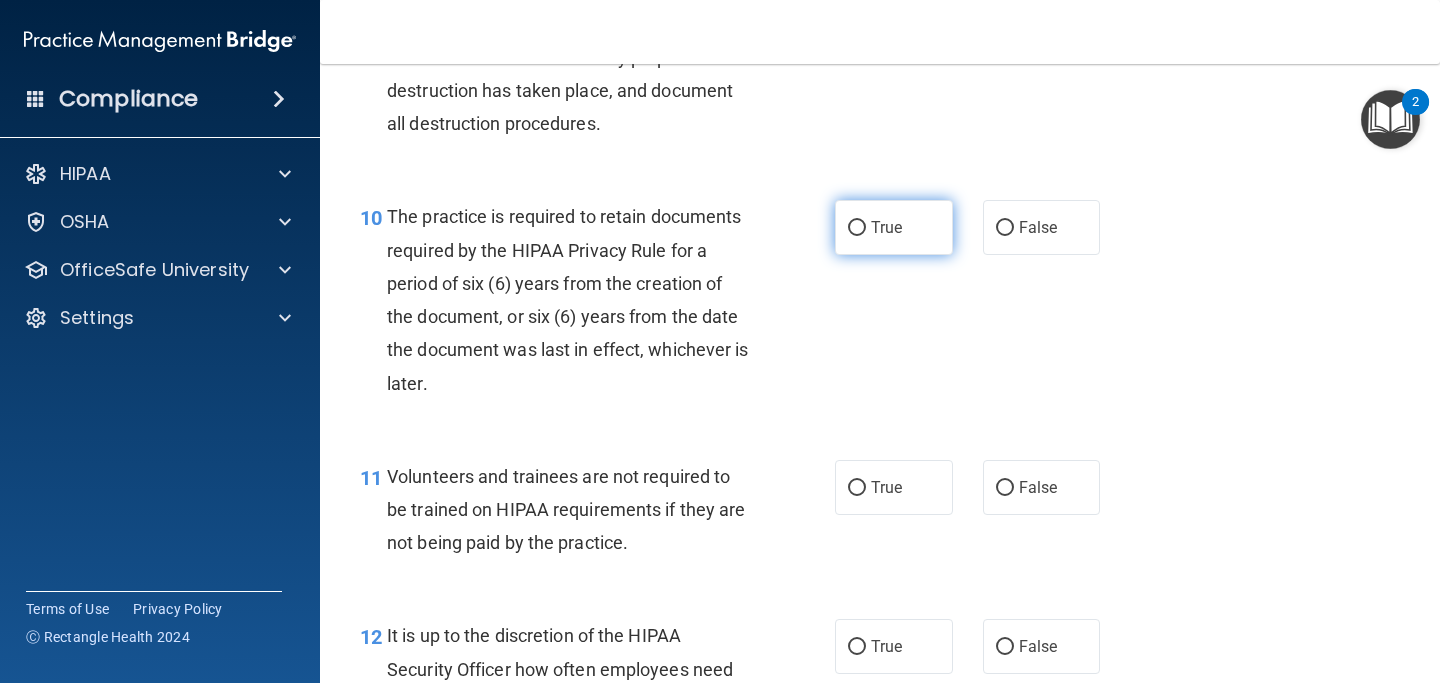 click on "True" at bounding box center [886, 227] 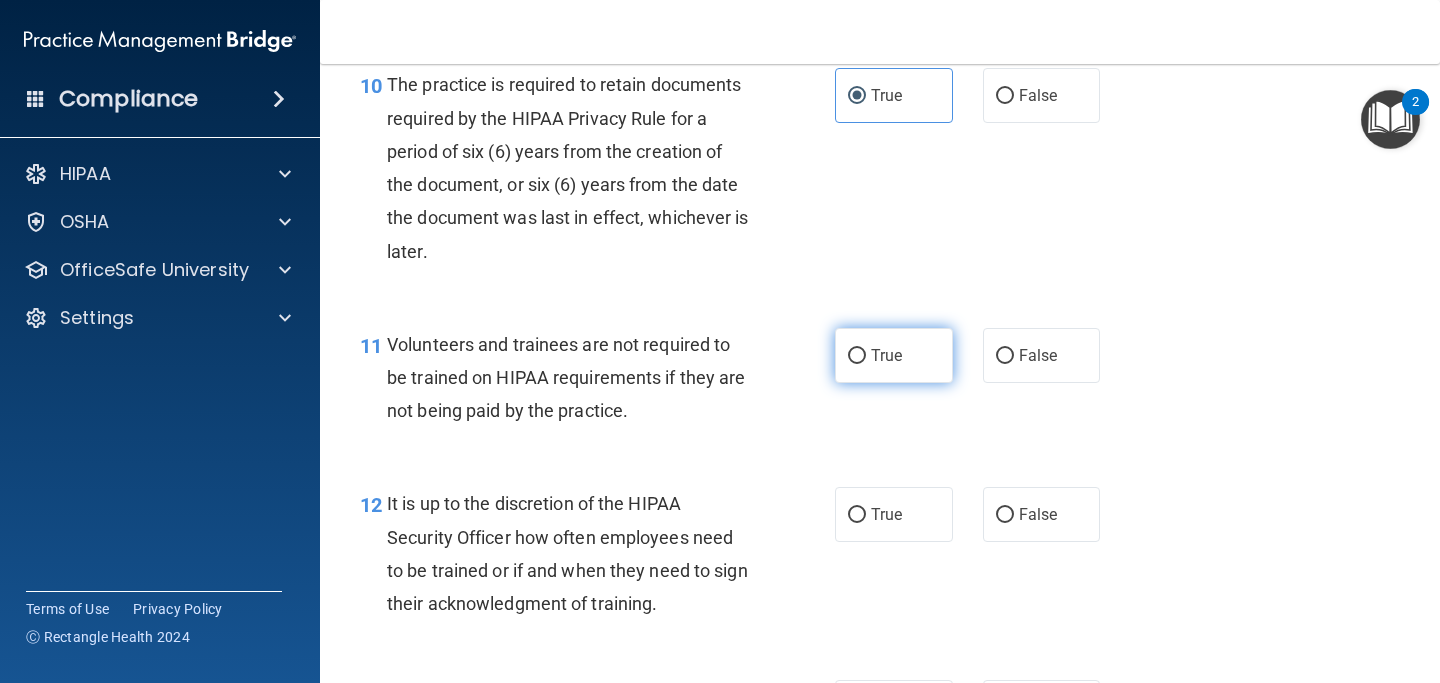scroll, scrollTop: 2230, scrollLeft: 0, axis: vertical 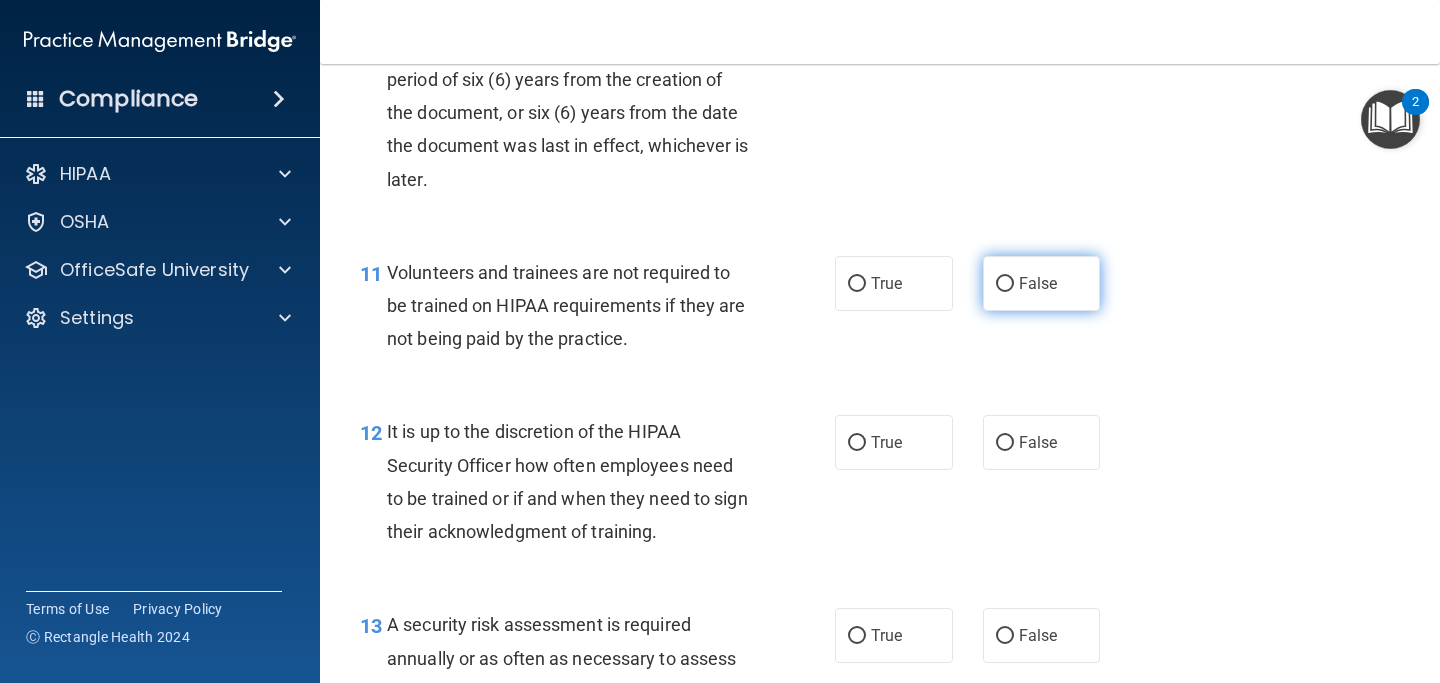 click on "False" at bounding box center (1038, 283) 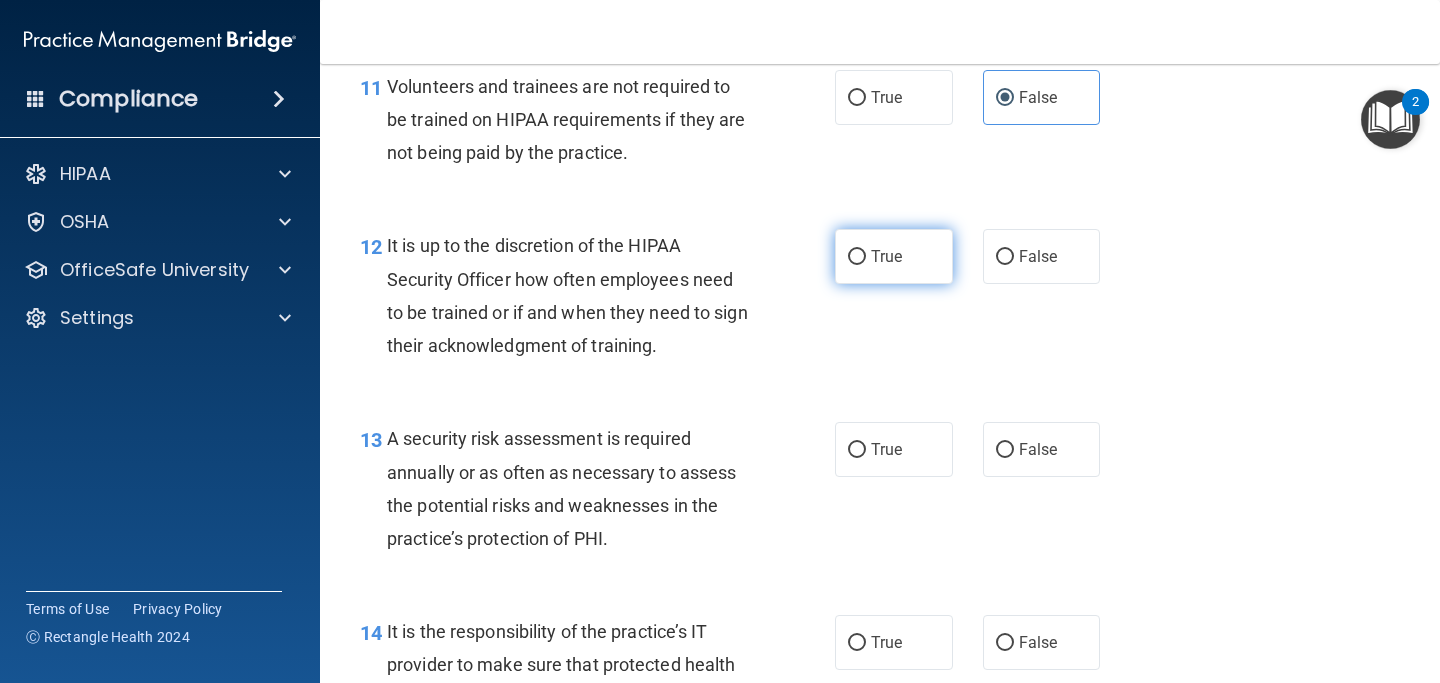 scroll, scrollTop: 2417, scrollLeft: 0, axis: vertical 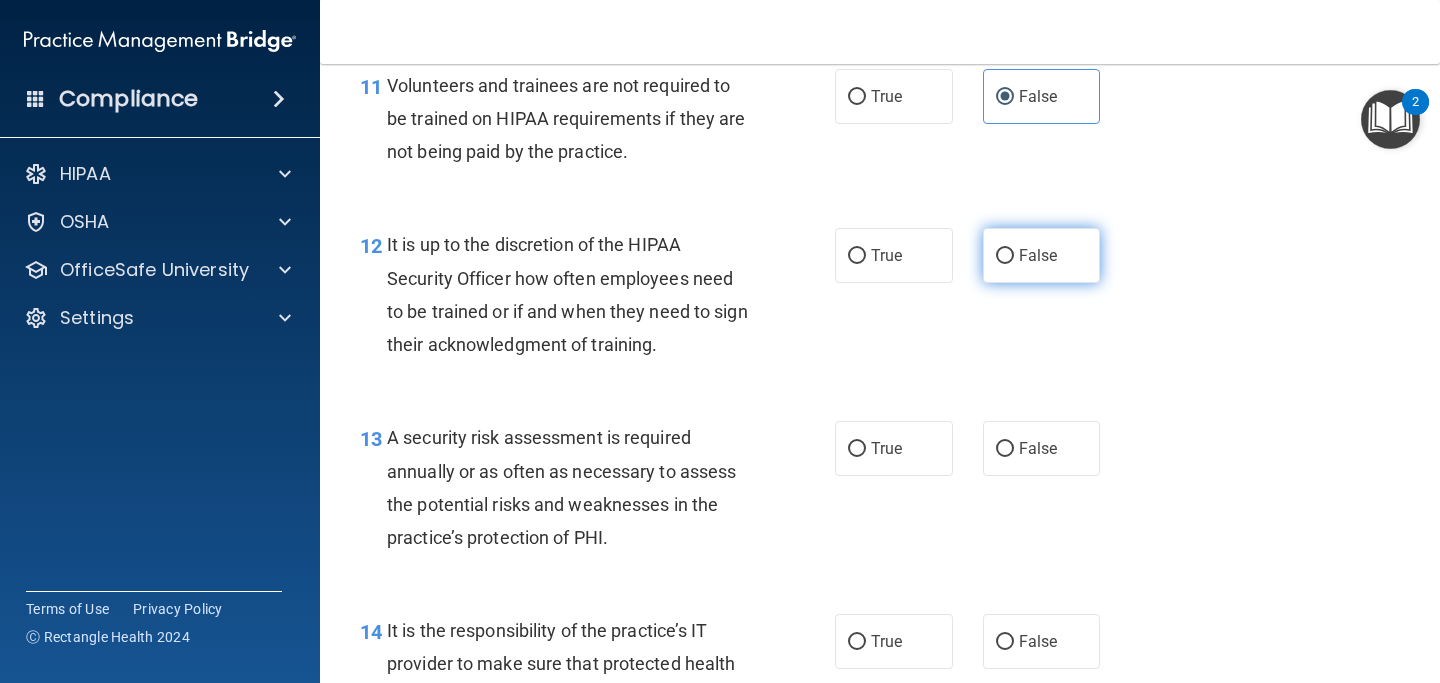 click on "False" at bounding box center [1038, 255] 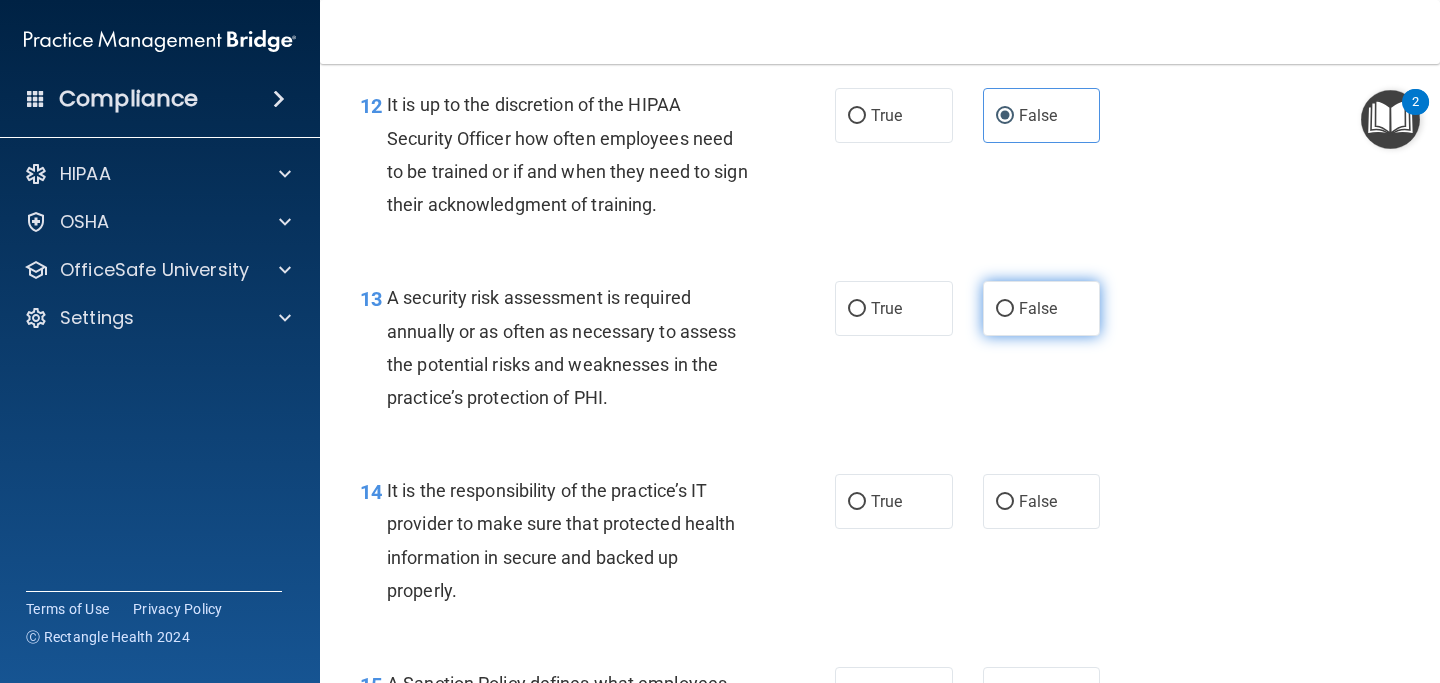 scroll, scrollTop: 2564, scrollLeft: 0, axis: vertical 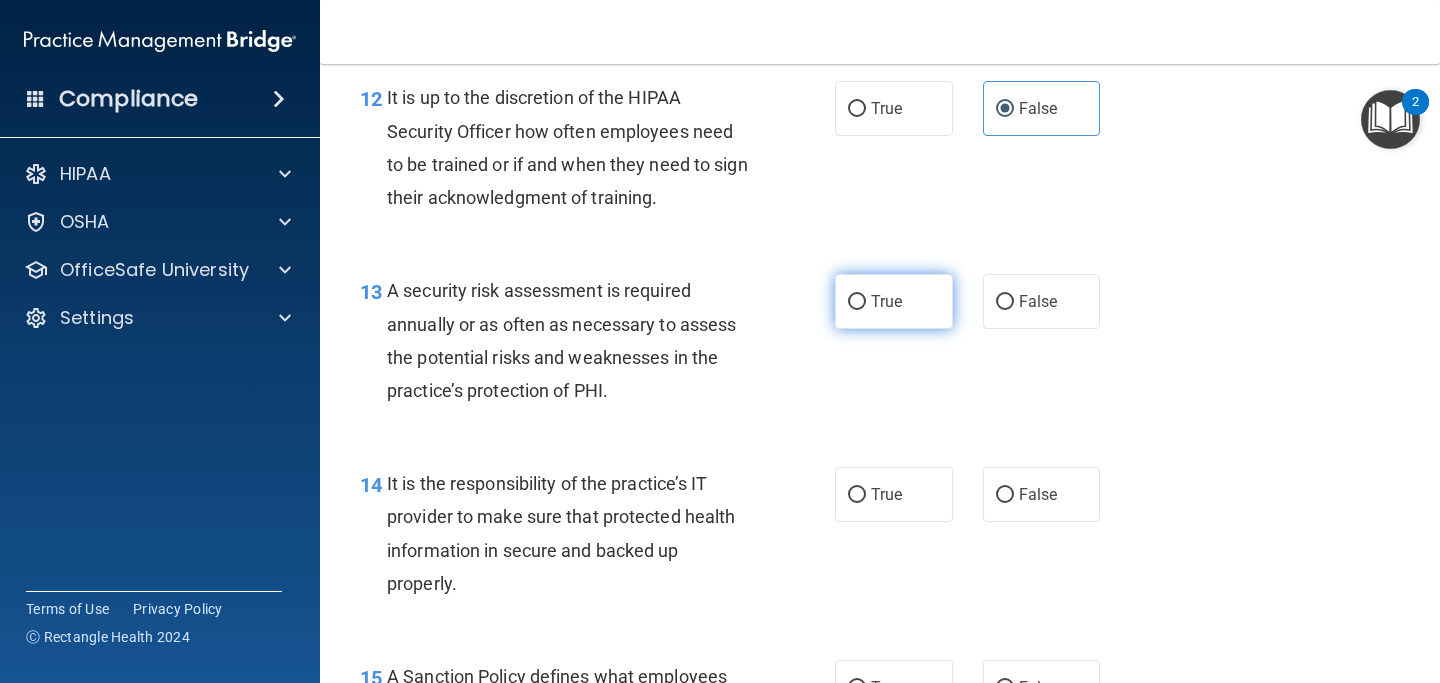 click on "True" at bounding box center (894, 301) 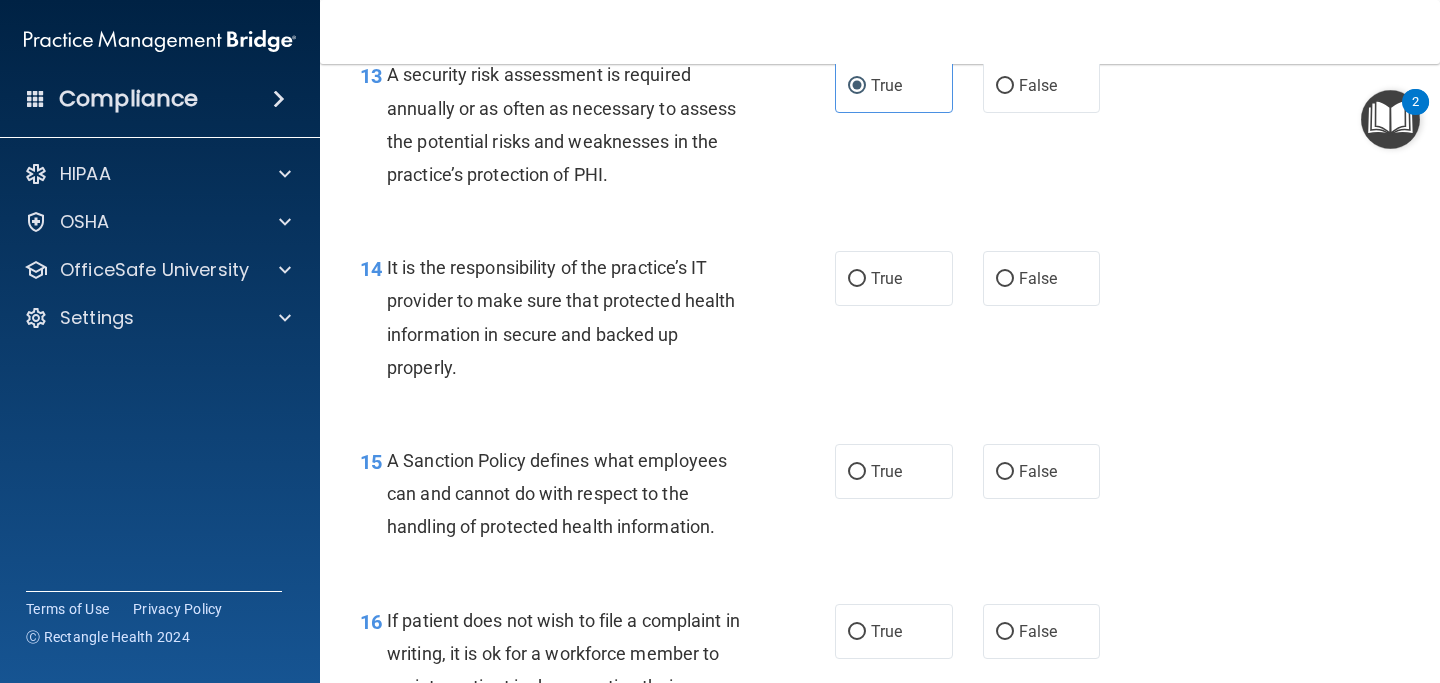 scroll, scrollTop: 2792, scrollLeft: 0, axis: vertical 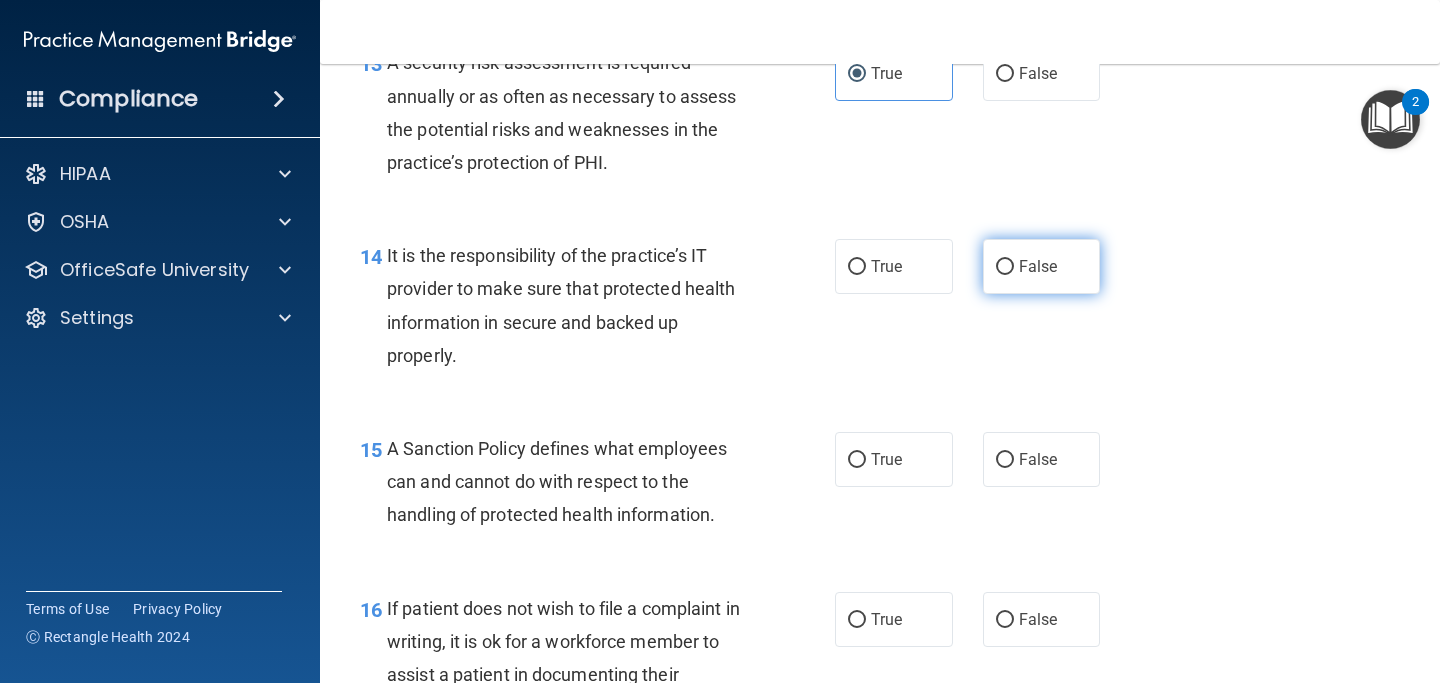 click on "False" at bounding box center [1038, 266] 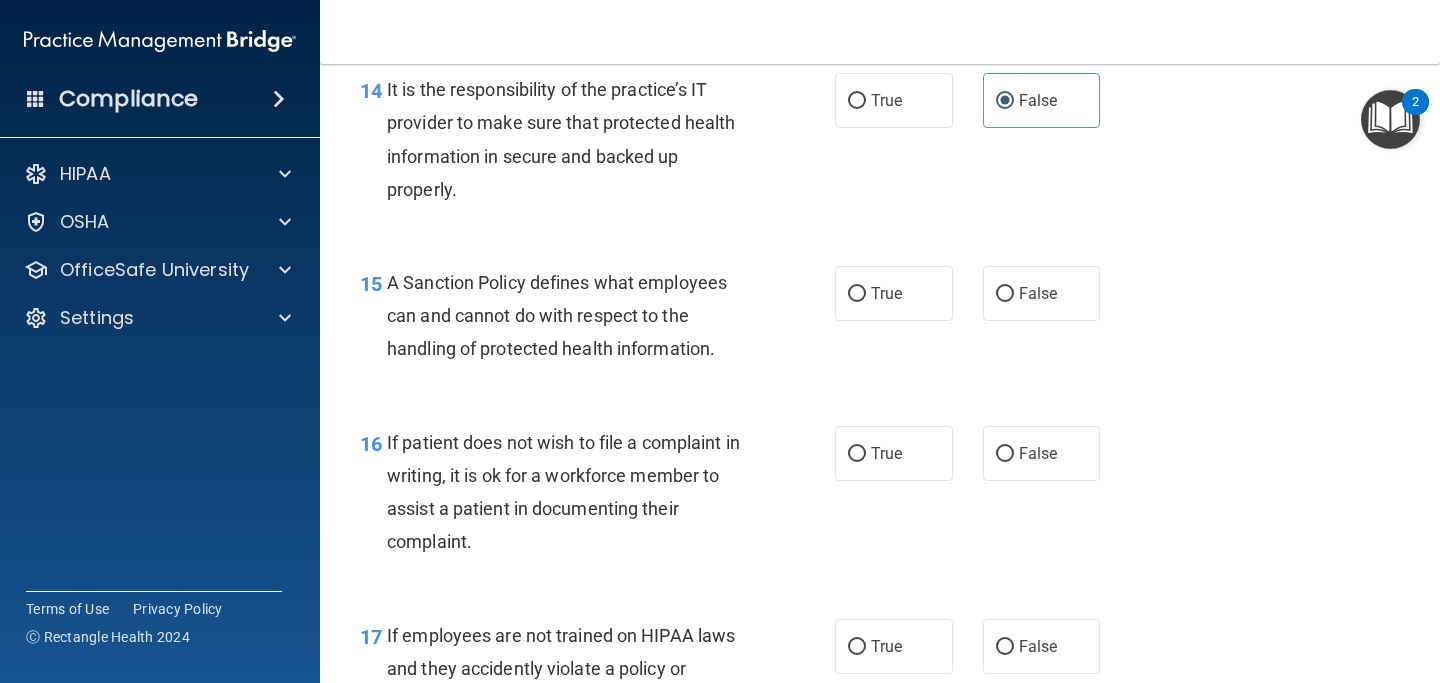 scroll, scrollTop: 2961, scrollLeft: 0, axis: vertical 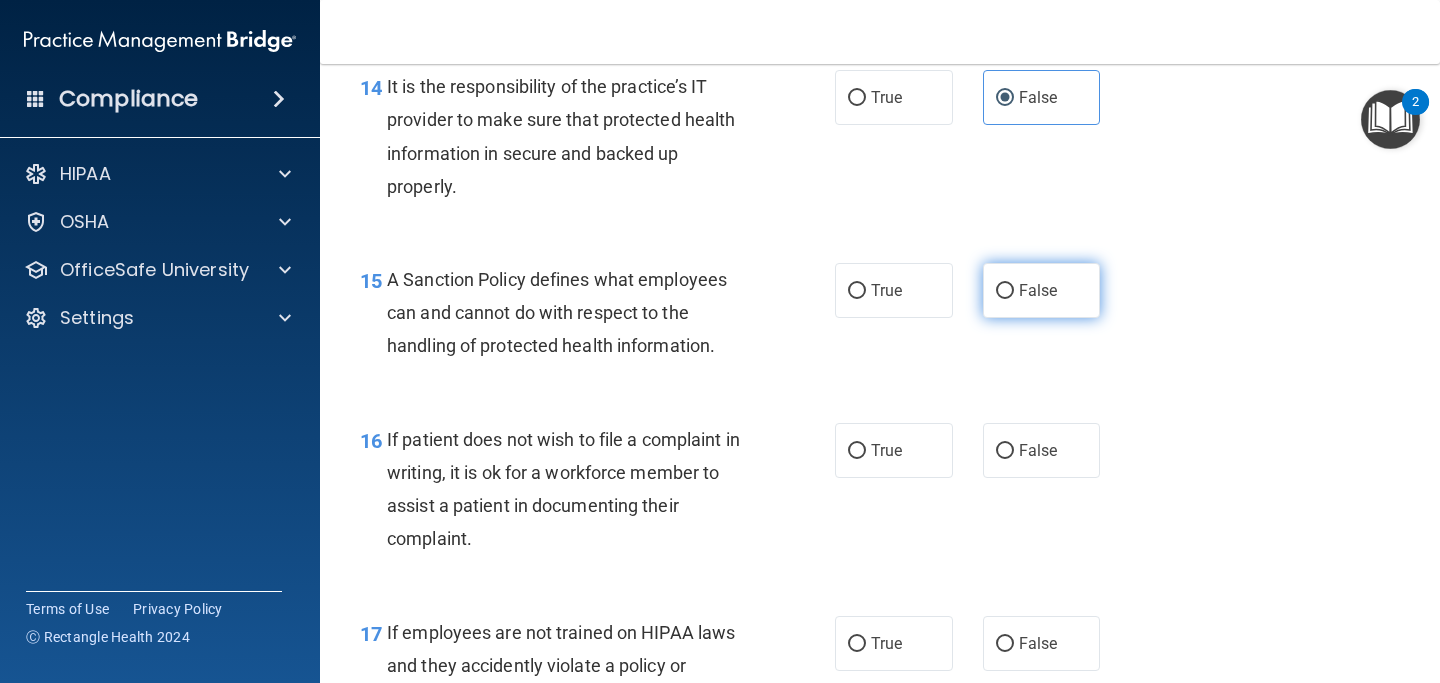 click on "False" at bounding box center [1038, 290] 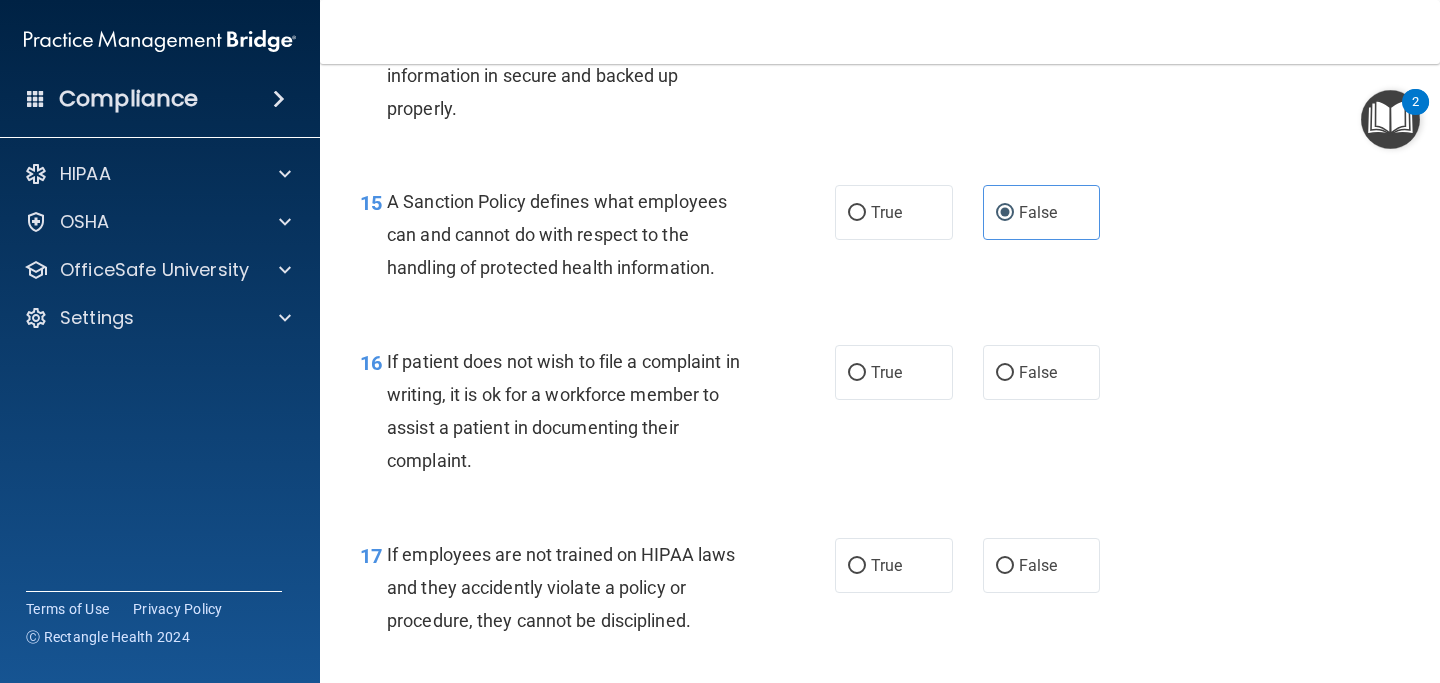scroll, scrollTop: 3042, scrollLeft: 0, axis: vertical 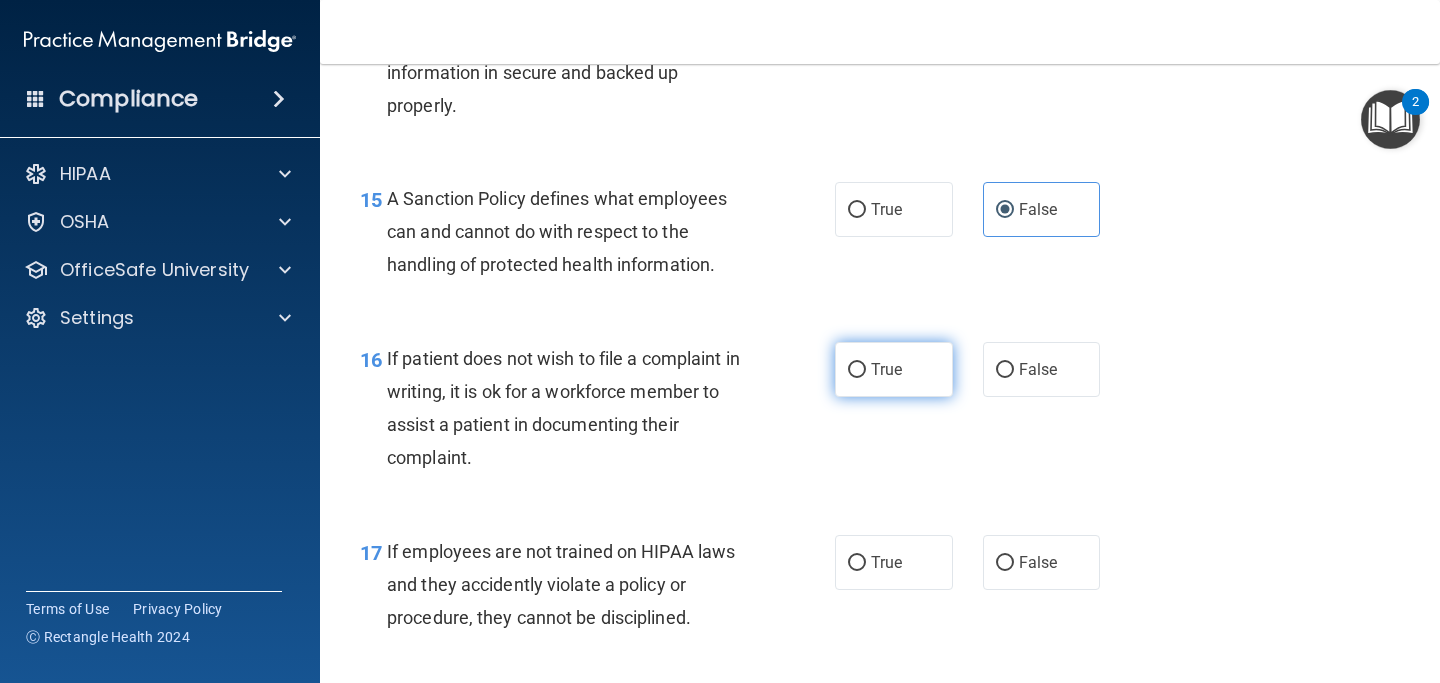 click on "True" at bounding box center [894, 369] 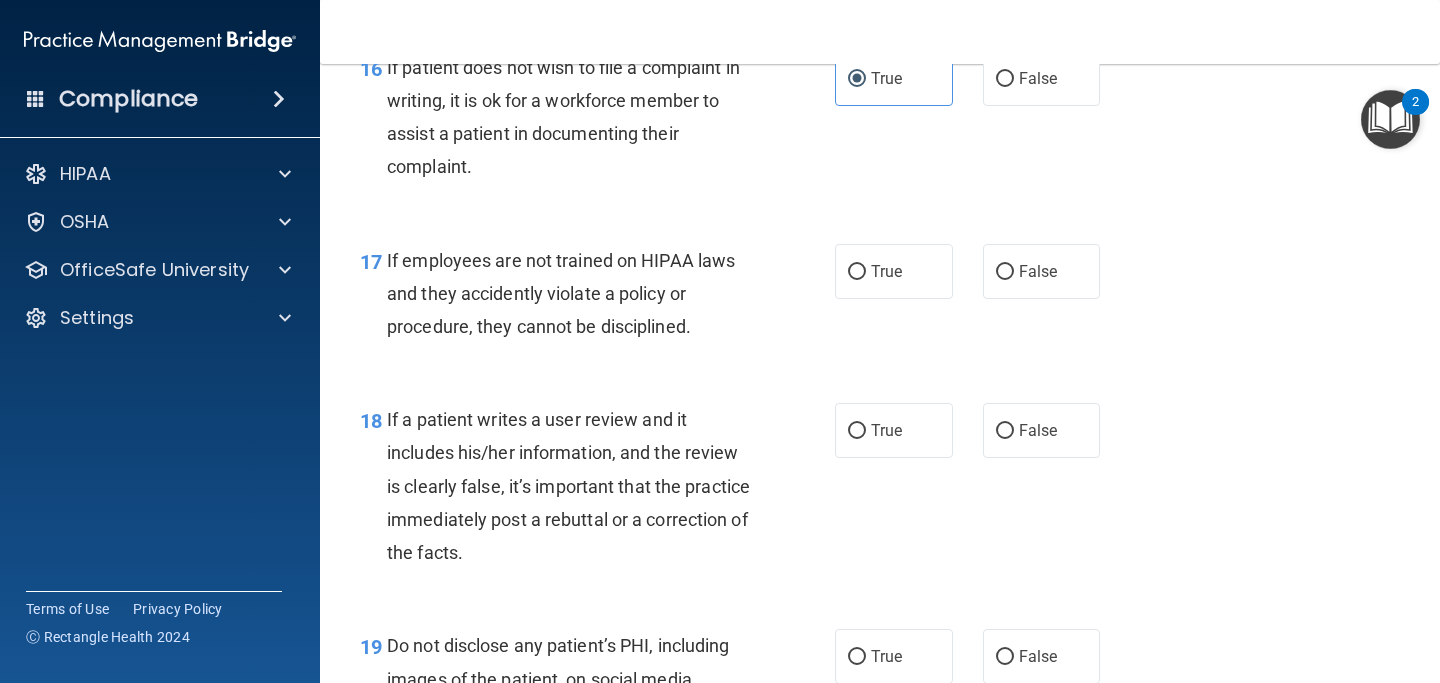 scroll, scrollTop: 3337, scrollLeft: 0, axis: vertical 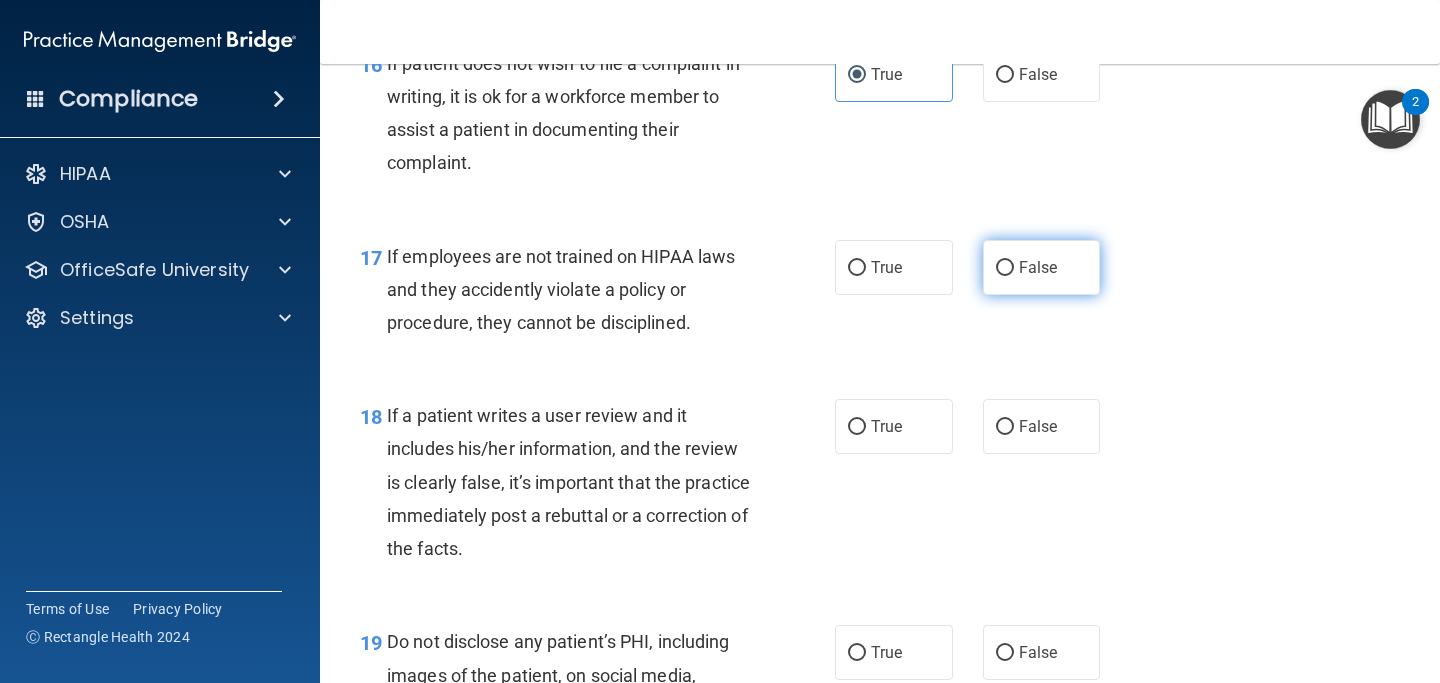 click on "False" at bounding box center (1042, 267) 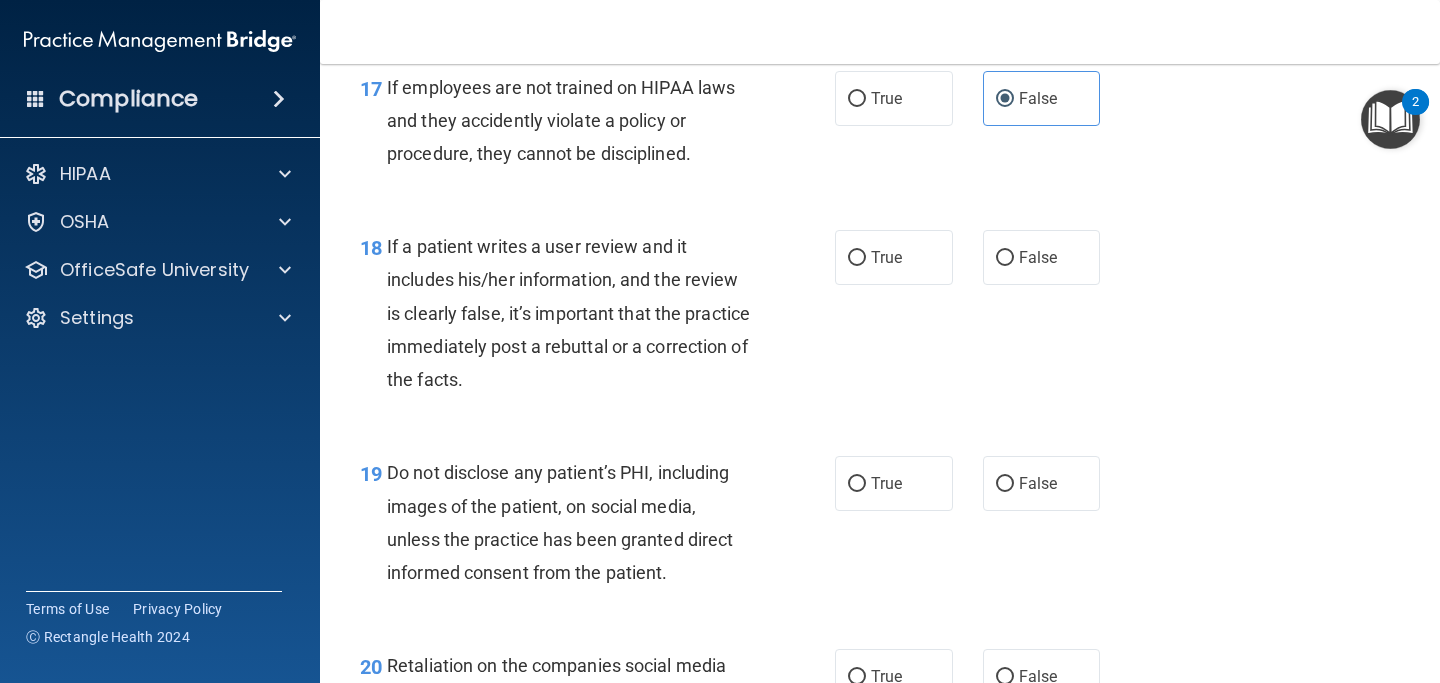 scroll, scrollTop: 3509, scrollLeft: 0, axis: vertical 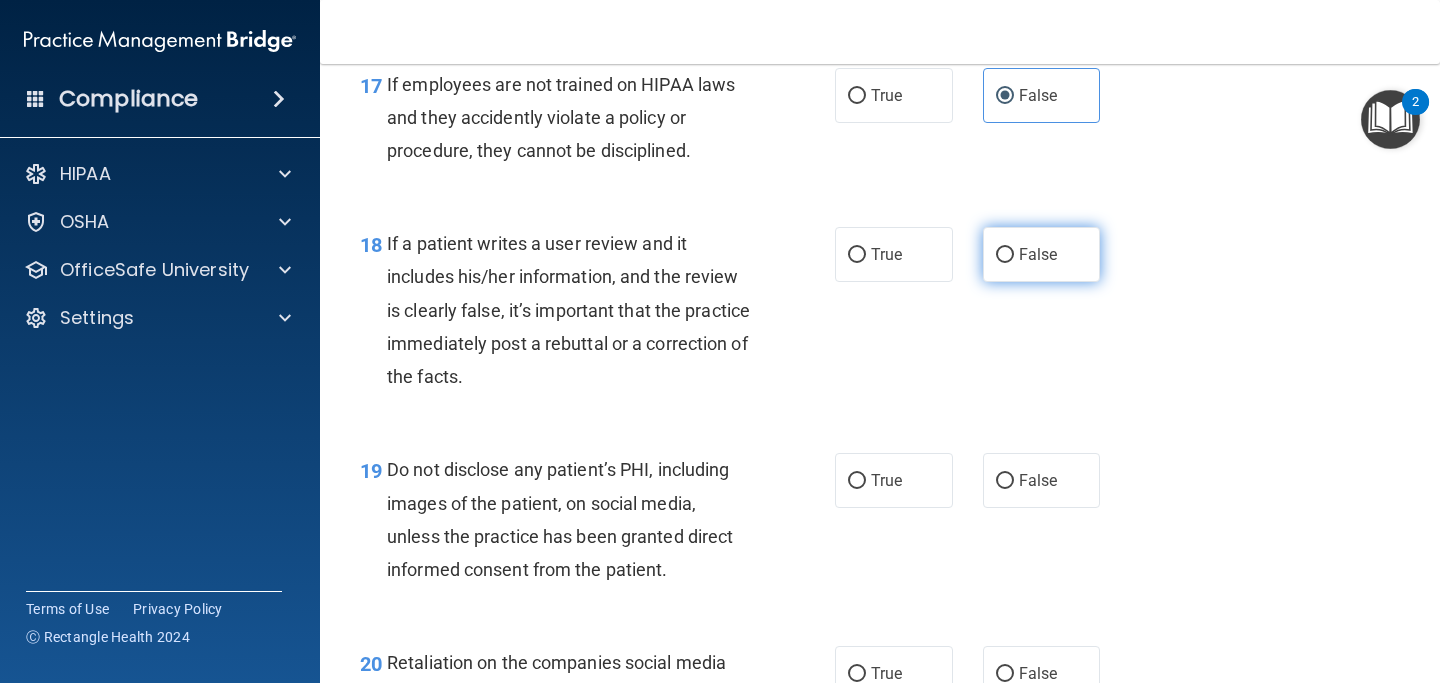 click on "False" at bounding box center (1038, 254) 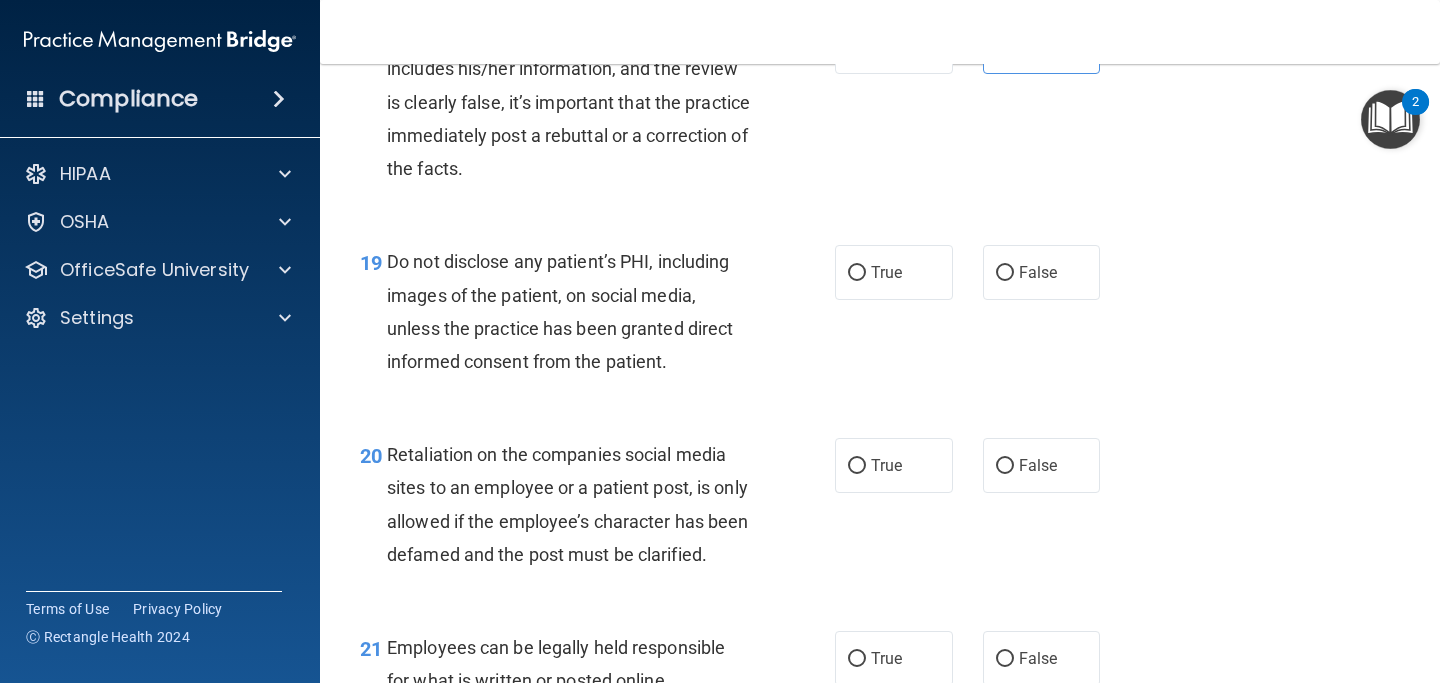 scroll, scrollTop: 3724, scrollLeft: 0, axis: vertical 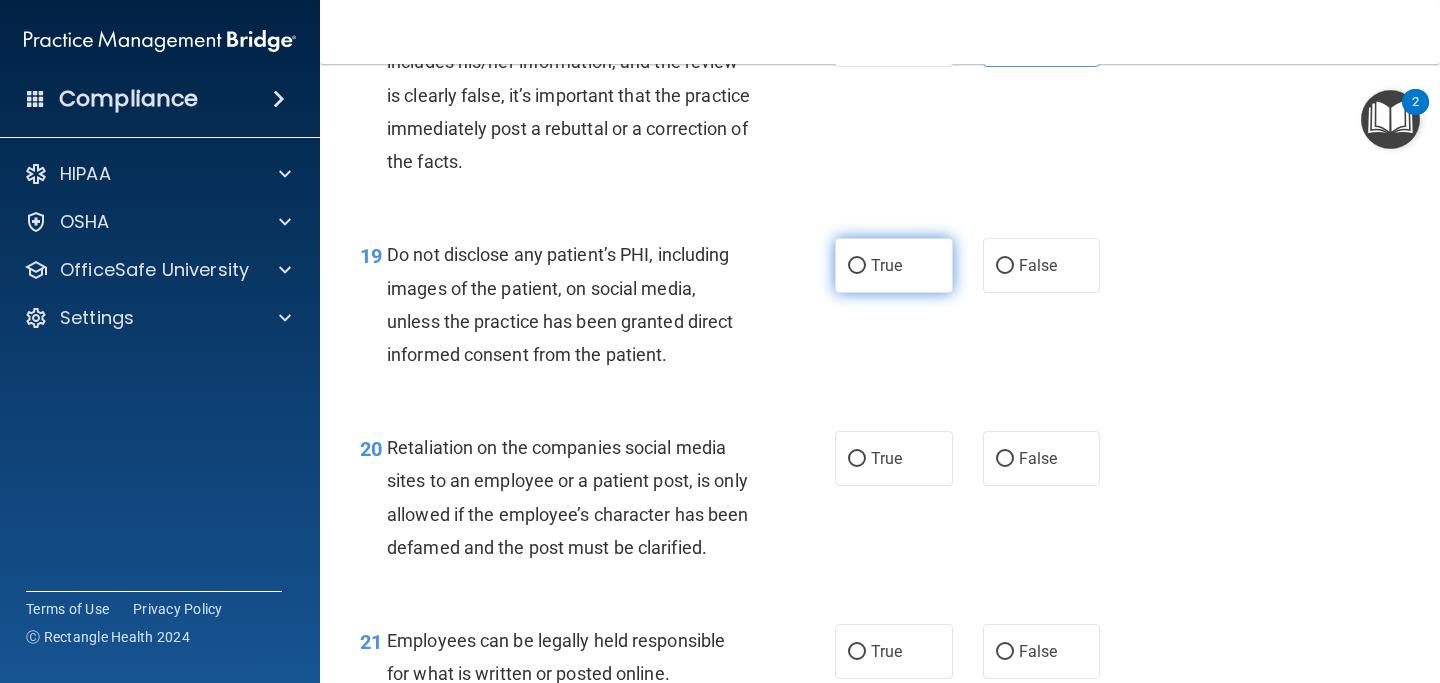 click on "True" at bounding box center [894, 265] 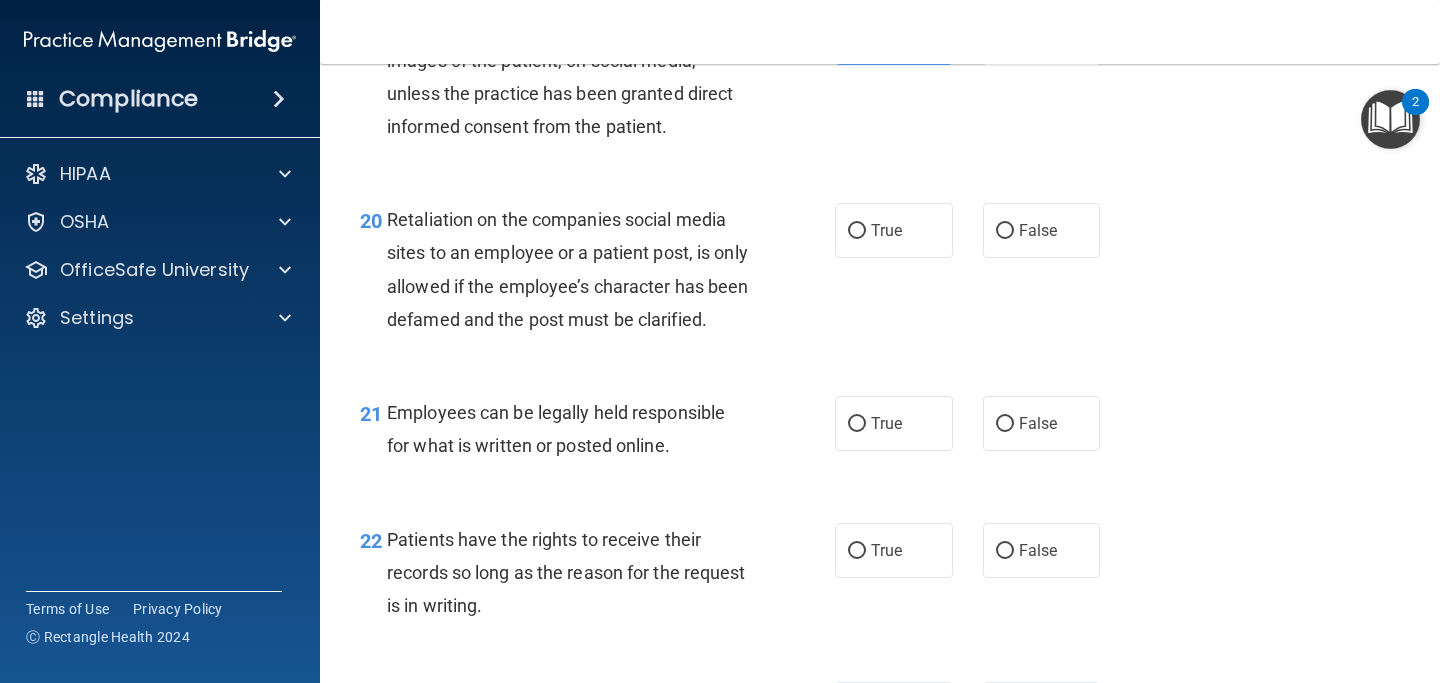 scroll, scrollTop: 3966, scrollLeft: 0, axis: vertical 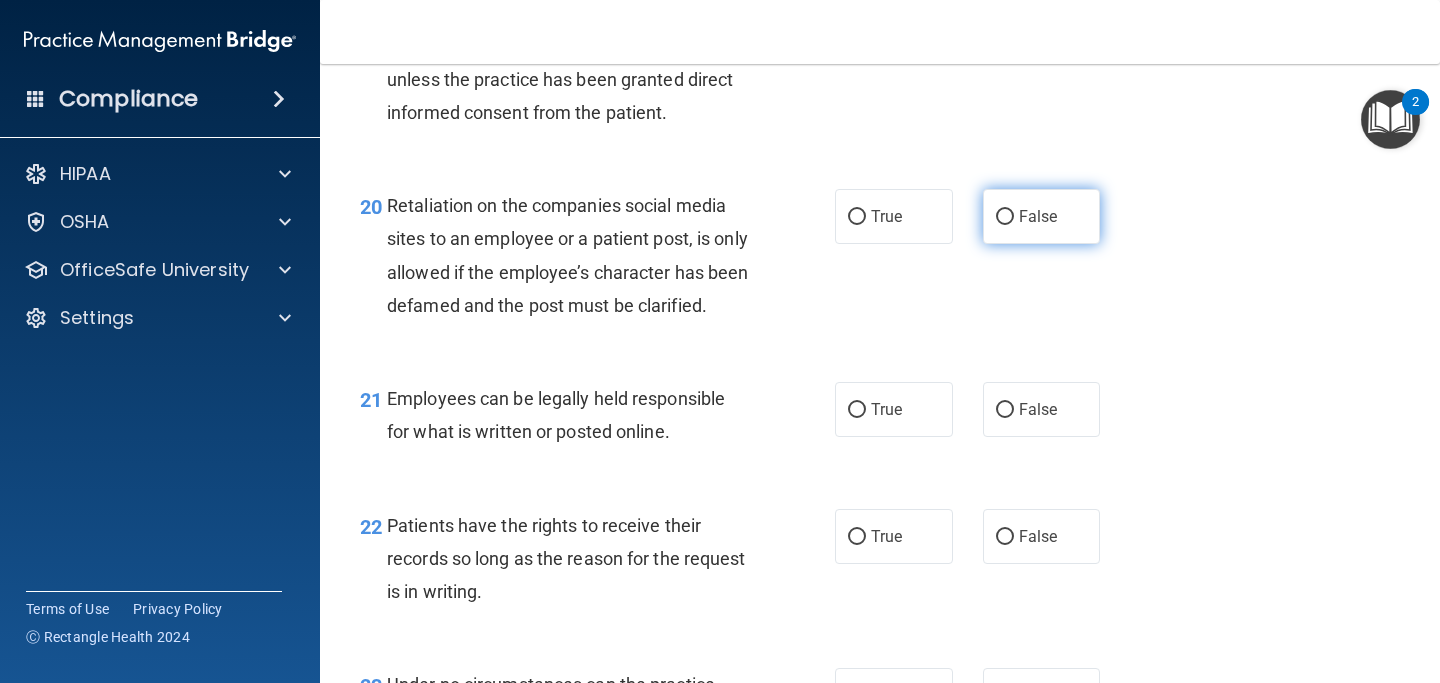click on "False" at bounding box center [1005, 217] 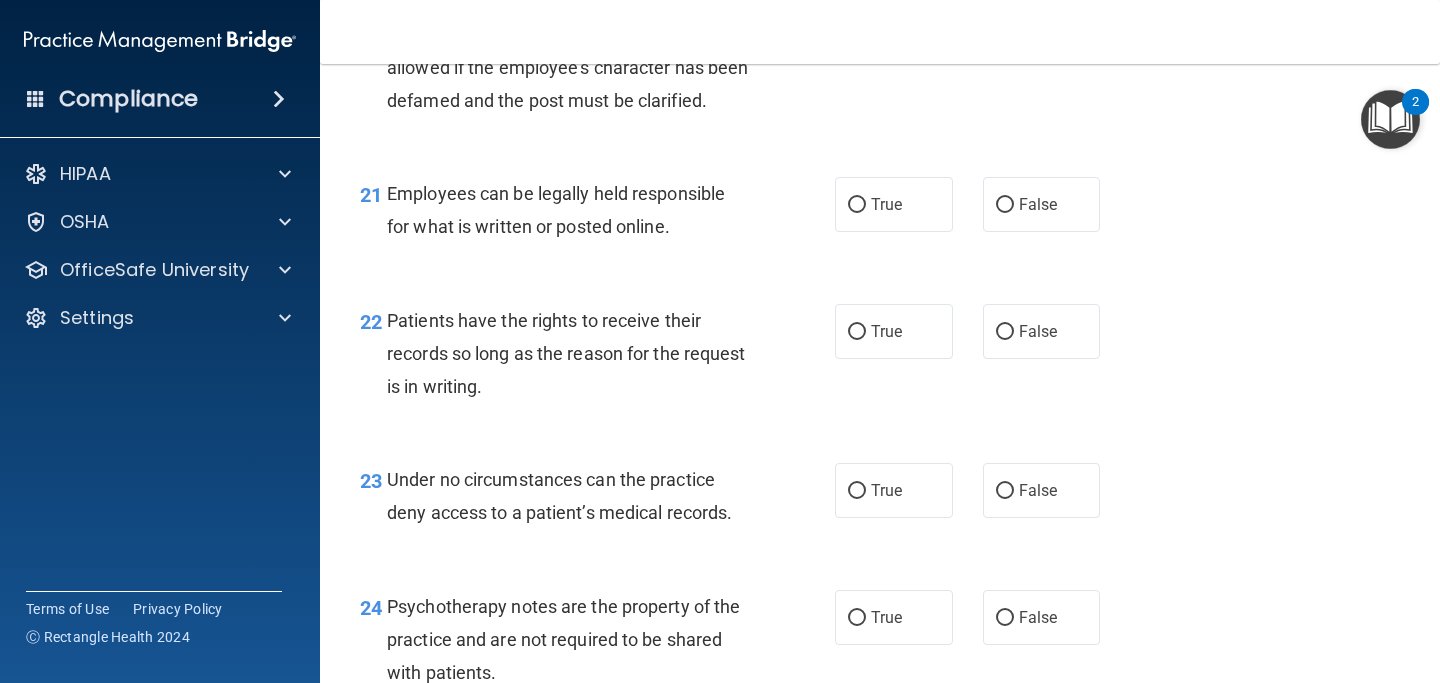 scroll, scrollTop: 4172, scrollLeft: 0, axis: vertical 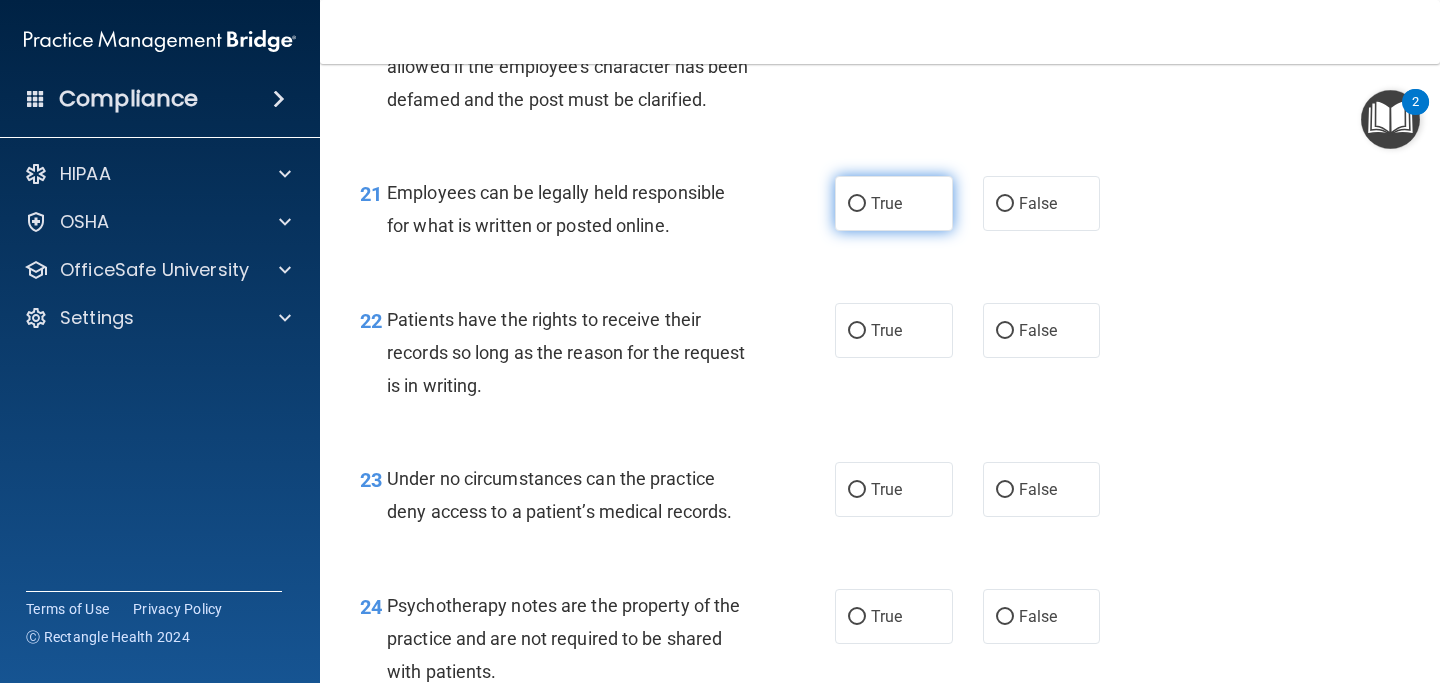 click on "True" at bounding box center [894, 203] 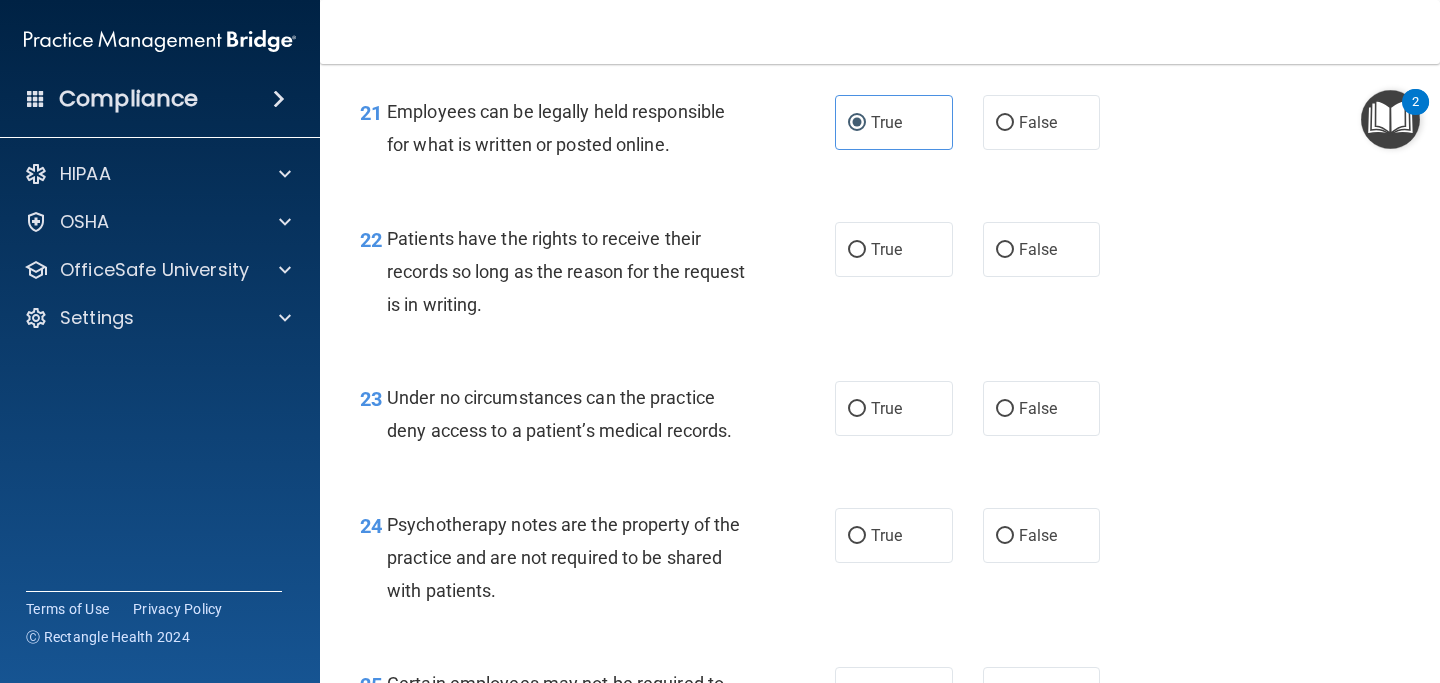 scroll, scrollTop: 4273, scrollLeft: 0, axis: vertical 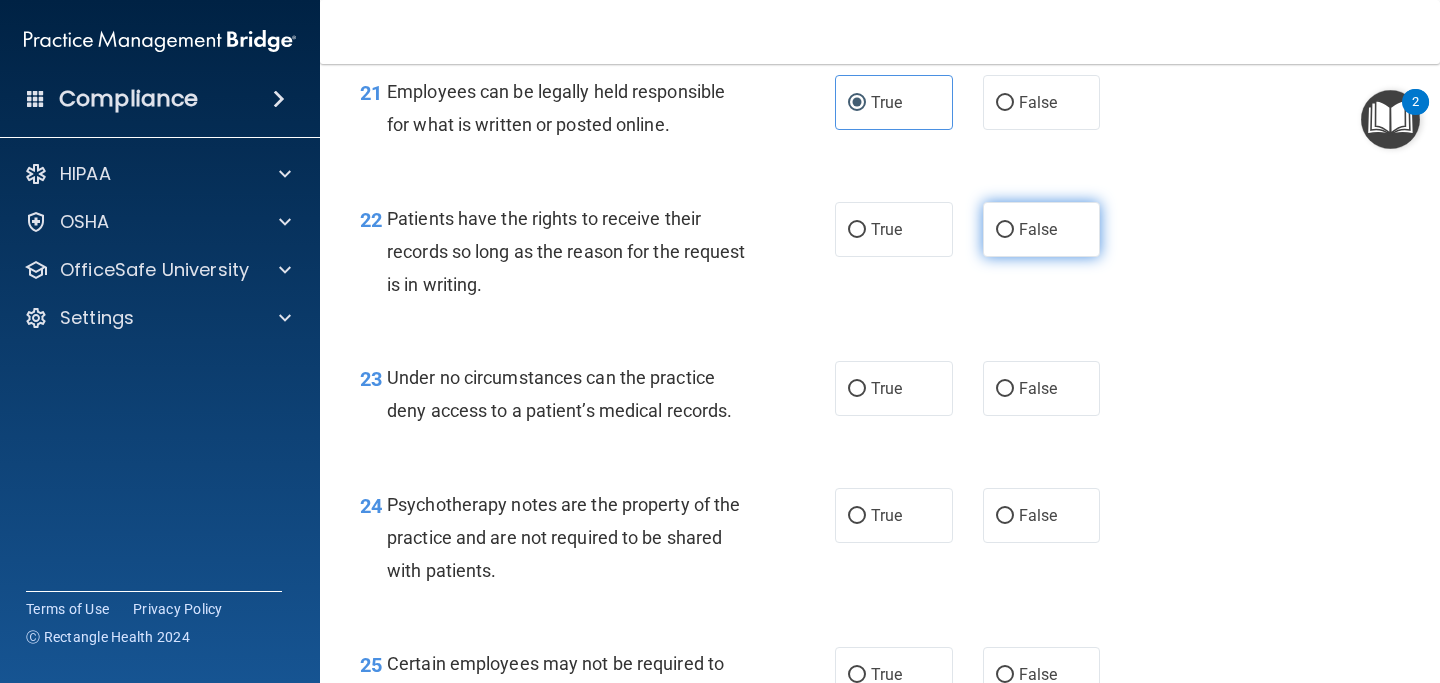 click on "False" at bounding box center [1042, 229] 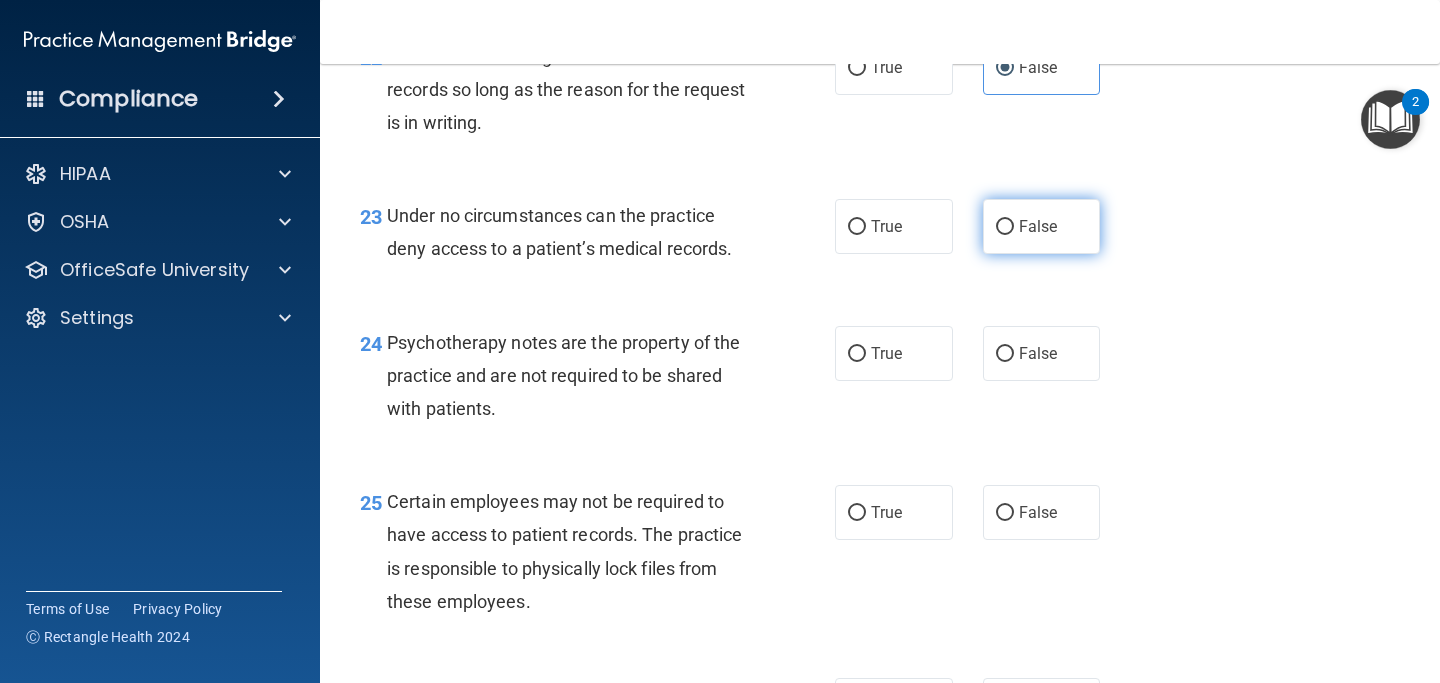 scroll, scrollTop: 4439, scrollLeft: 0, axis: vertical 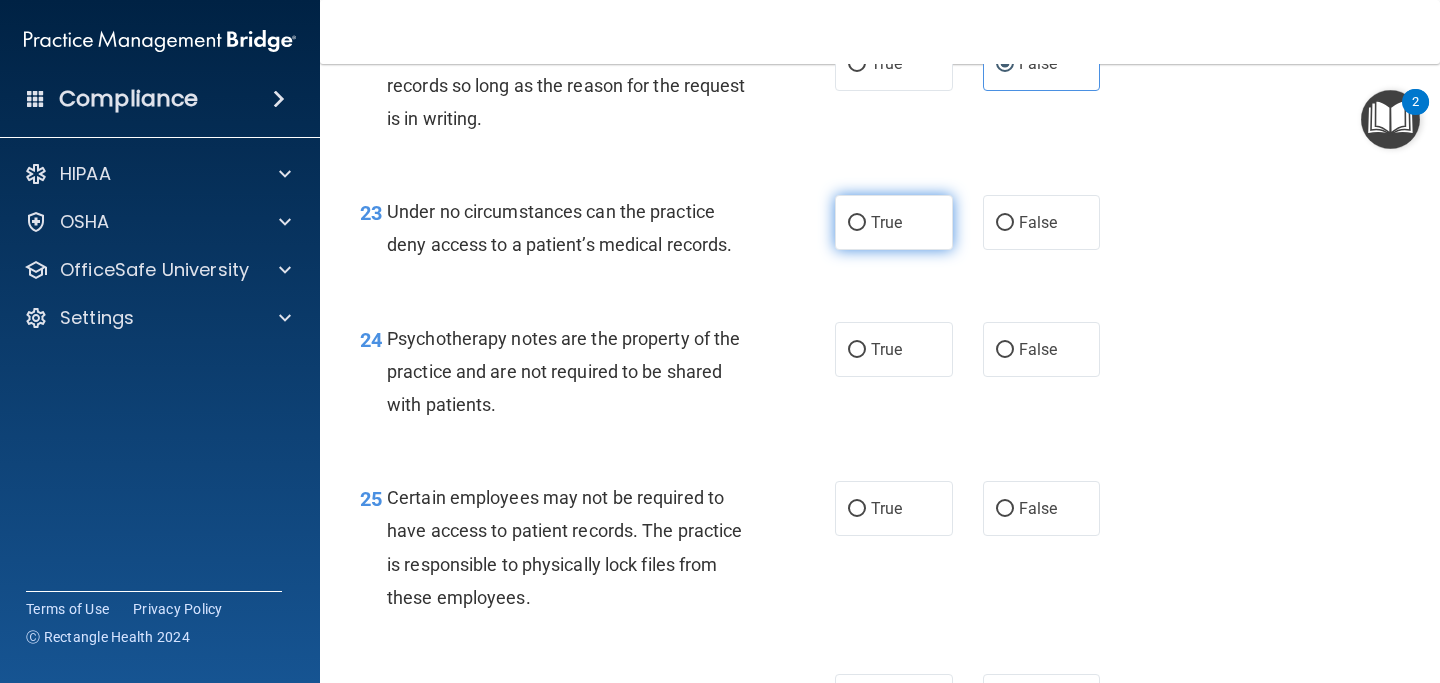 click on "True" at bounding box center (894, 222) 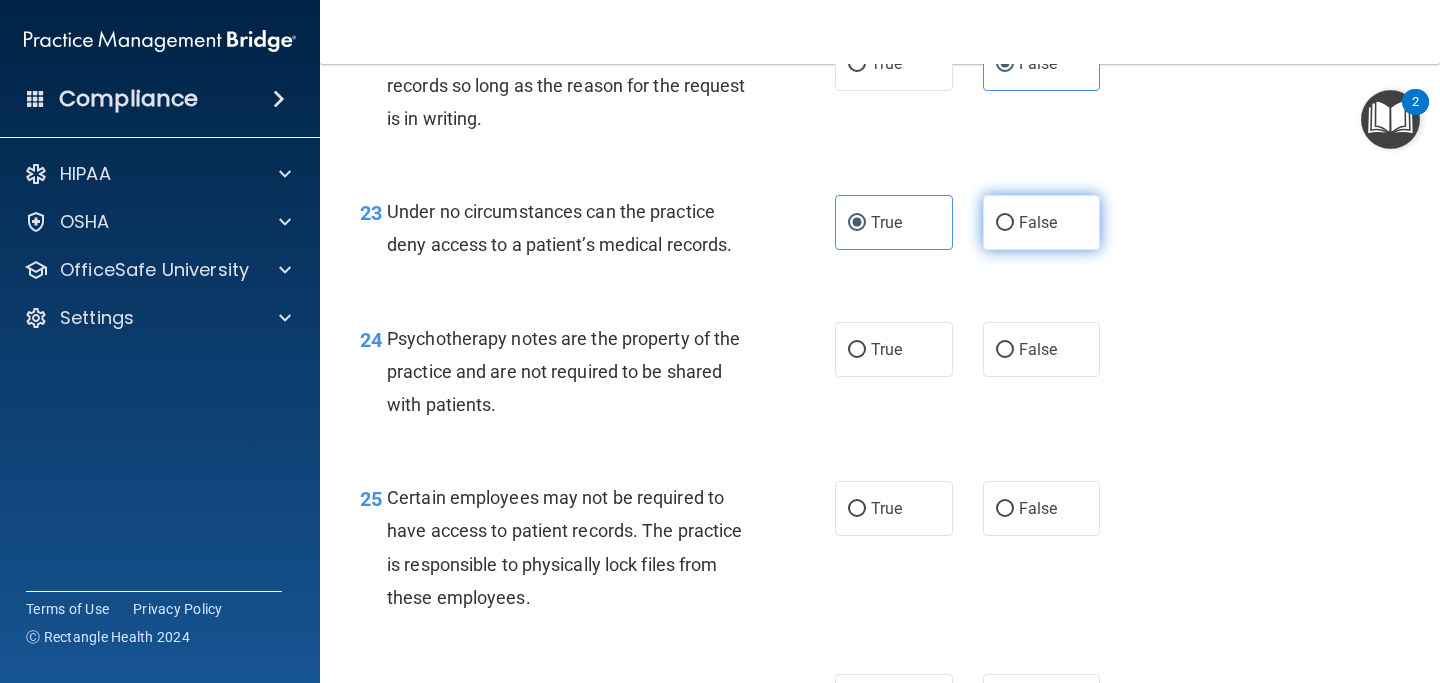 click on "False" at bounding box center [1038, 222] 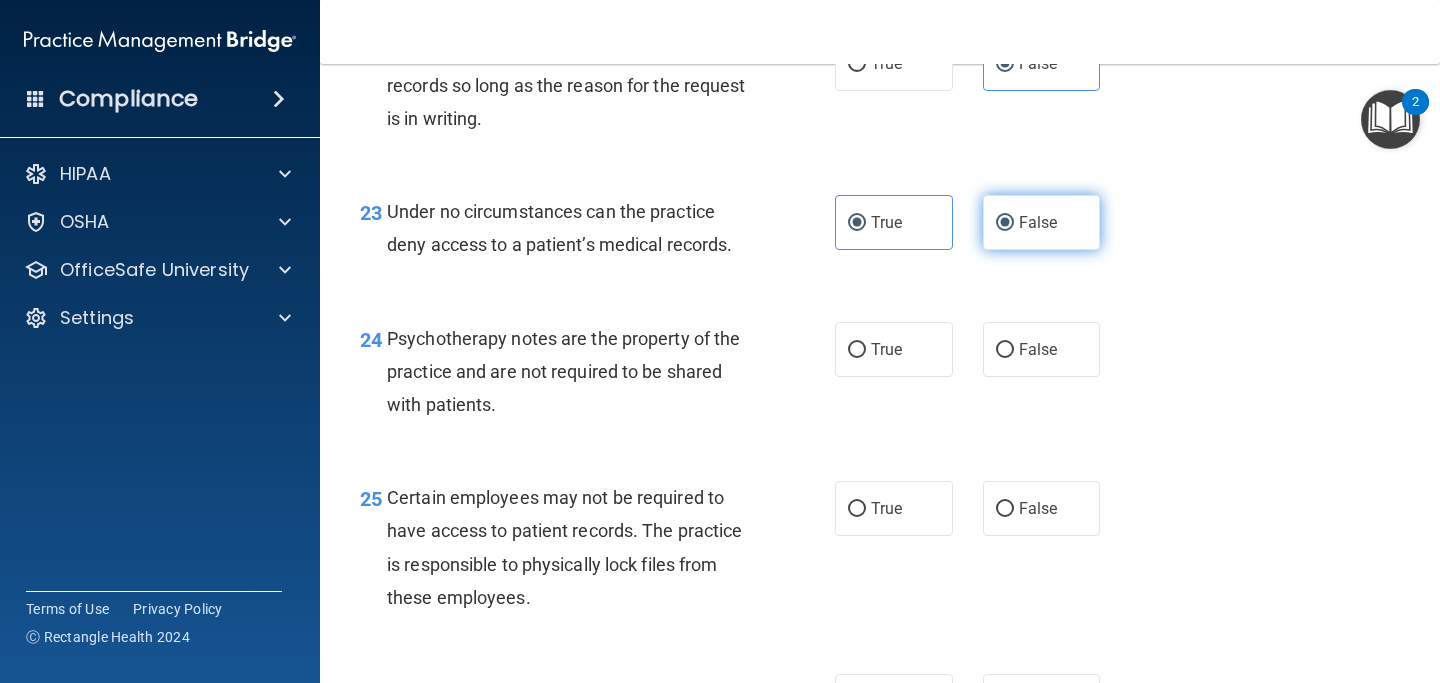 radio on "false" 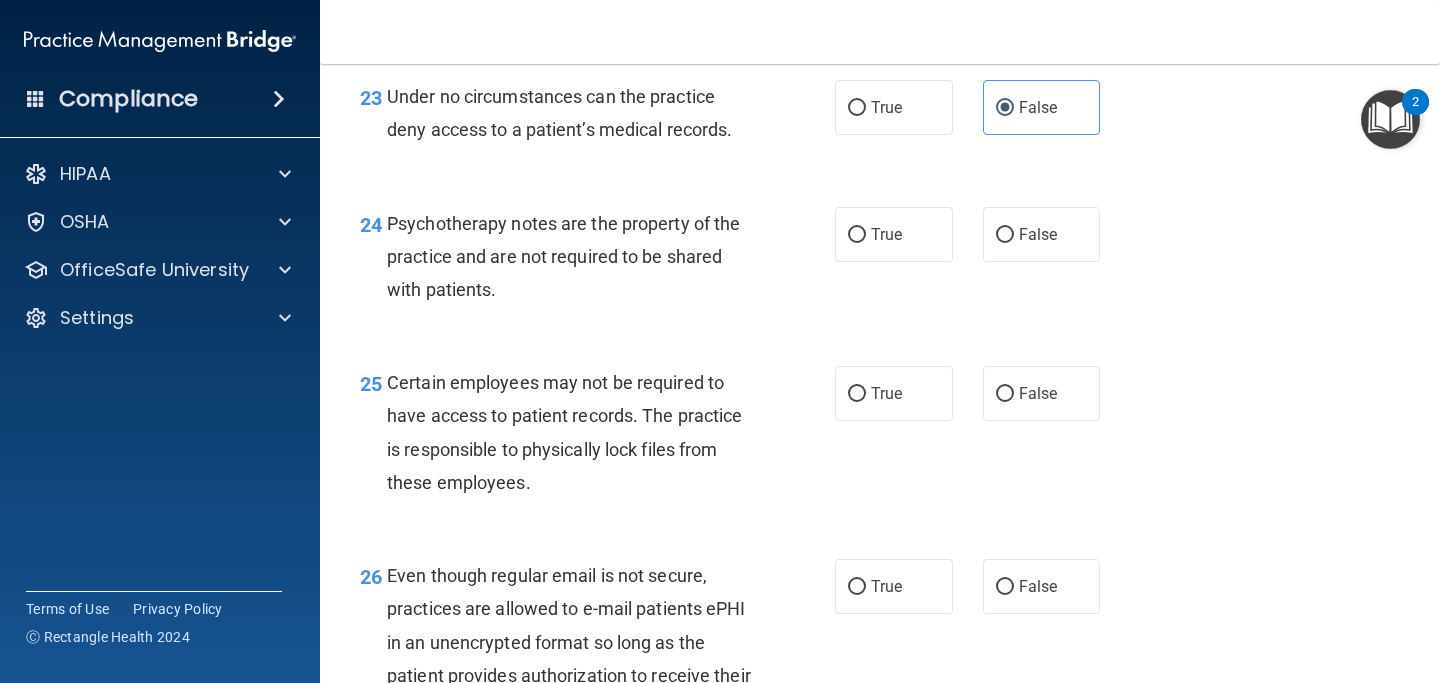 scroll, scrollTop: 4558, scrollLeft: 0, axis: vertical 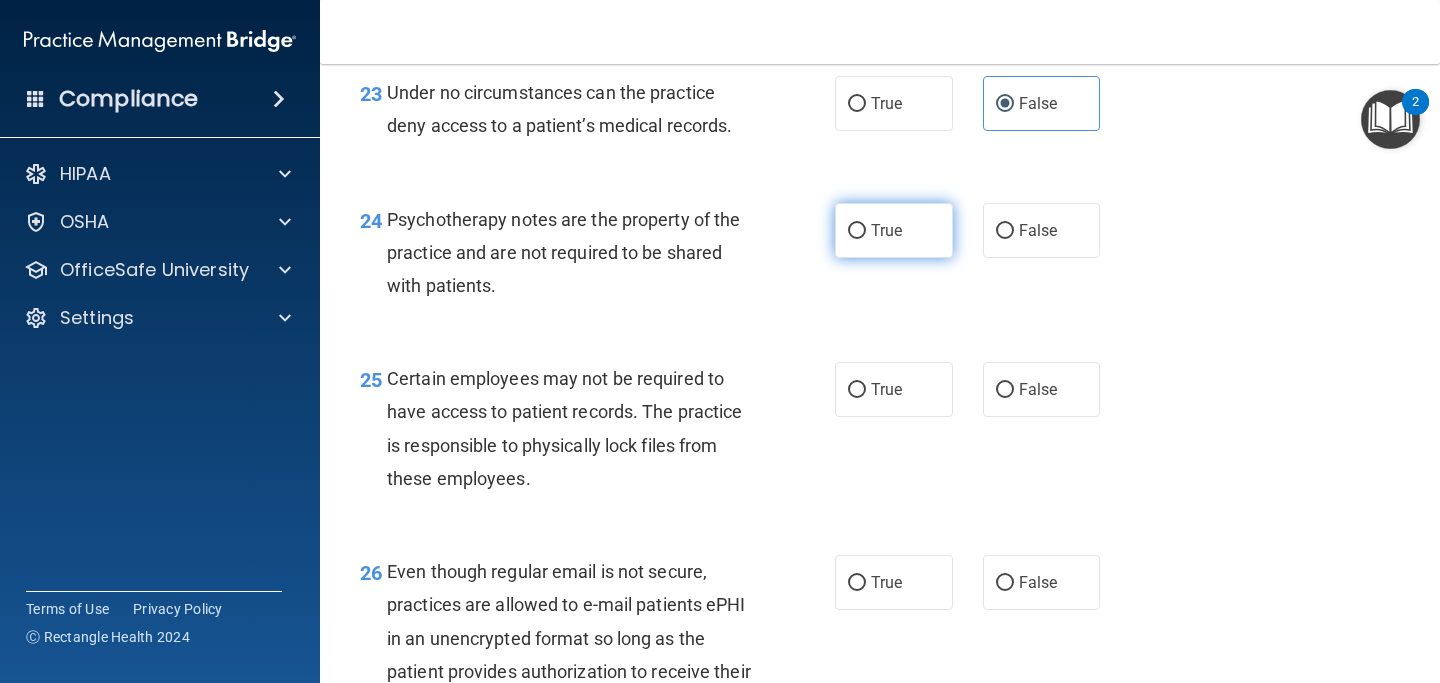 click on "True" at bounding box center [857, 231] 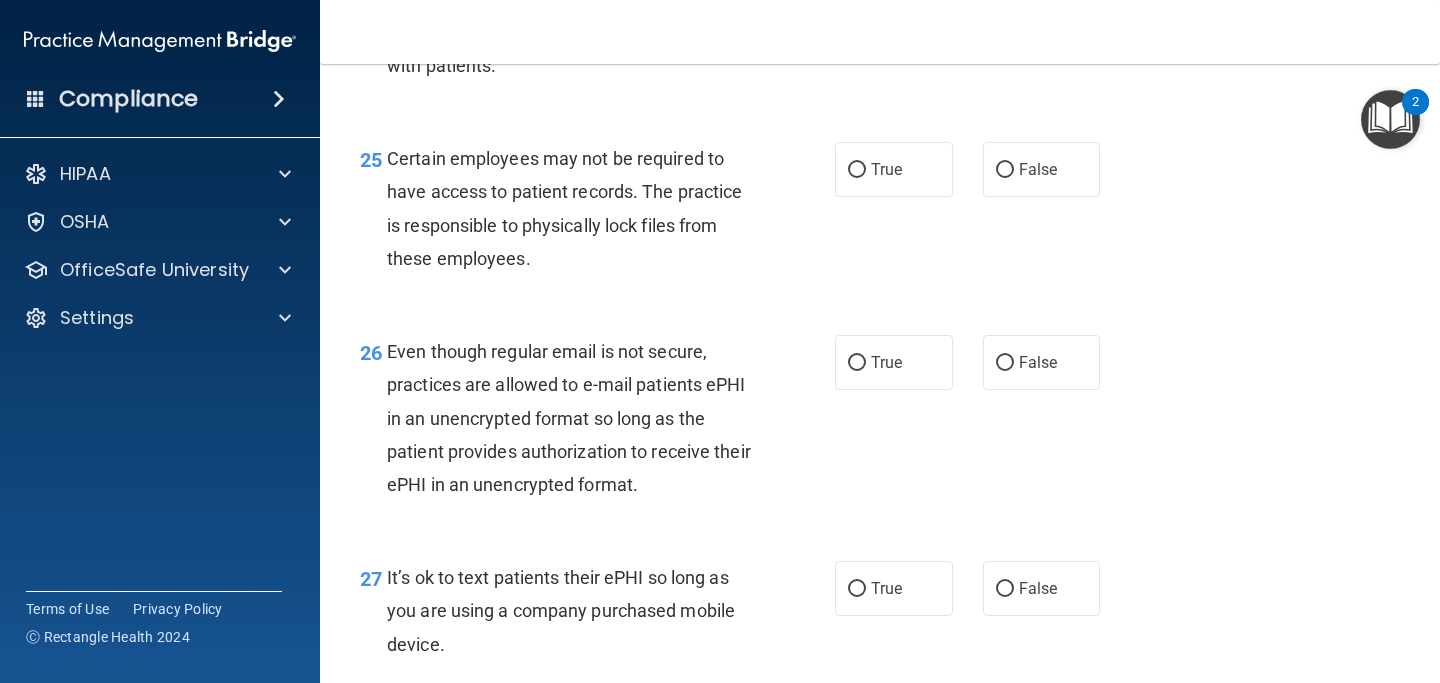 scroll, scrollTop: 4794, scrollLeft: 0, axis: vertical 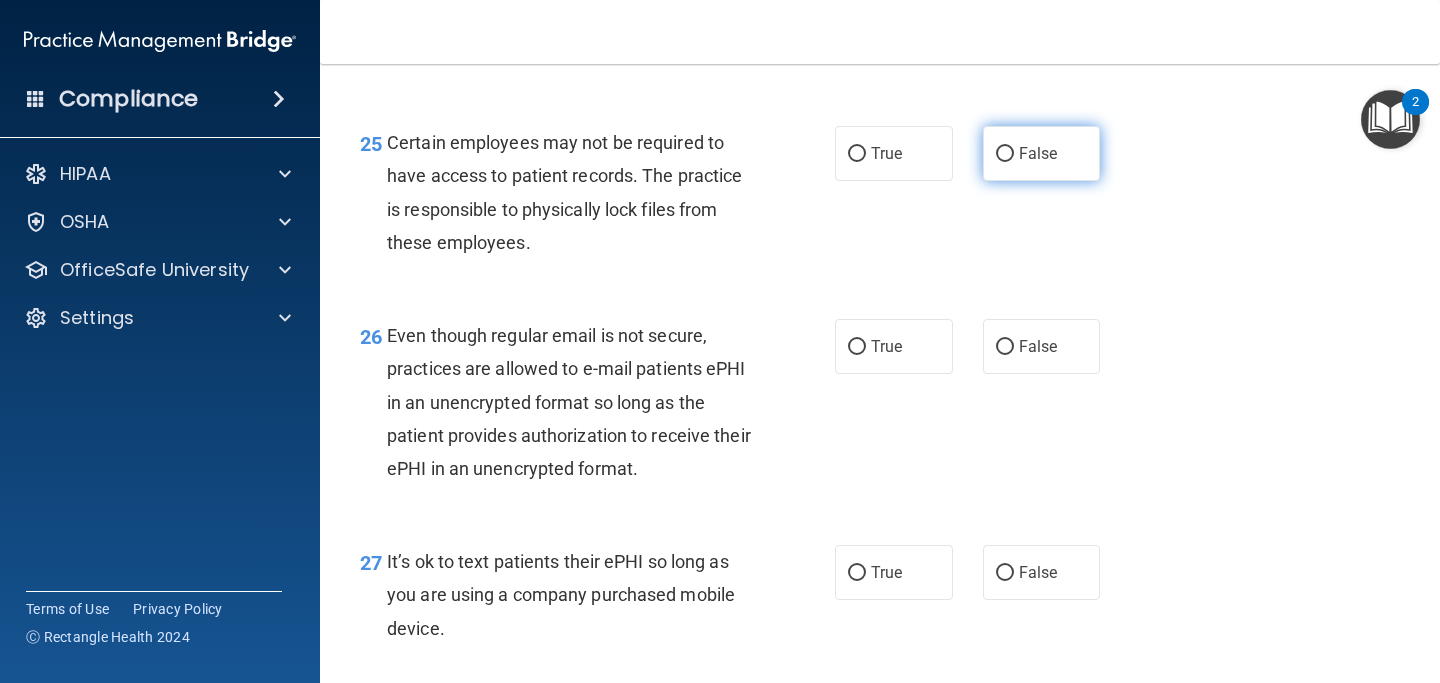 click on "False" at bounding box center (1038, 153) 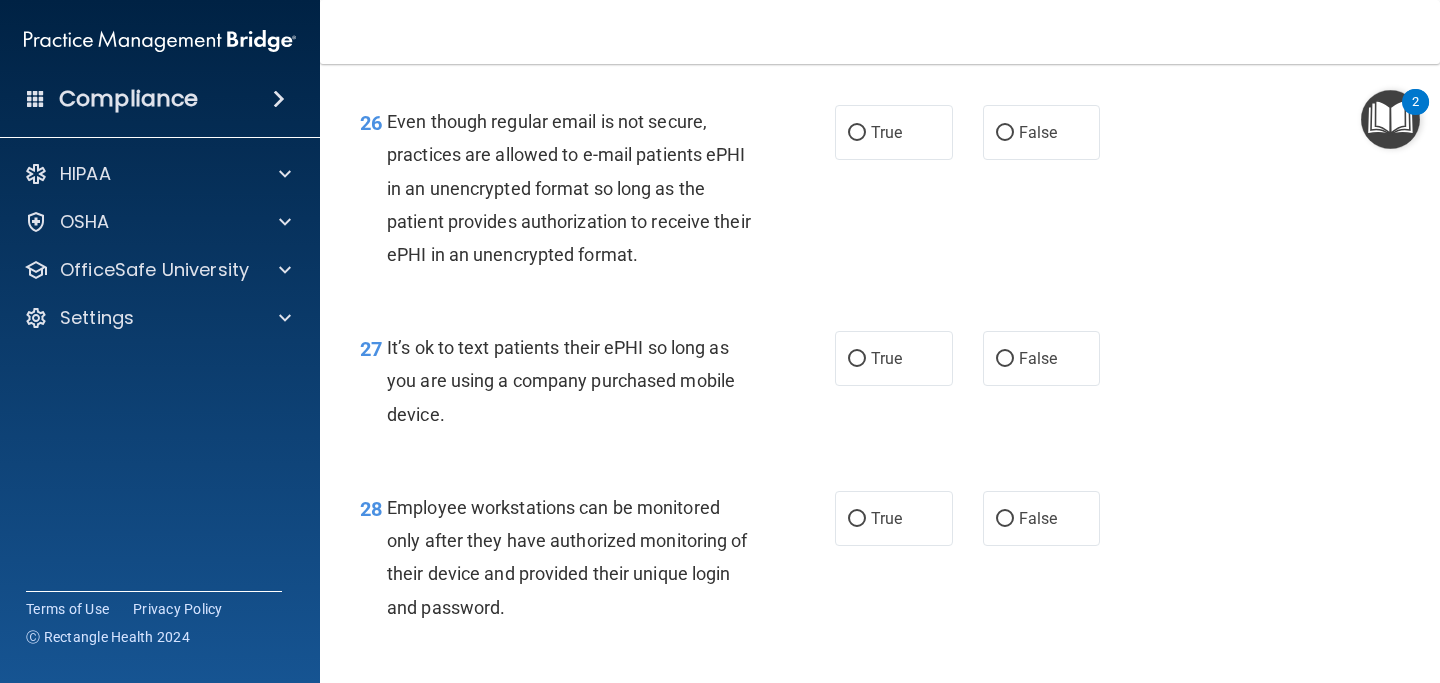 scroll, scrollTop: 5012, scrollLeft: 0, axis: vertical 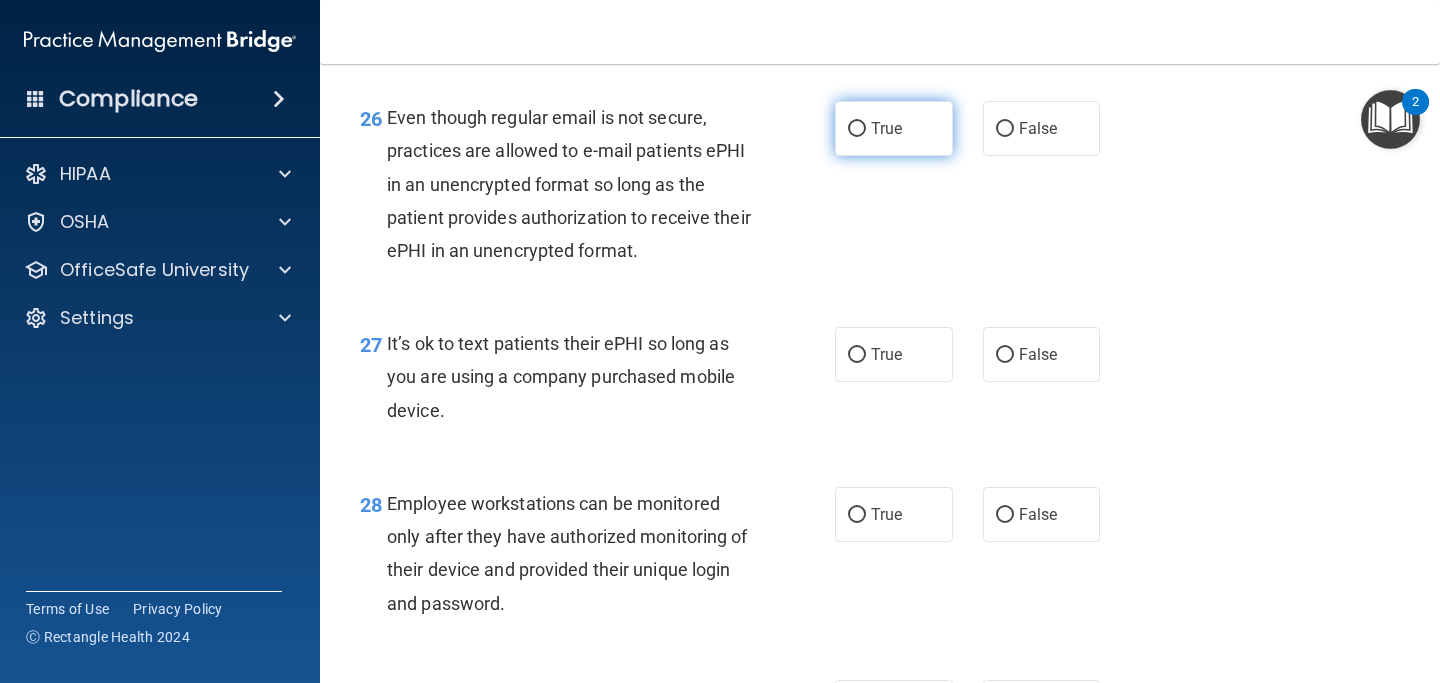 click on "True" at bounding box center (886, 128) 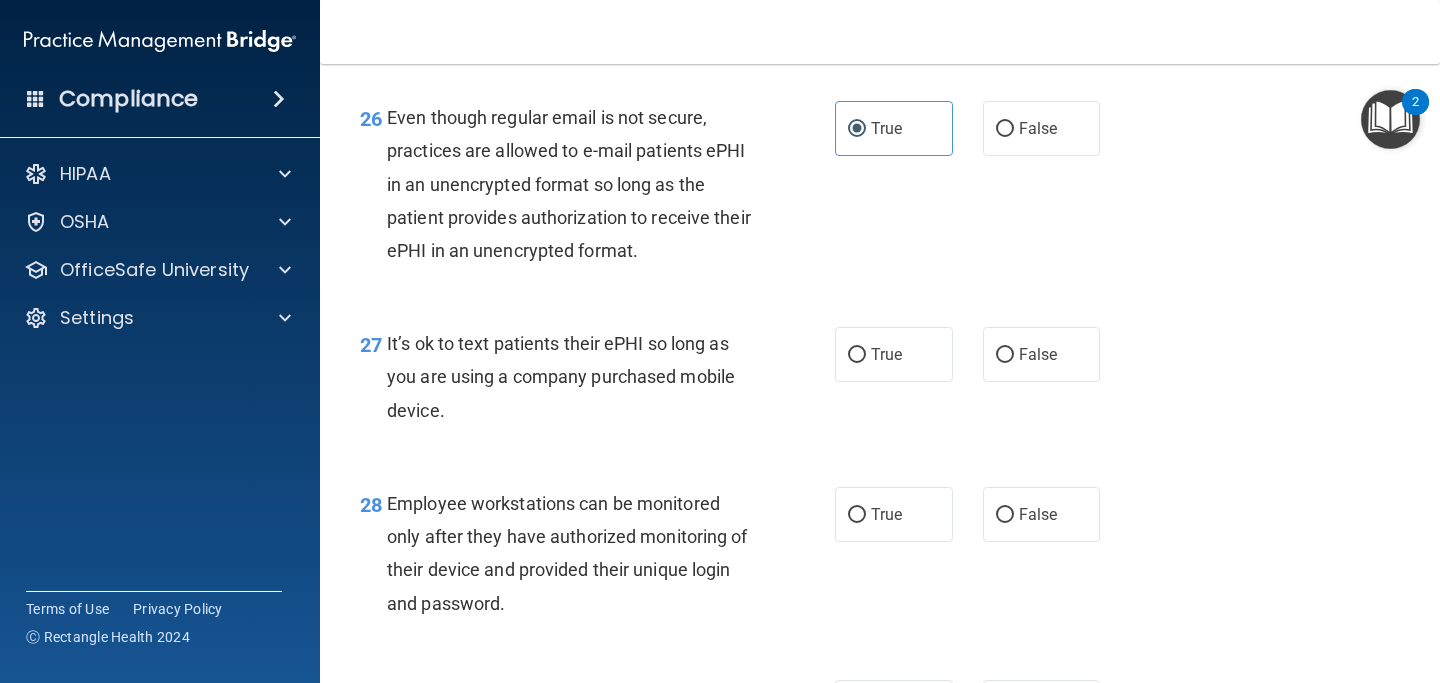 scroll, scrollTop: 5038, scrollLeft: 0, axis: vertical 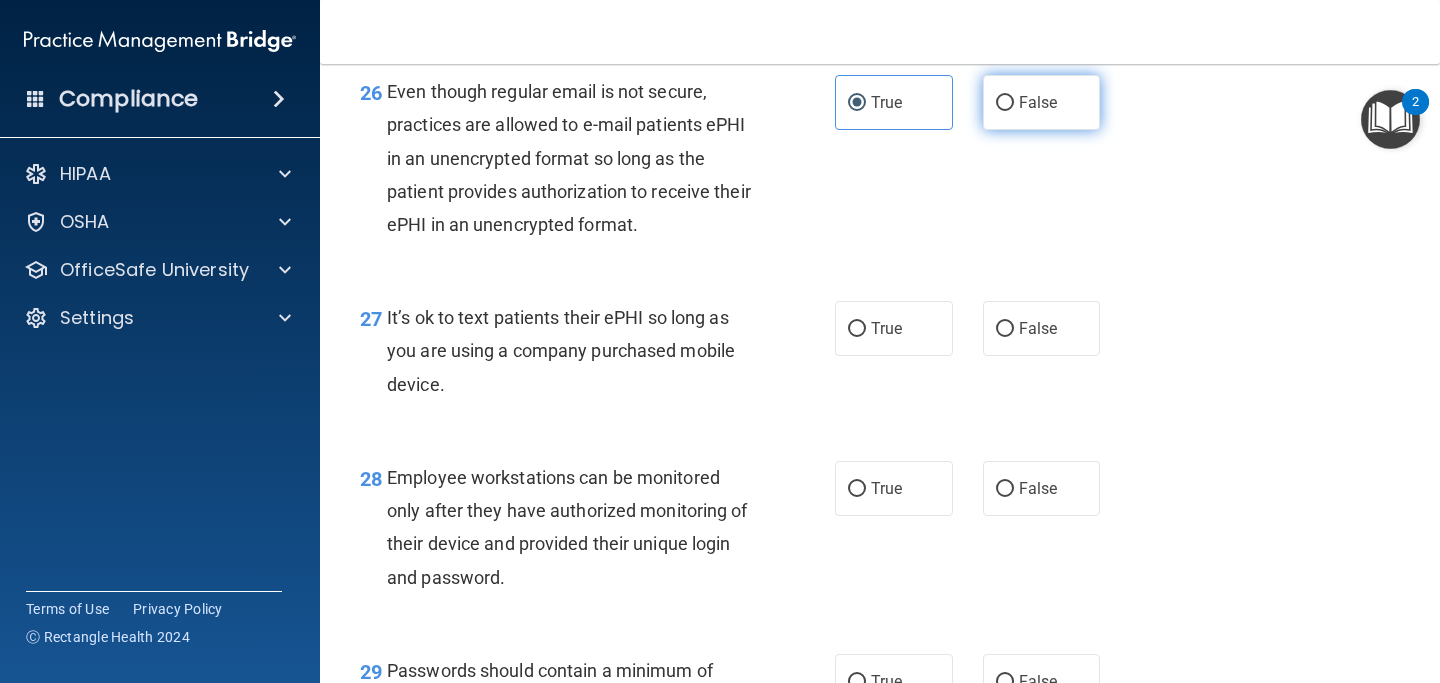click on "False" at bounding box center [1042, 102] 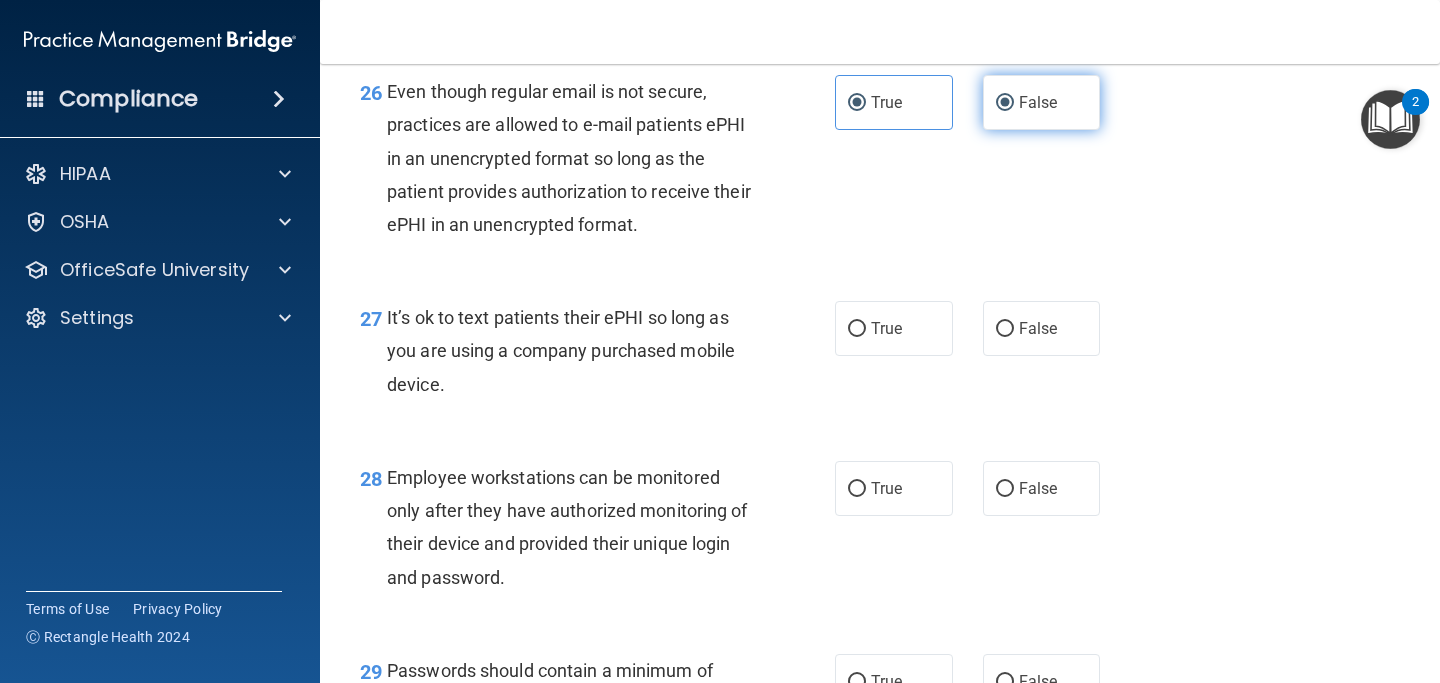 radio on "false" 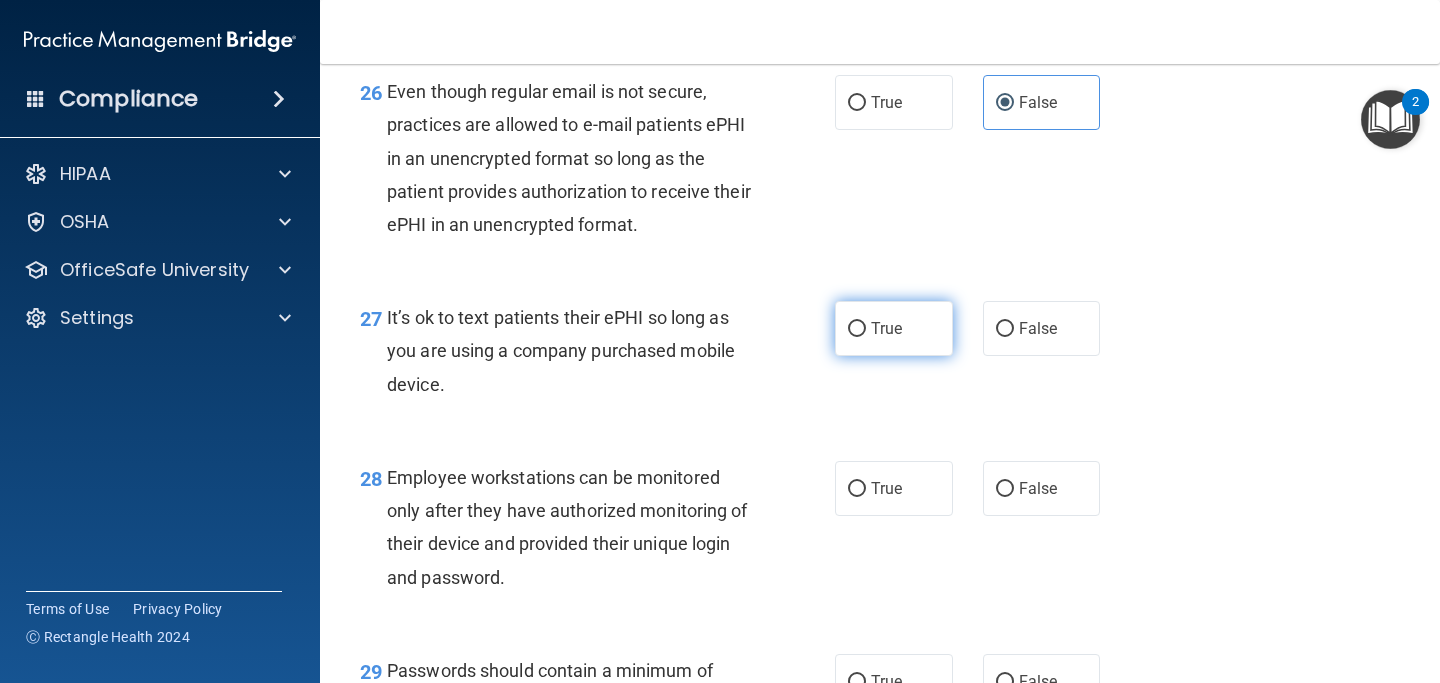 click on "True" at bounding box center [894, 328] 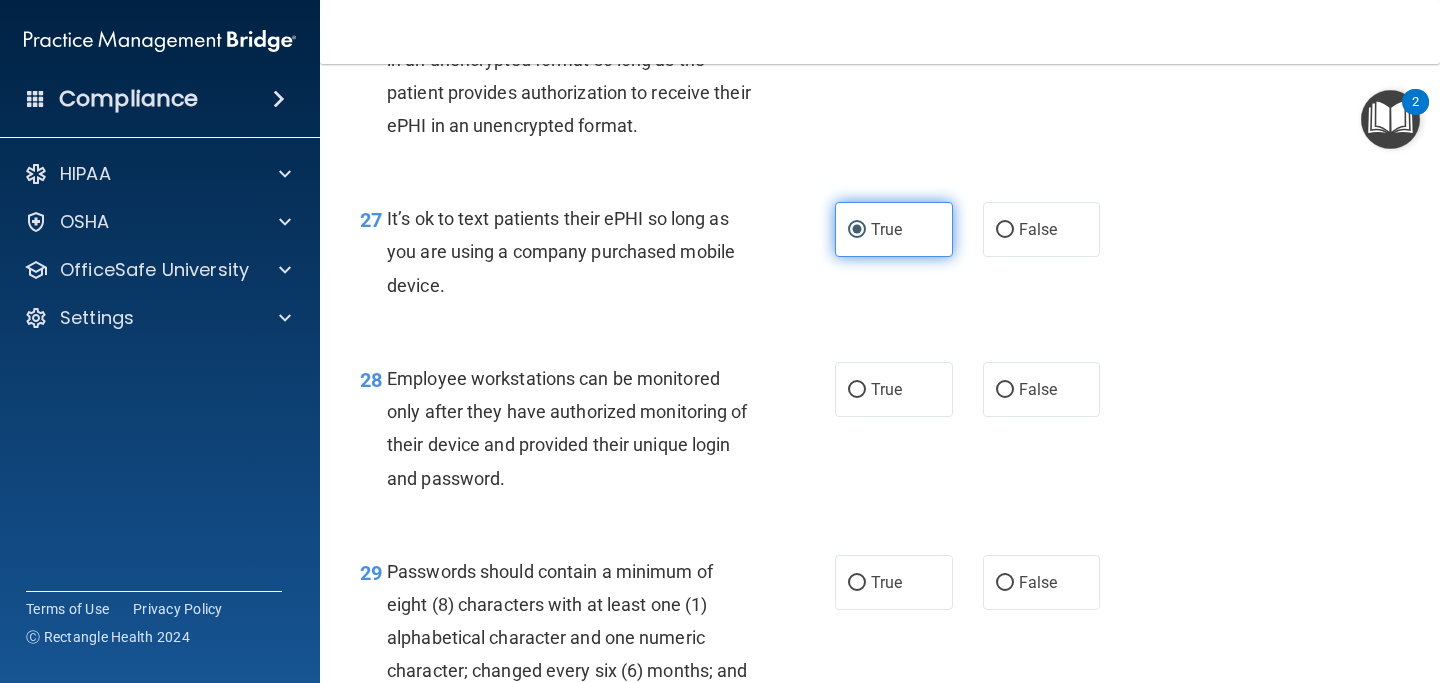 scroll, scrollTop: 5161, scrollLeft: 0, axis: vertical 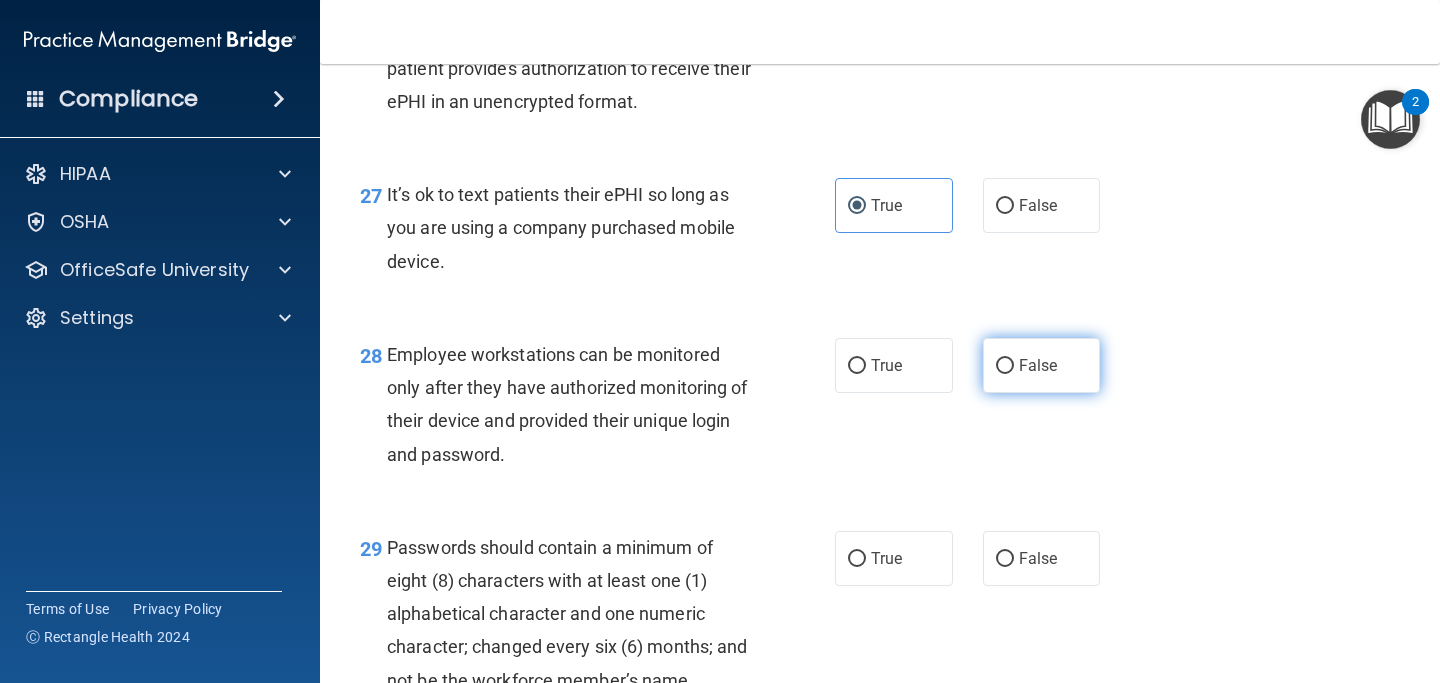 click on "False" at bounding box center (1042, 365) 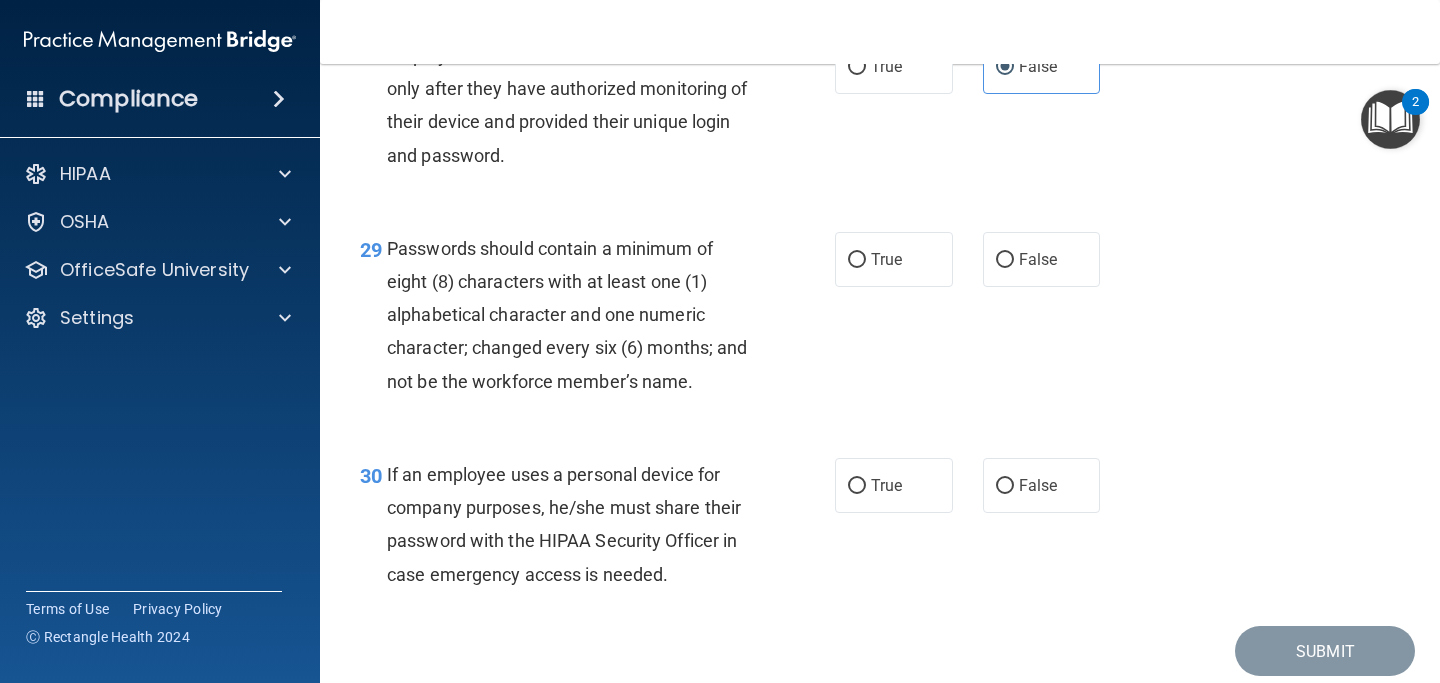 scroll, scrollTop: 5463, scrollLeft: 0, axis: vertical 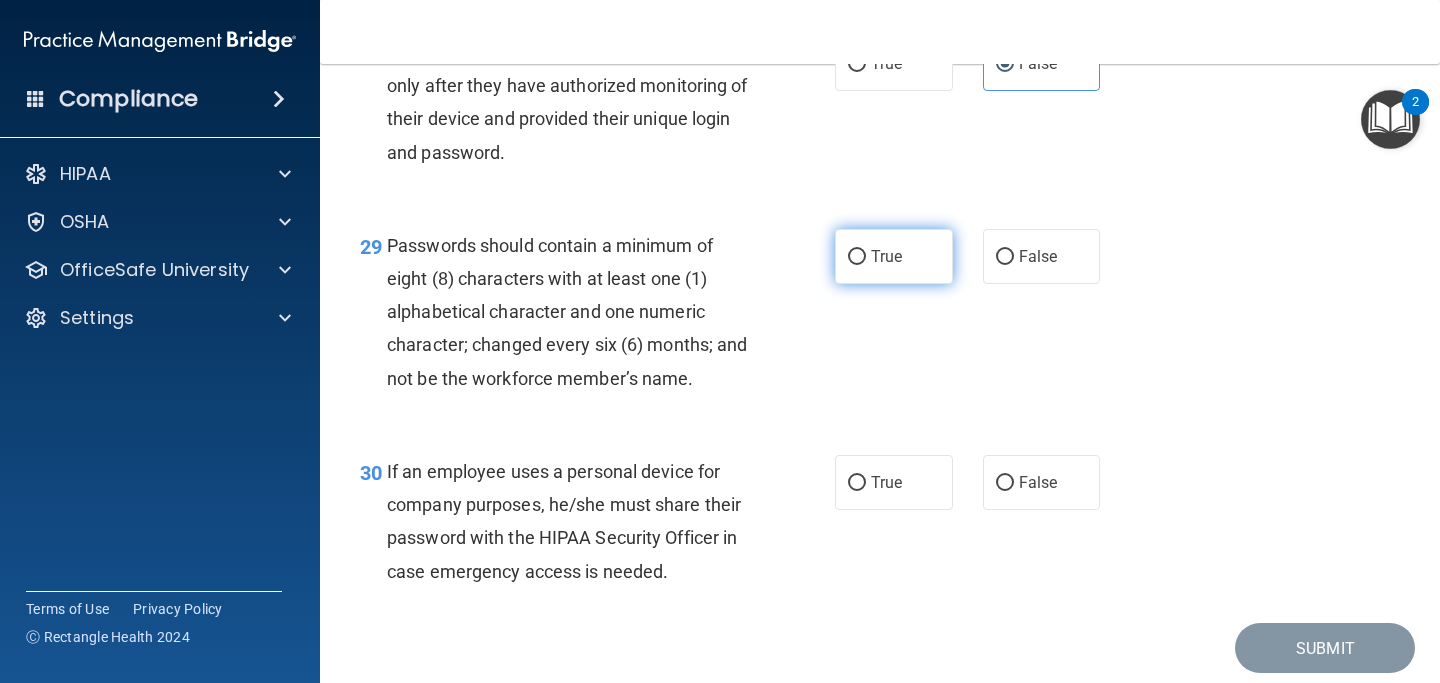 click on "True" at bounding box center (894, 256) 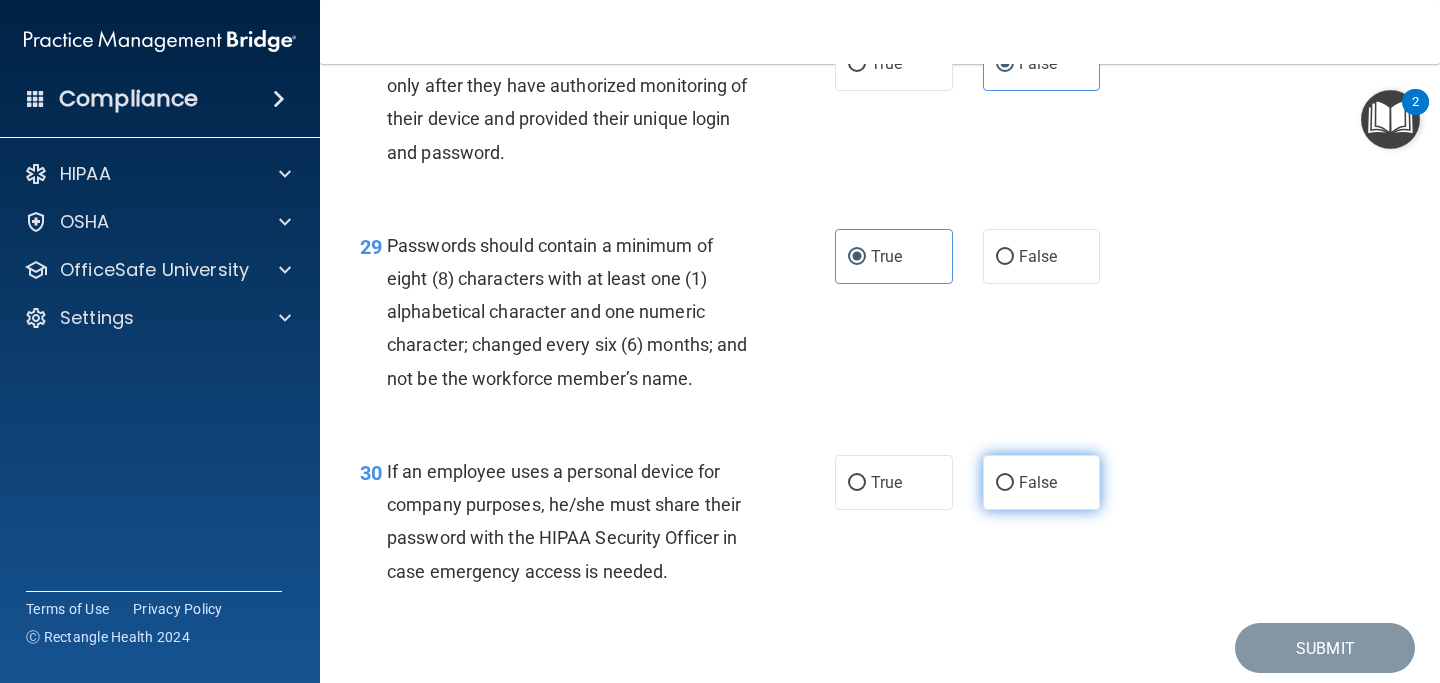 click on "False" at bounding box center [1038, 482] 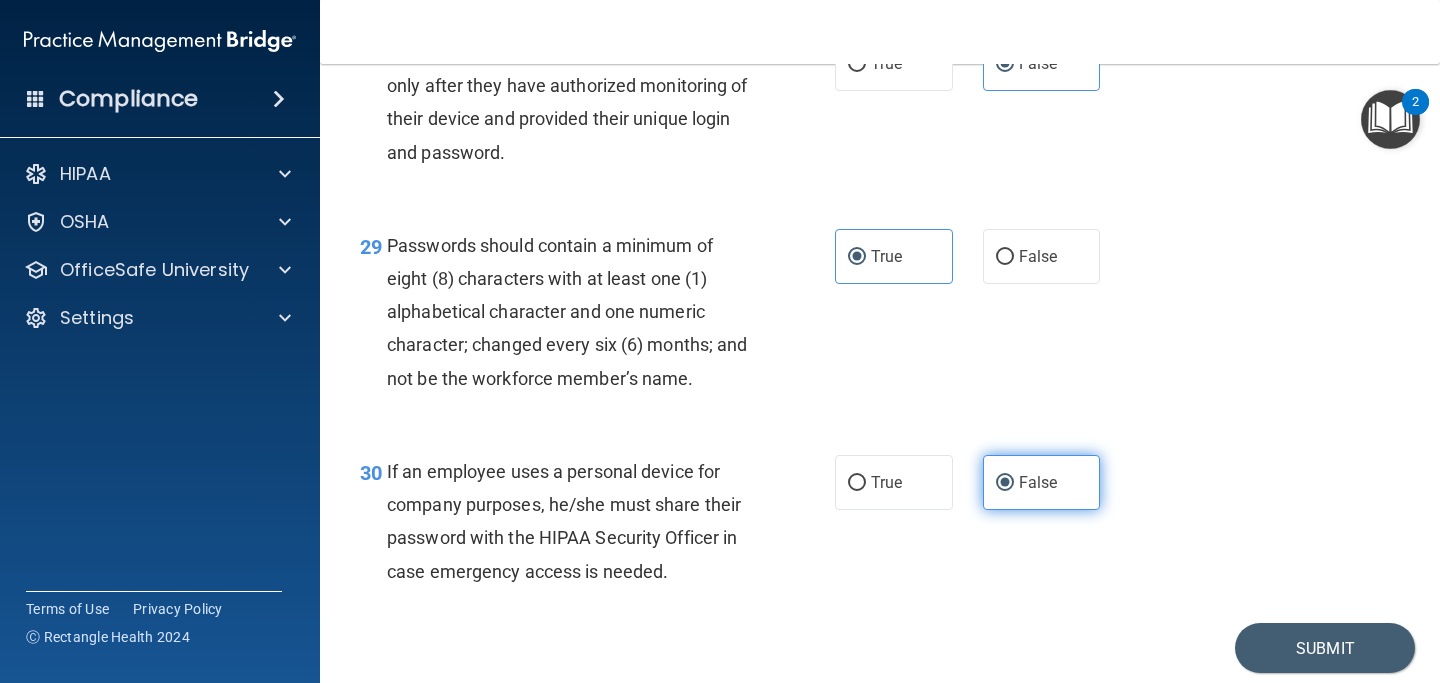 scroll, scrollTop: 5567, scrollLeft: 0, axis: vertical 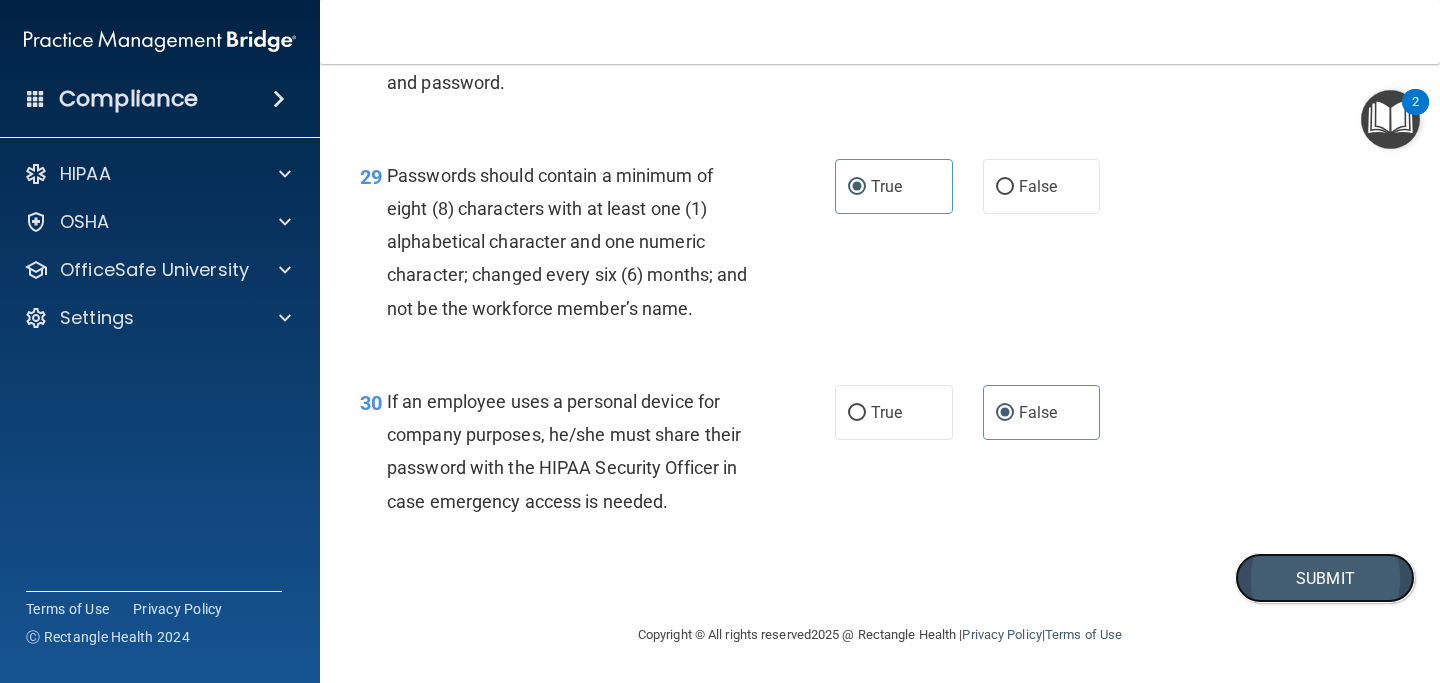 click on "Submit" at bounding box center (1325, 578) 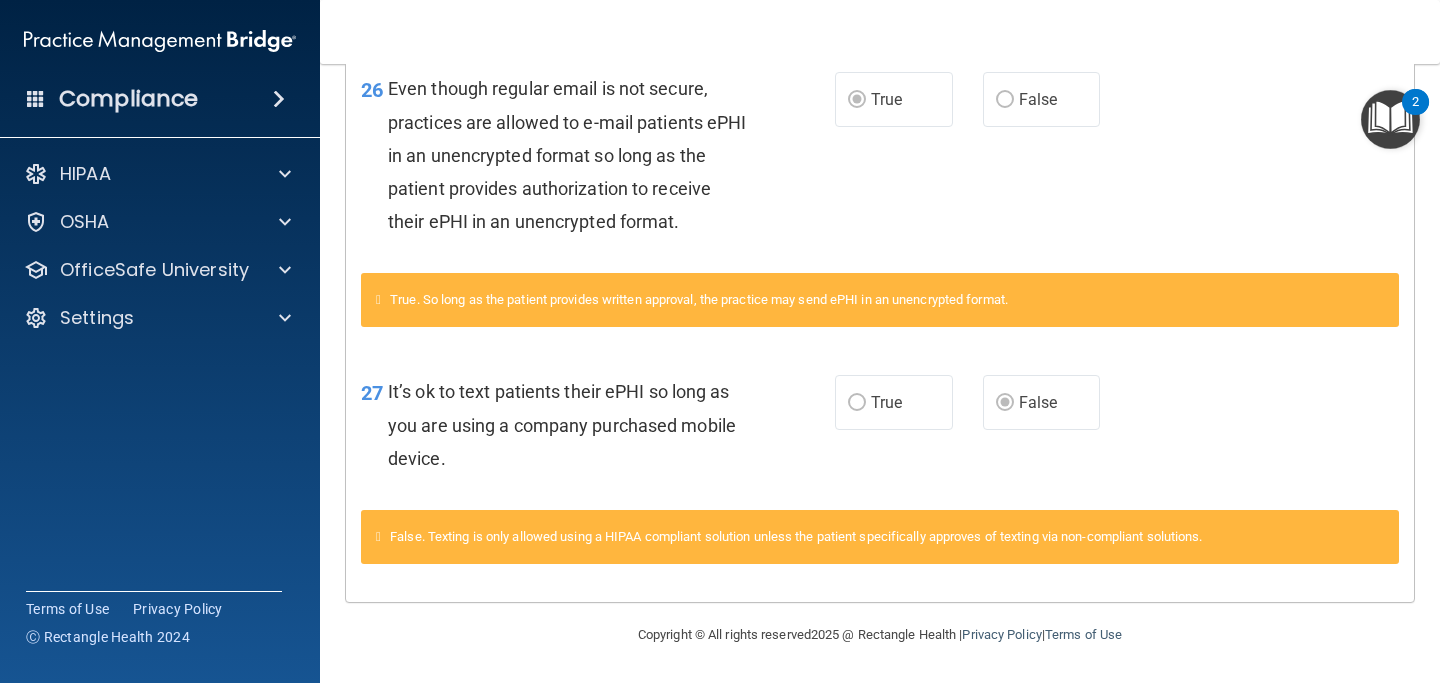 scroll, scrollTop: 0, scrollLeft: 0, axis: both 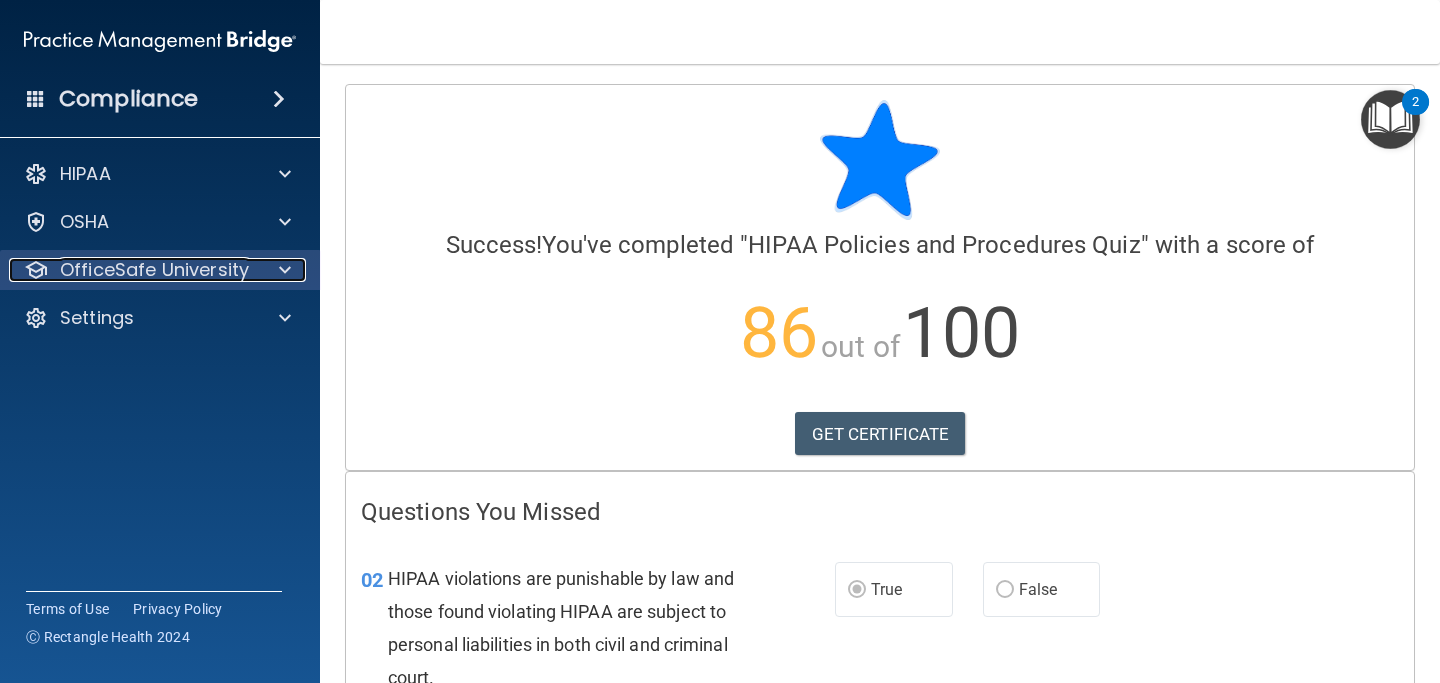 click at bounding box center [285, 270] 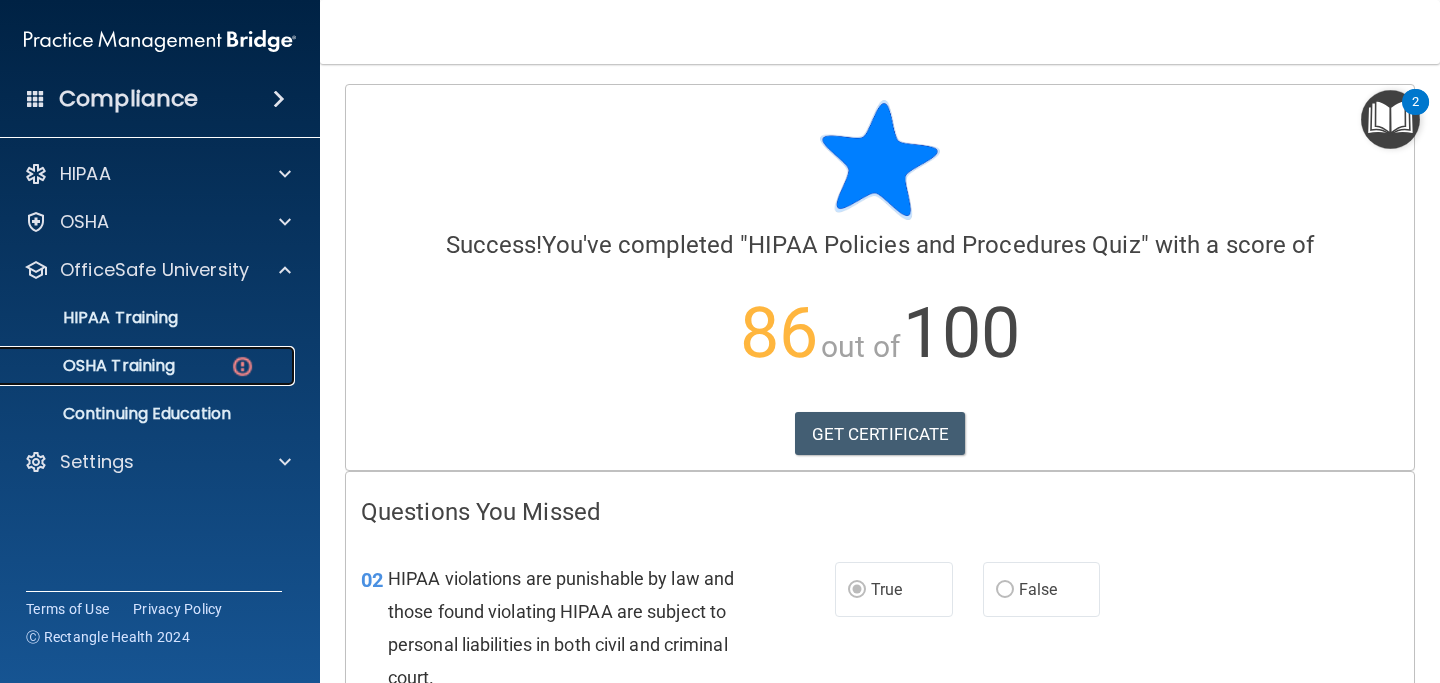 click on "OSHA Training" at bounding box center (149, 366) 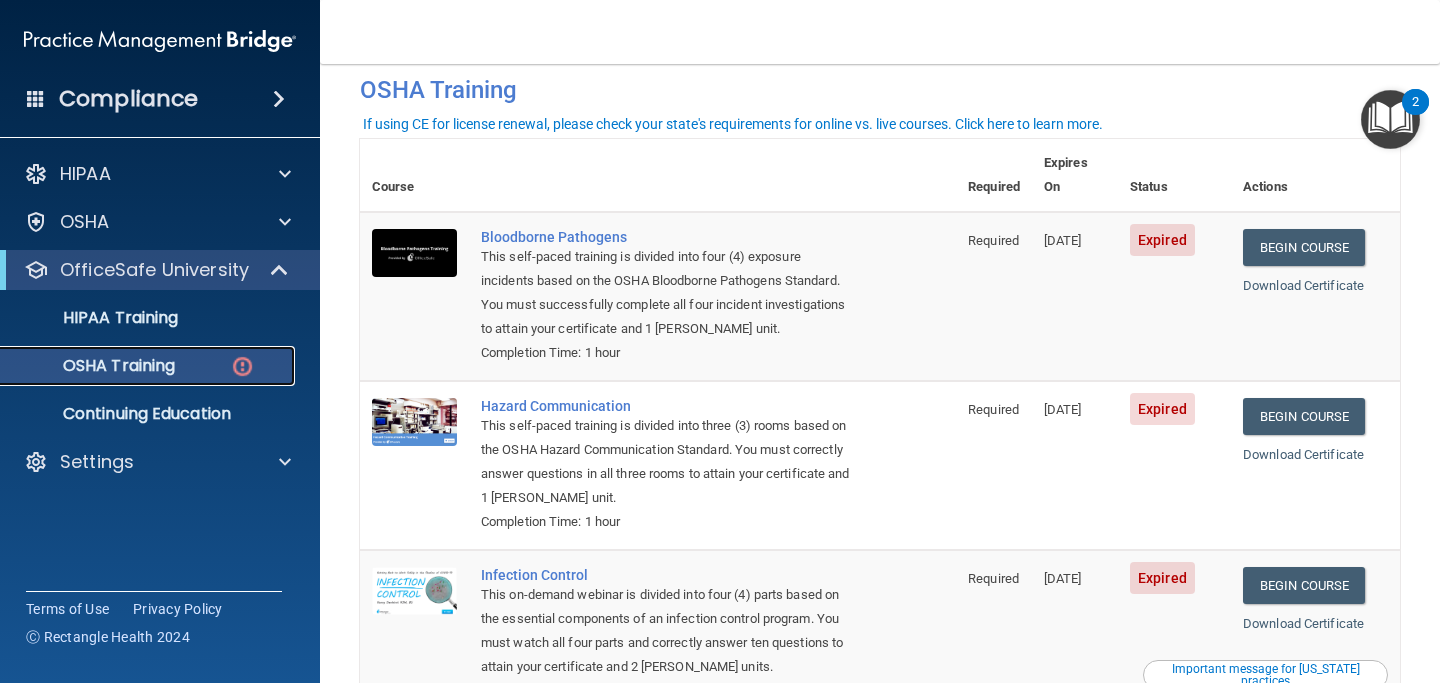 scroll, scrollTop: 90, scrollLeft: 0, axis: vertical 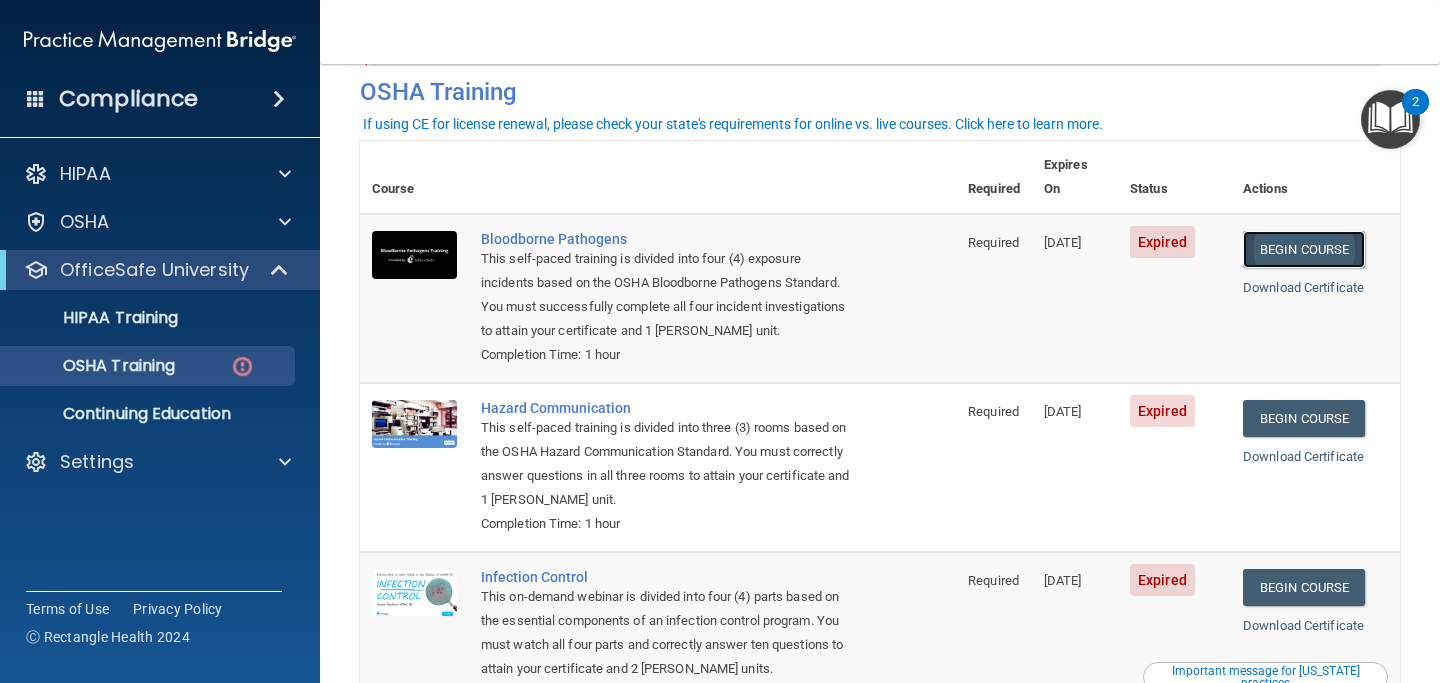 click on "Begin Course" at bounding box center [1304, 249] 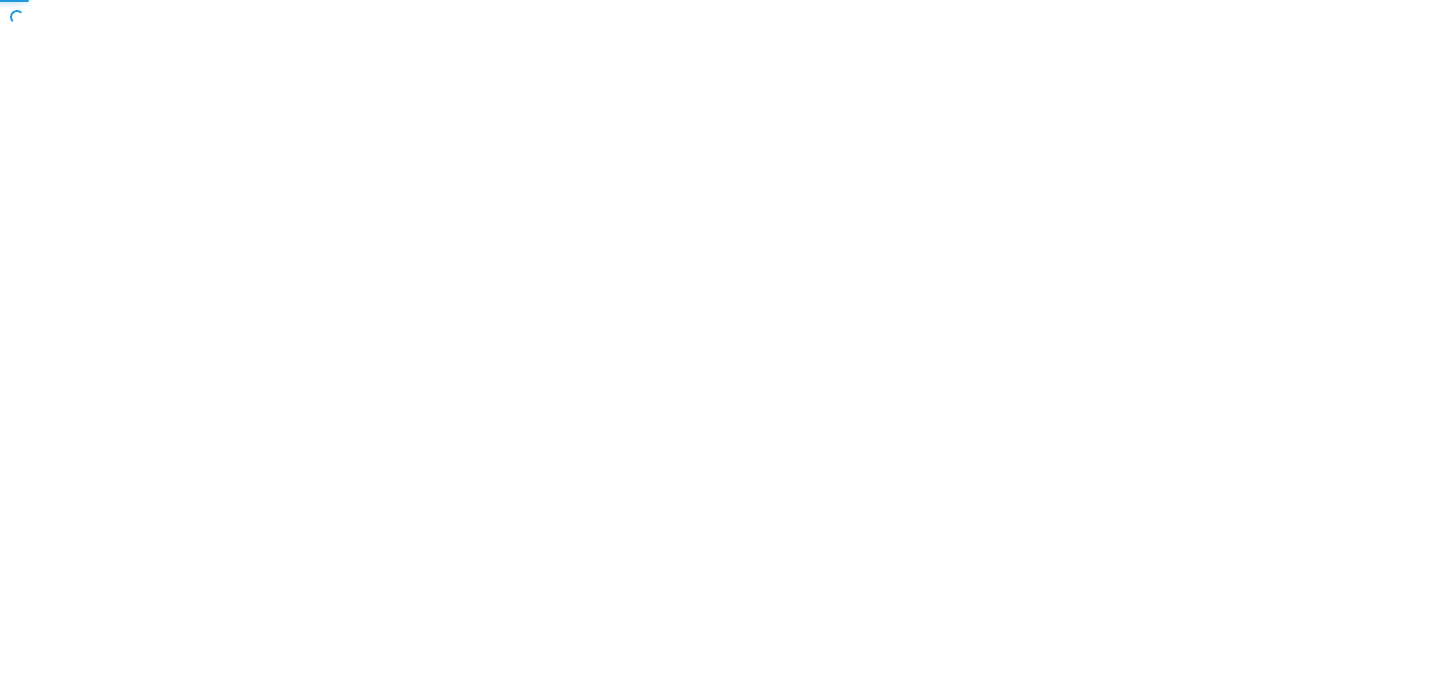 scroll, scrollTop: 0, scrollLeft: 0, axis: both 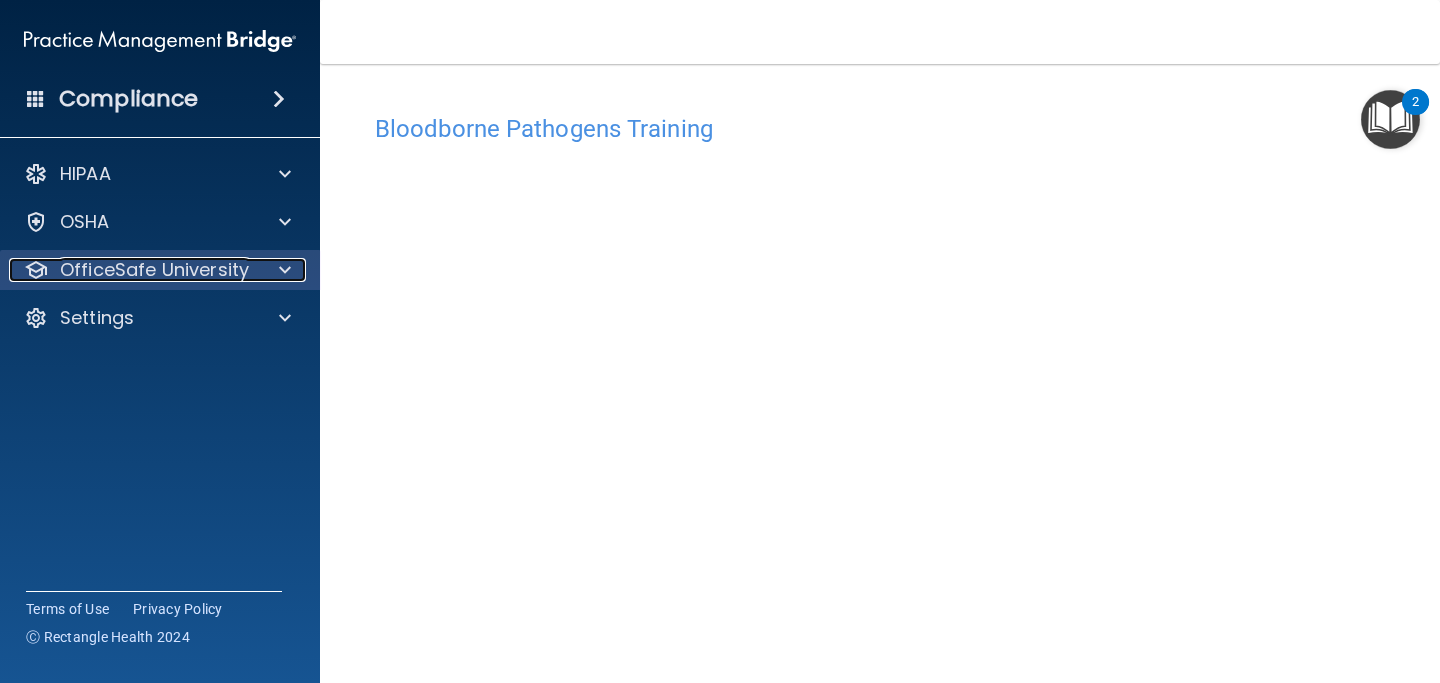 click on "OfficeSafe University" at bounding box center [154, 270] 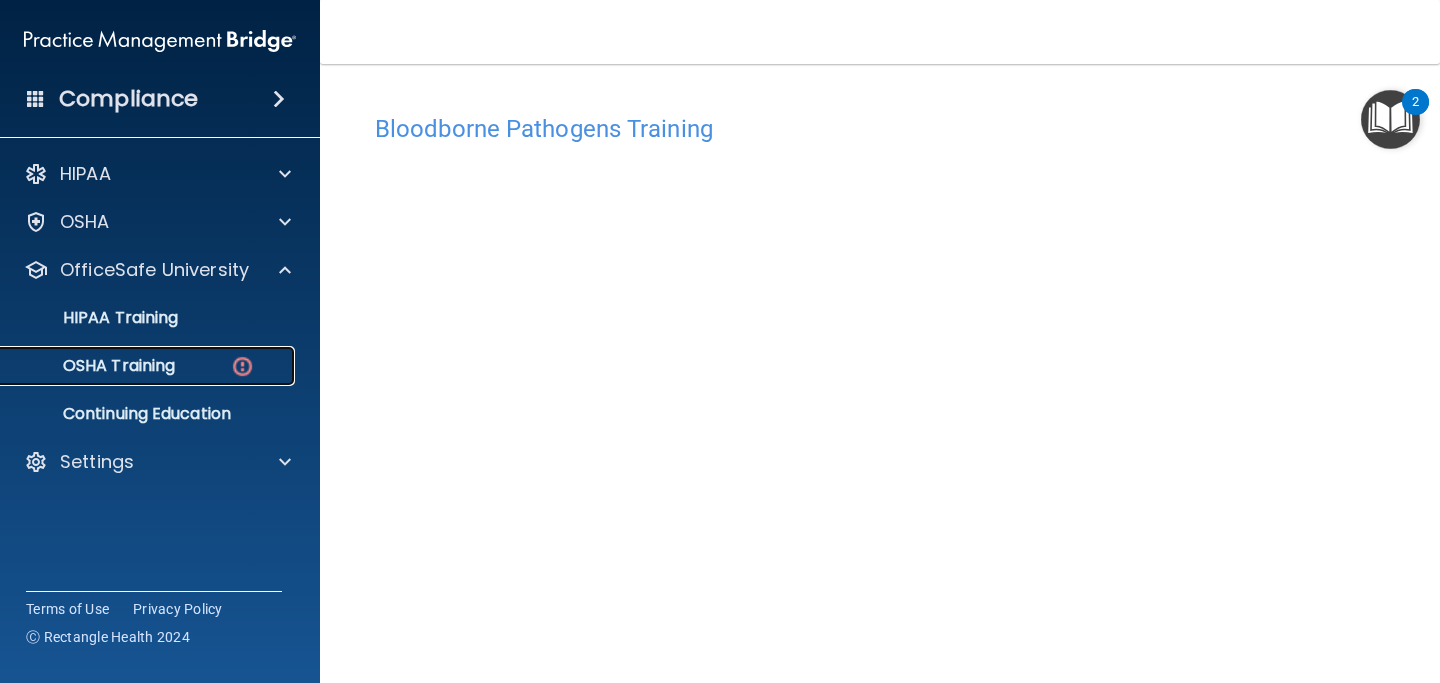 click on "OSHA Training" at bounding box center (149, 366) 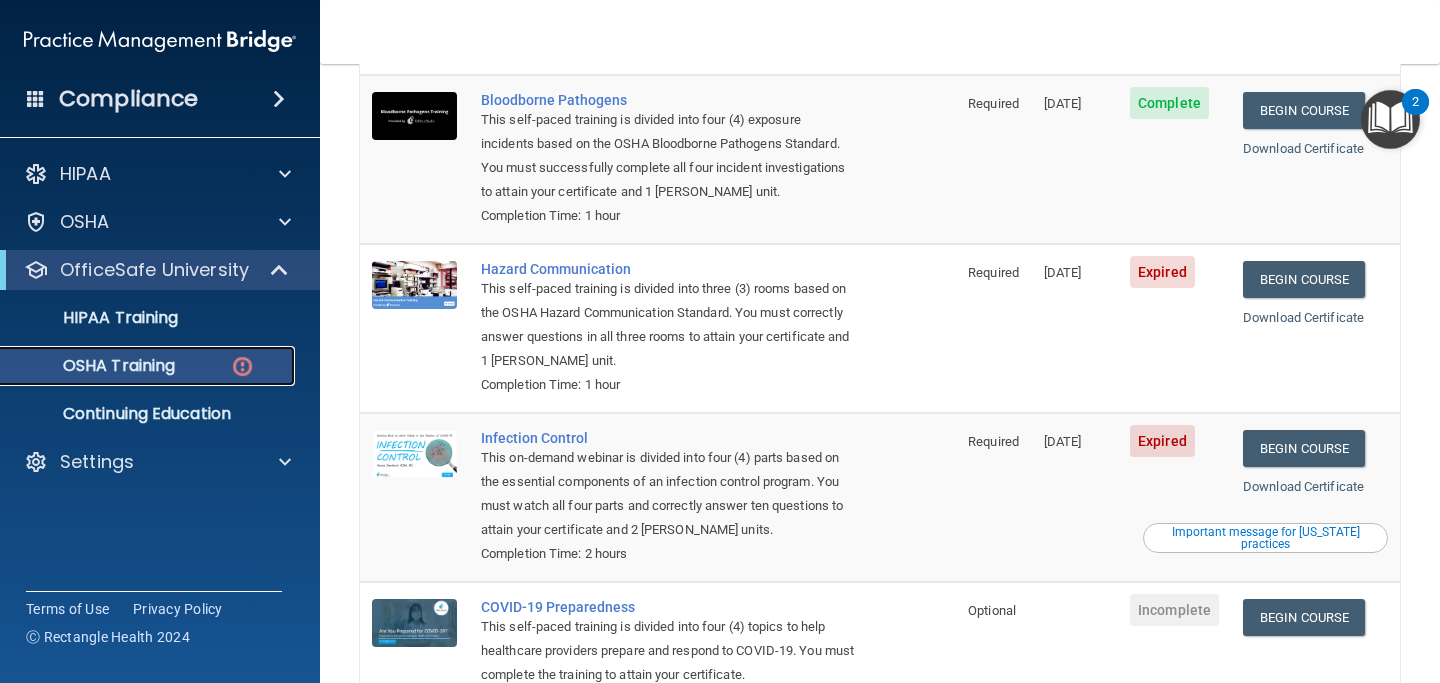scroll, scrollTop: 232, scrollLeft: 0, axis: vertical 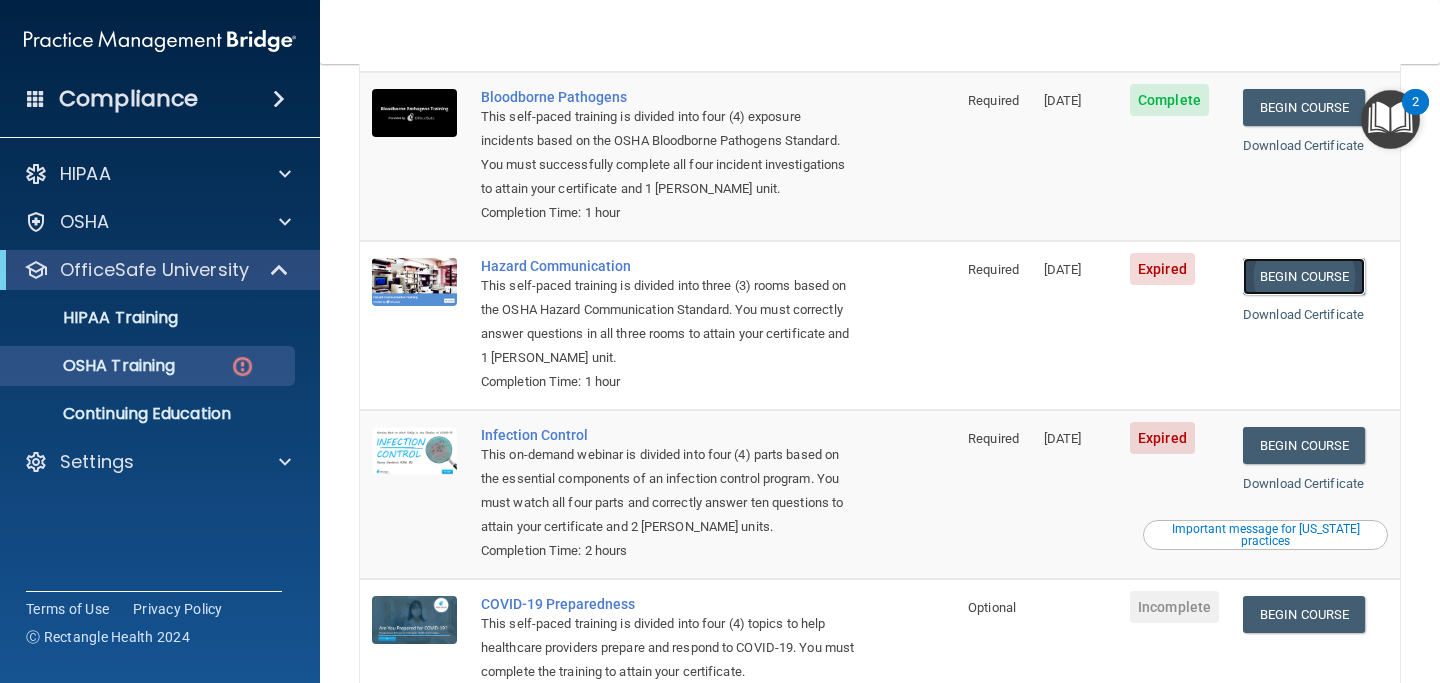 click on "Begin Course" at bounding box center [1304, 276] 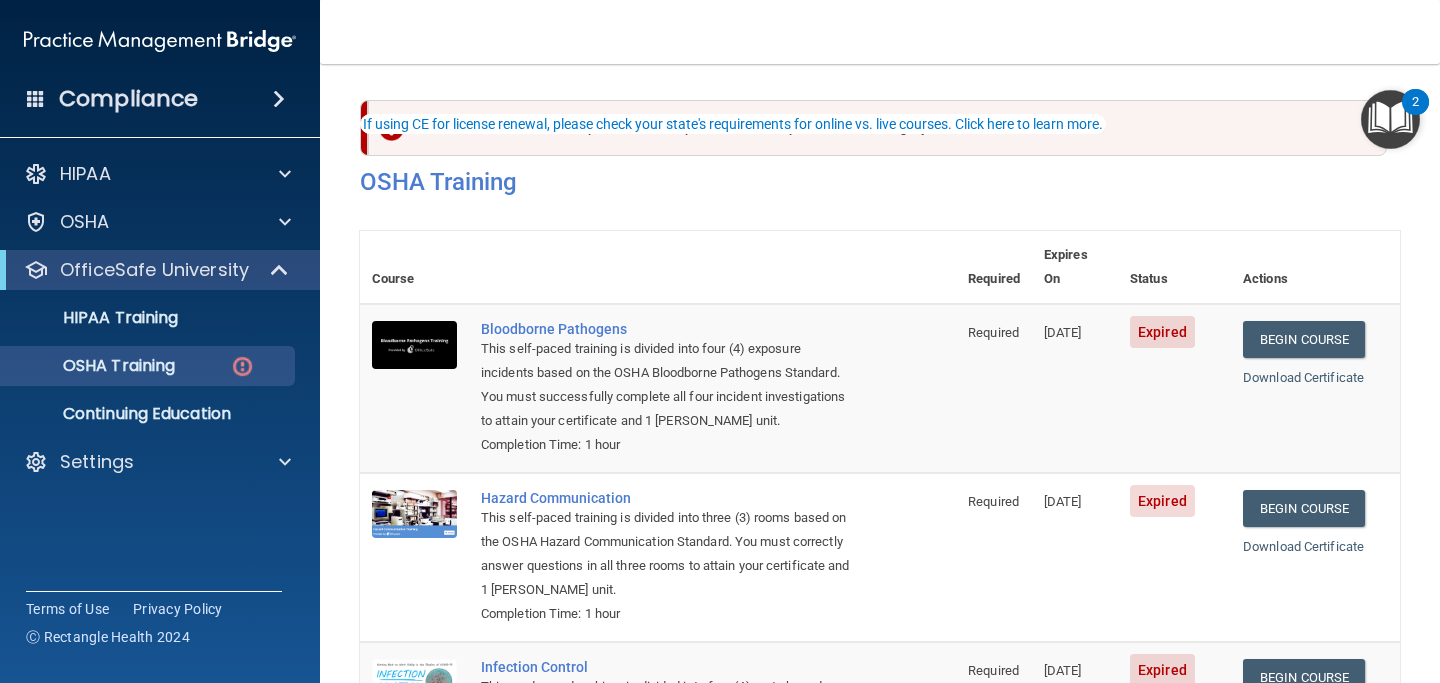 scroll, scrollTop: 0, scrollLeft: 0, axis: both 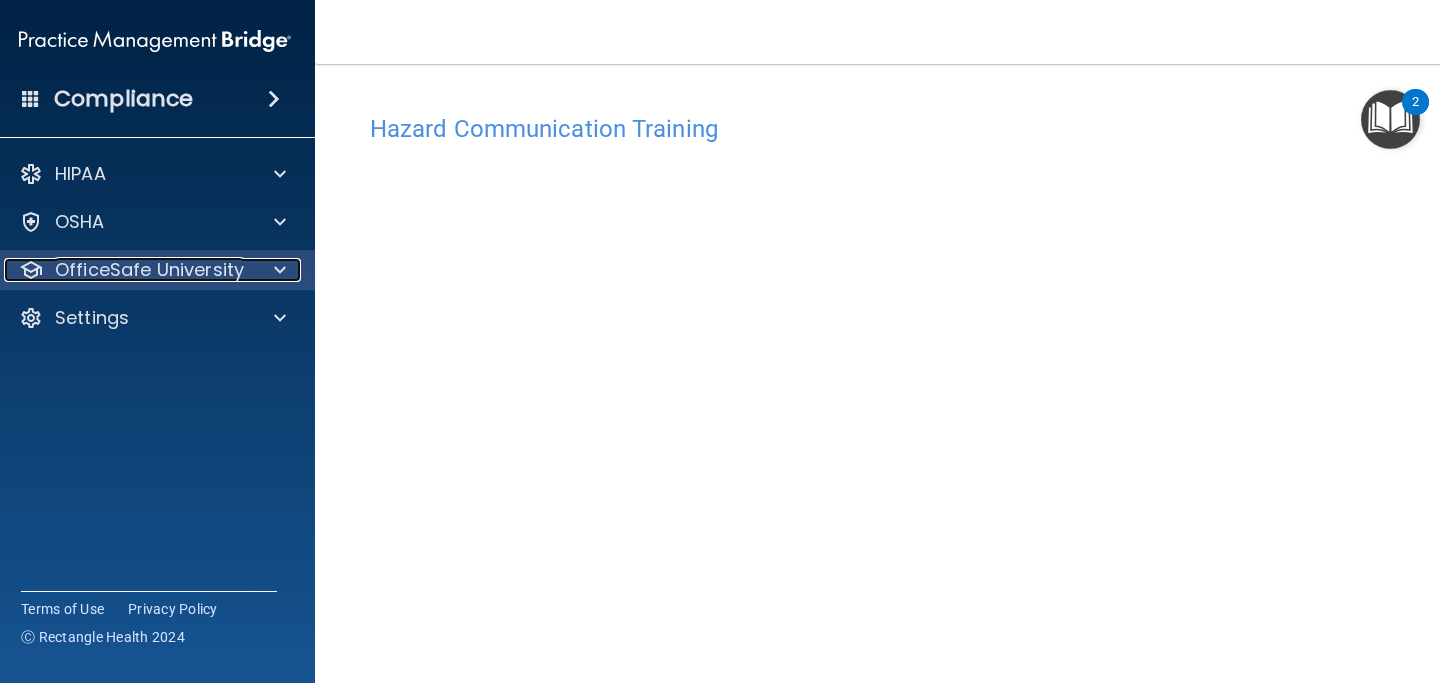 click on "OfficeSafe University" at bounding box center [149, 270] 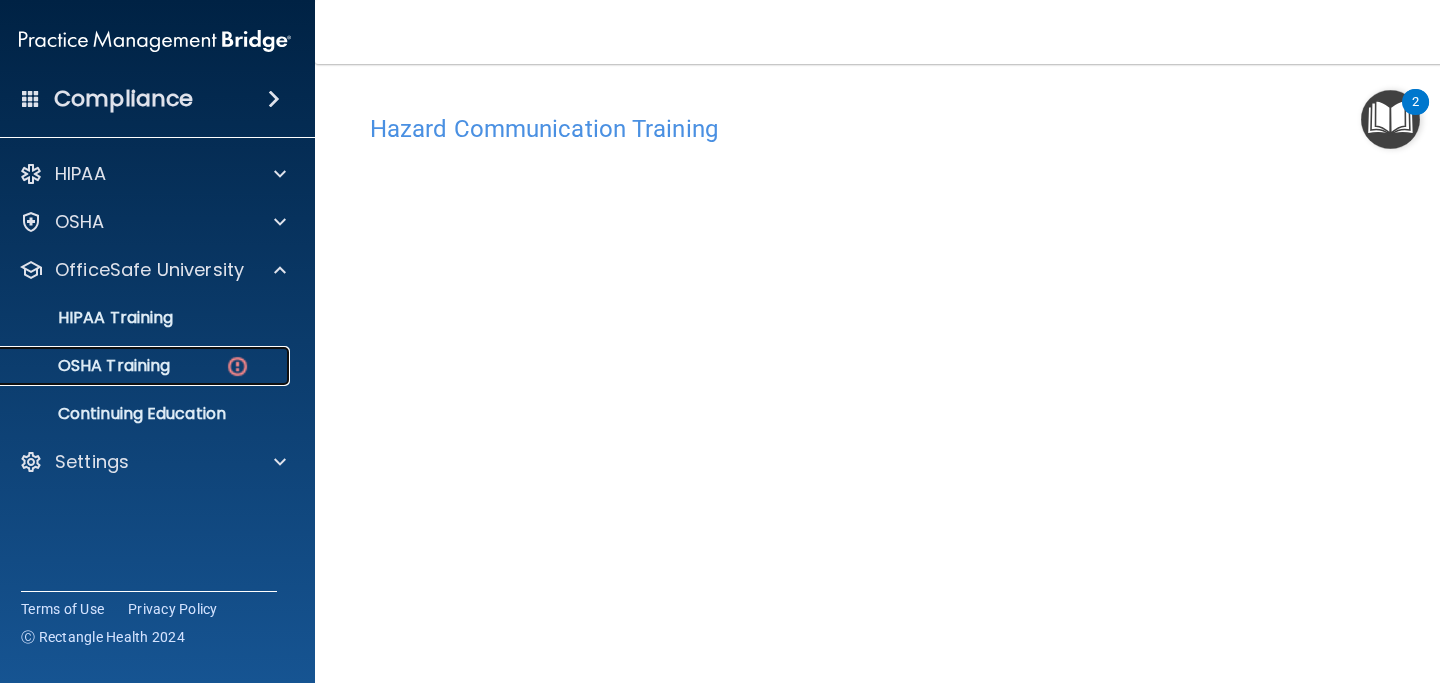 click on "OSHA Training" at bounding box center (89, 366) 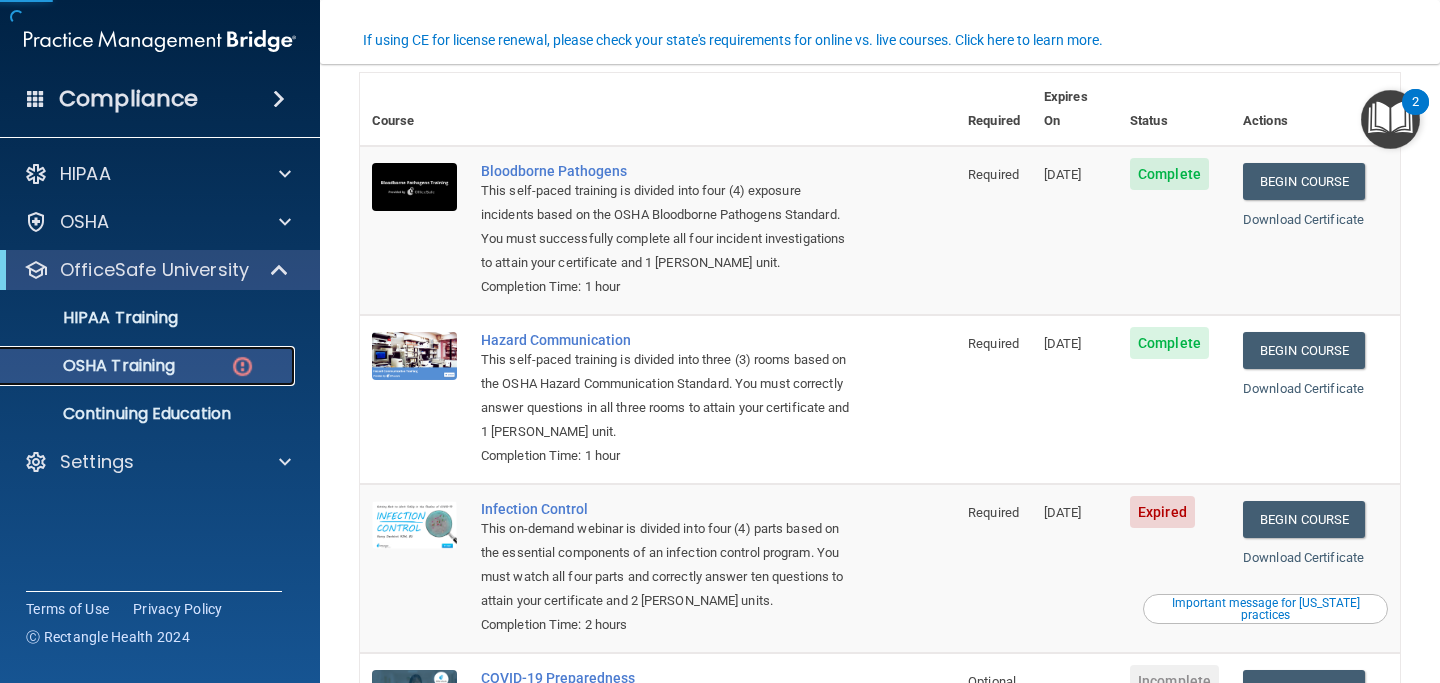 scroll, scrollTop: 179, scrollLeft: 0, axis: vertical 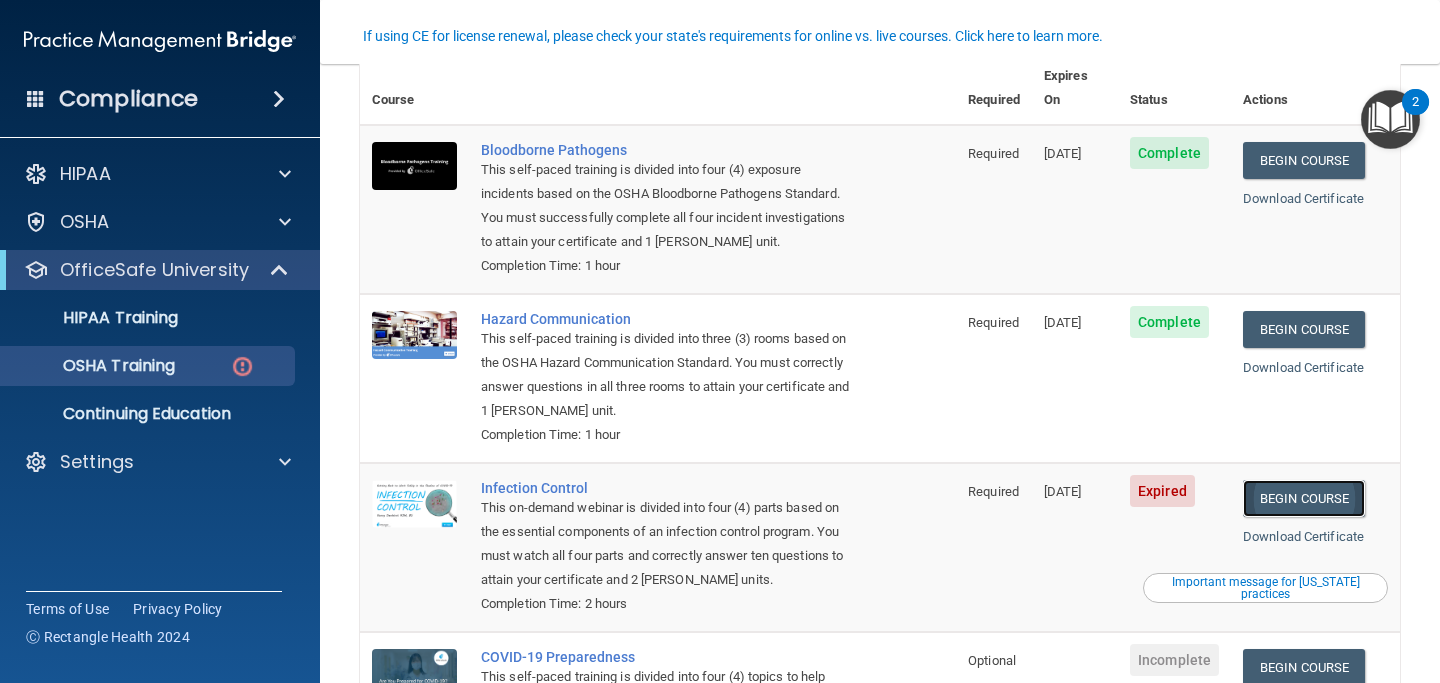 click on "Begin Course" at bounding box center (1304, 498) 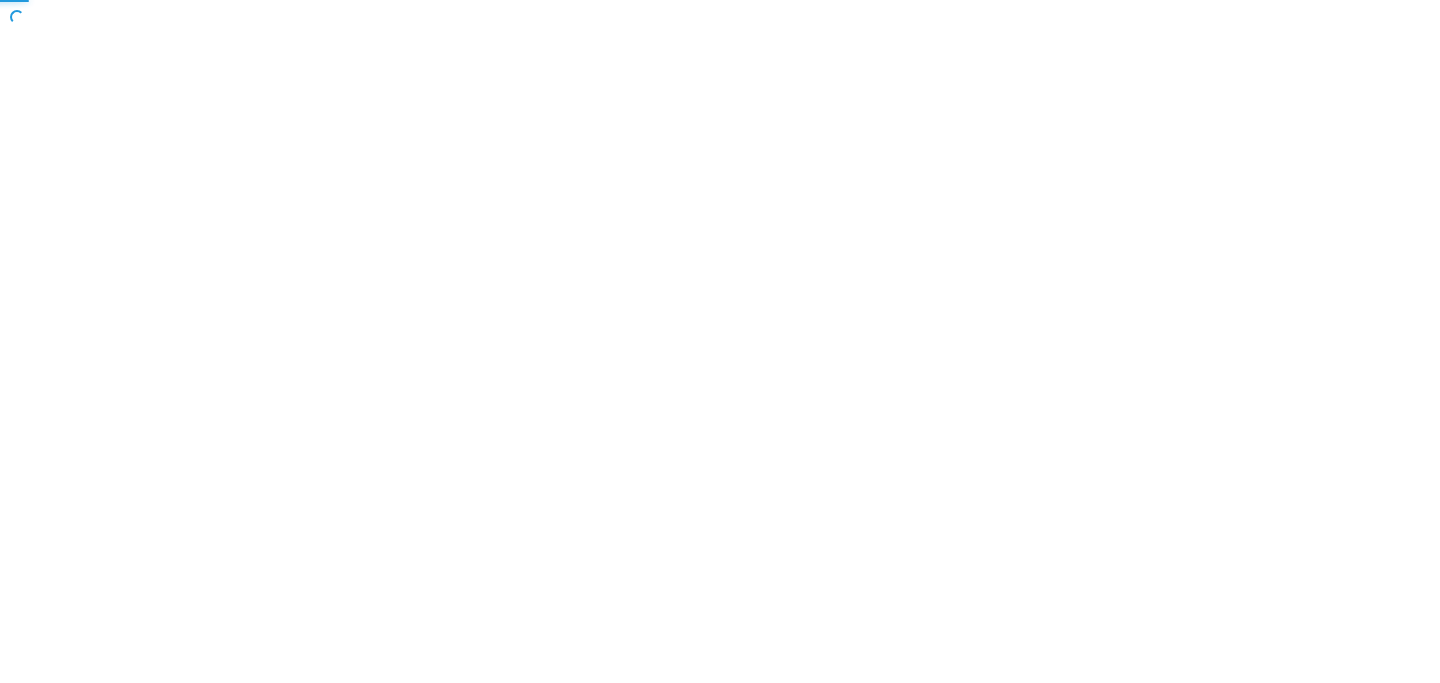 scroll, scrollTop: 0, scrollLeft: 0, axis: both 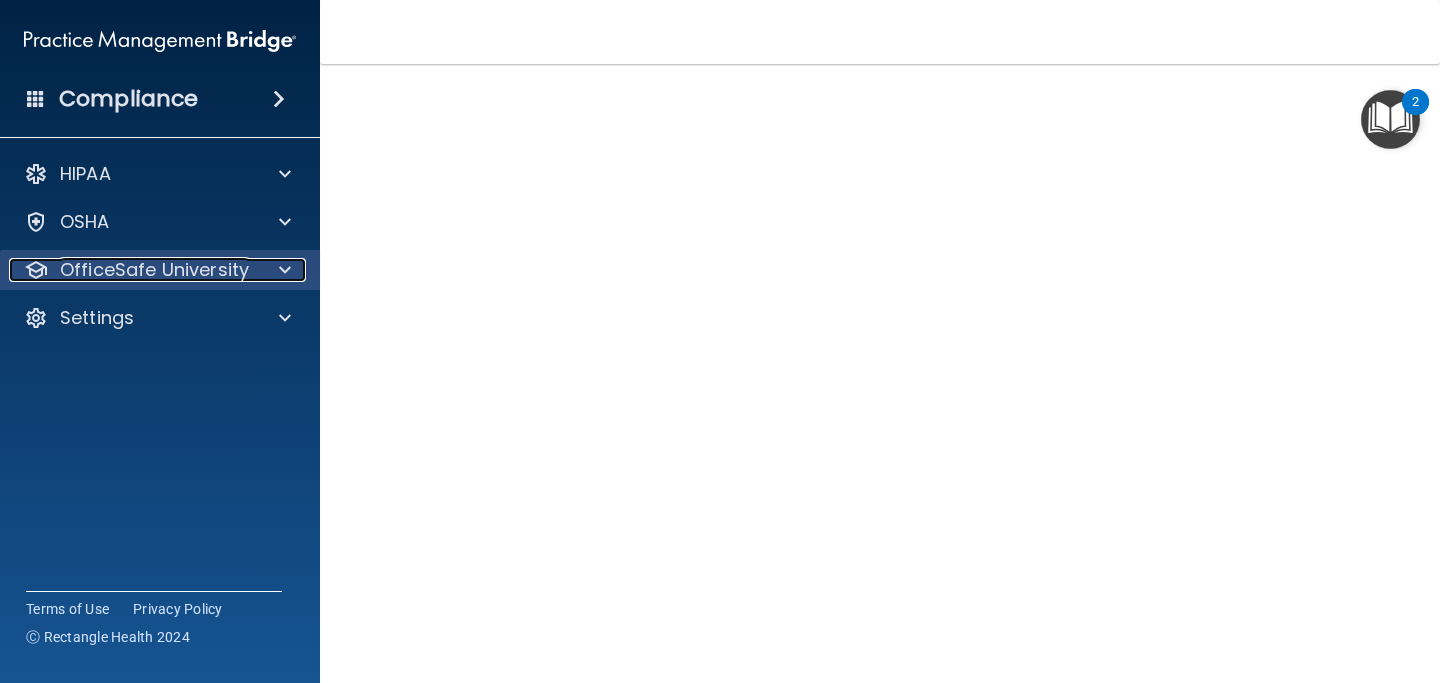 click at bounding box center (282, 270) 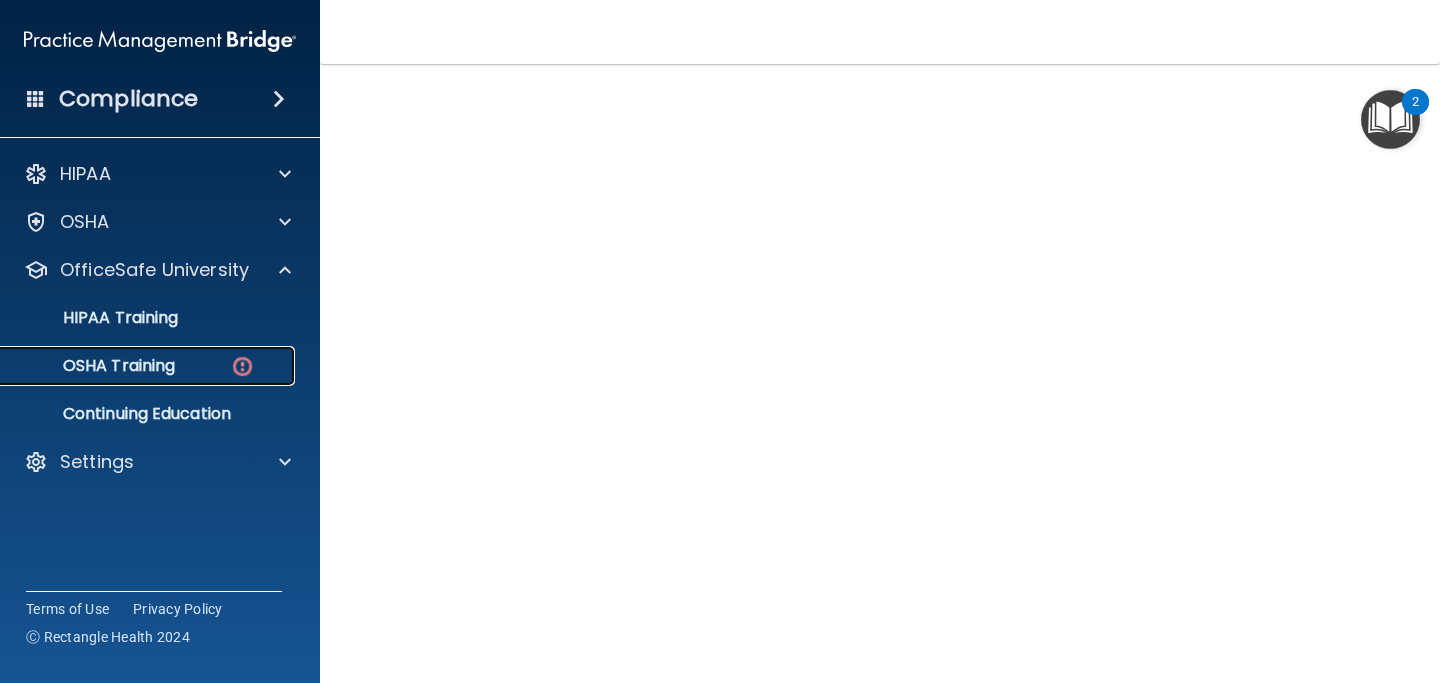 click on "OSHA Training" at bounding box center (94, 366) 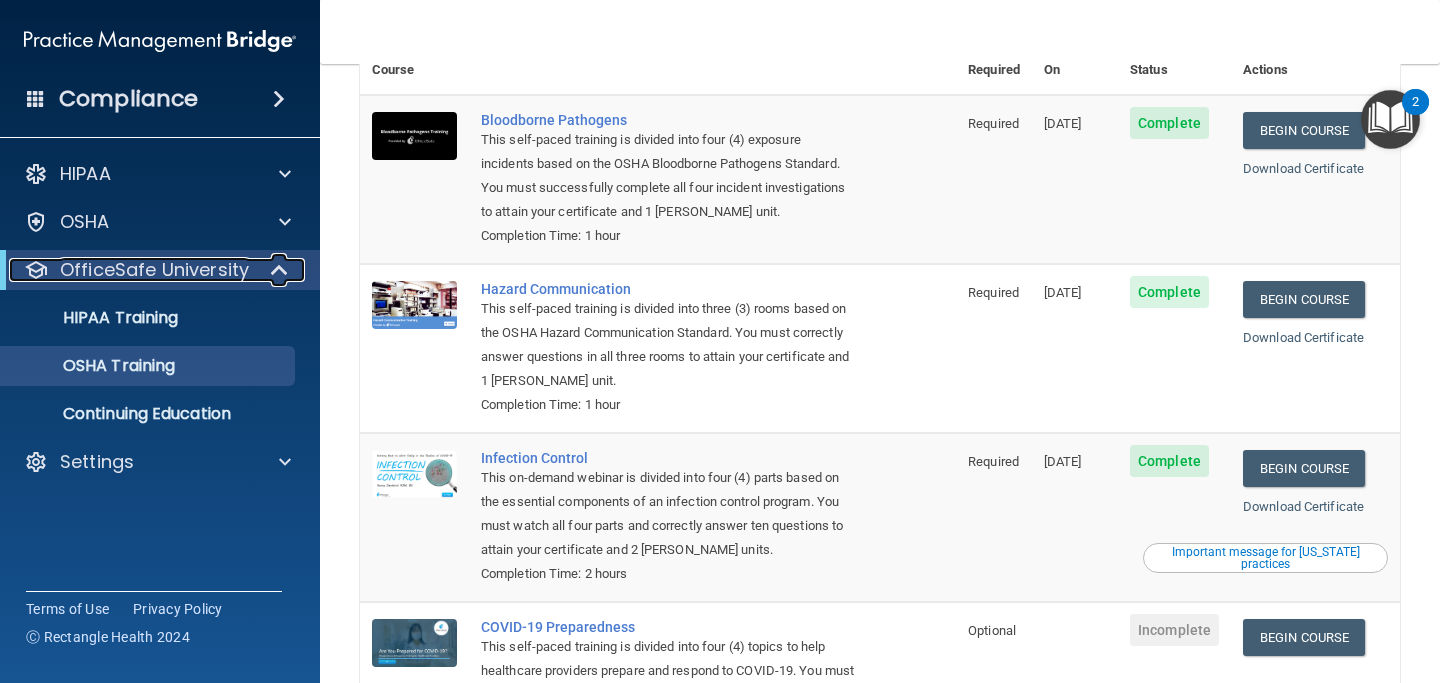 click at bounding box center (281, 270) 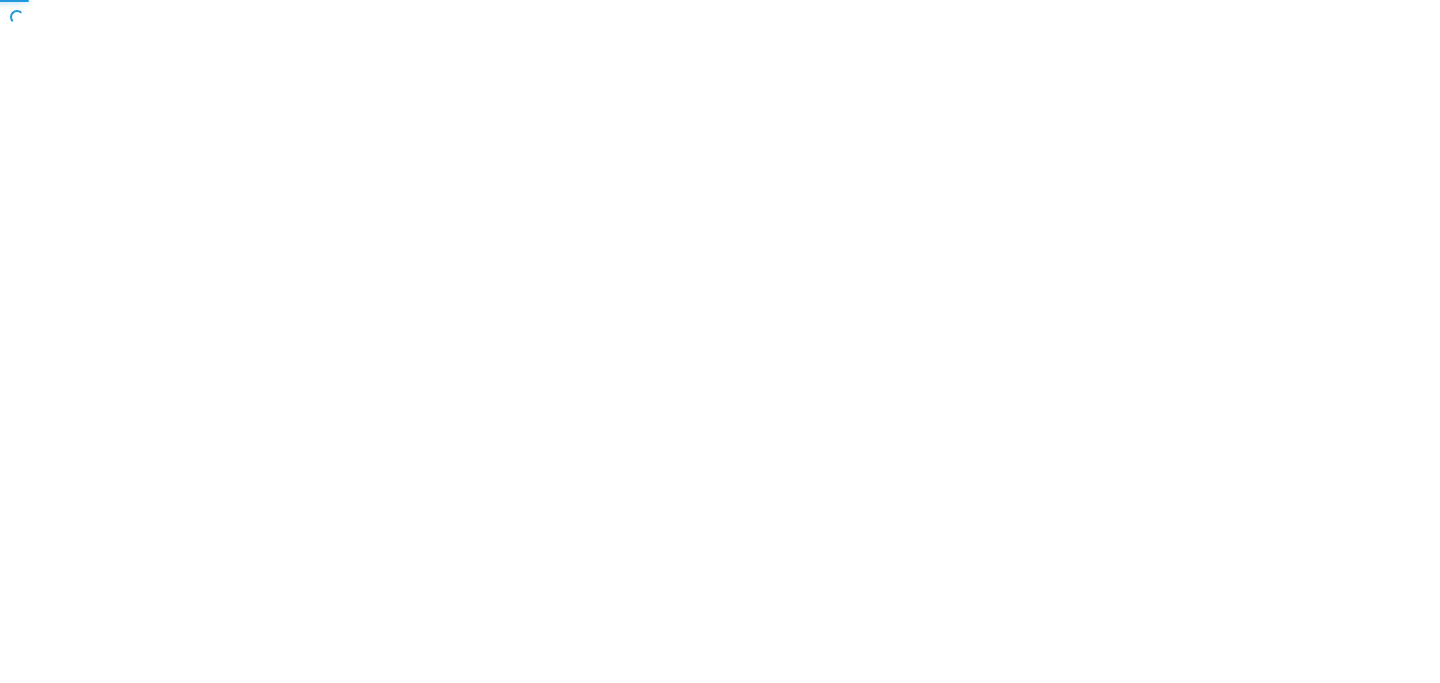 scroll, scrollTop: 0, scrollLeft: 0, axis: both 